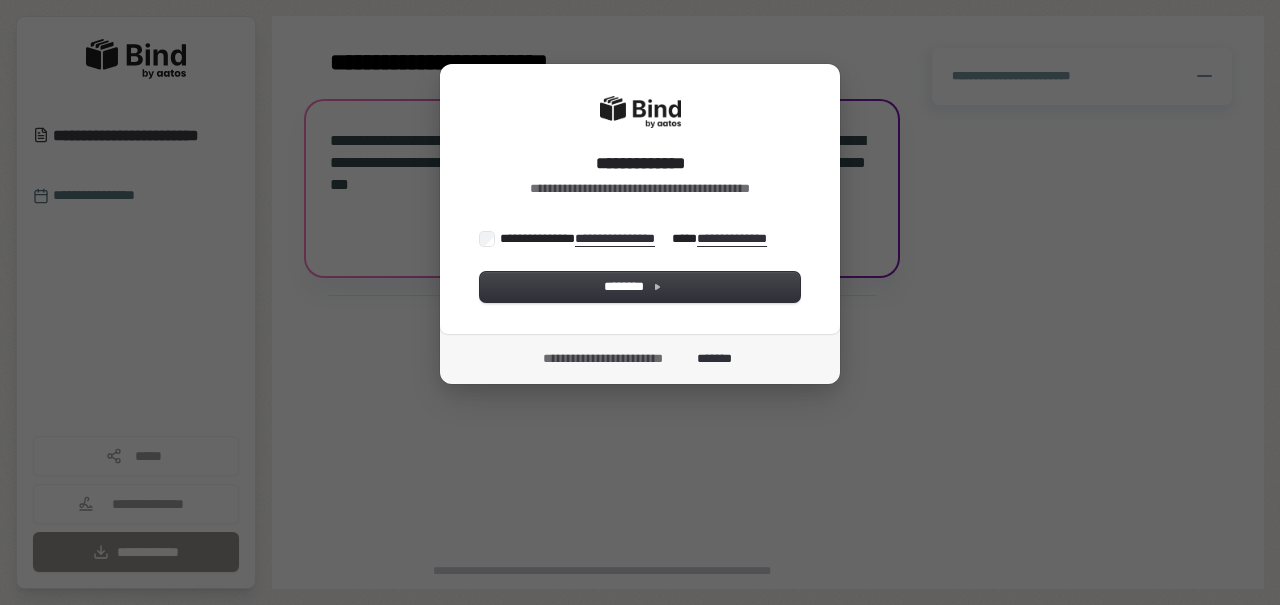 scroll, scrollTop: 0, scrollLeft: 0, axis: both 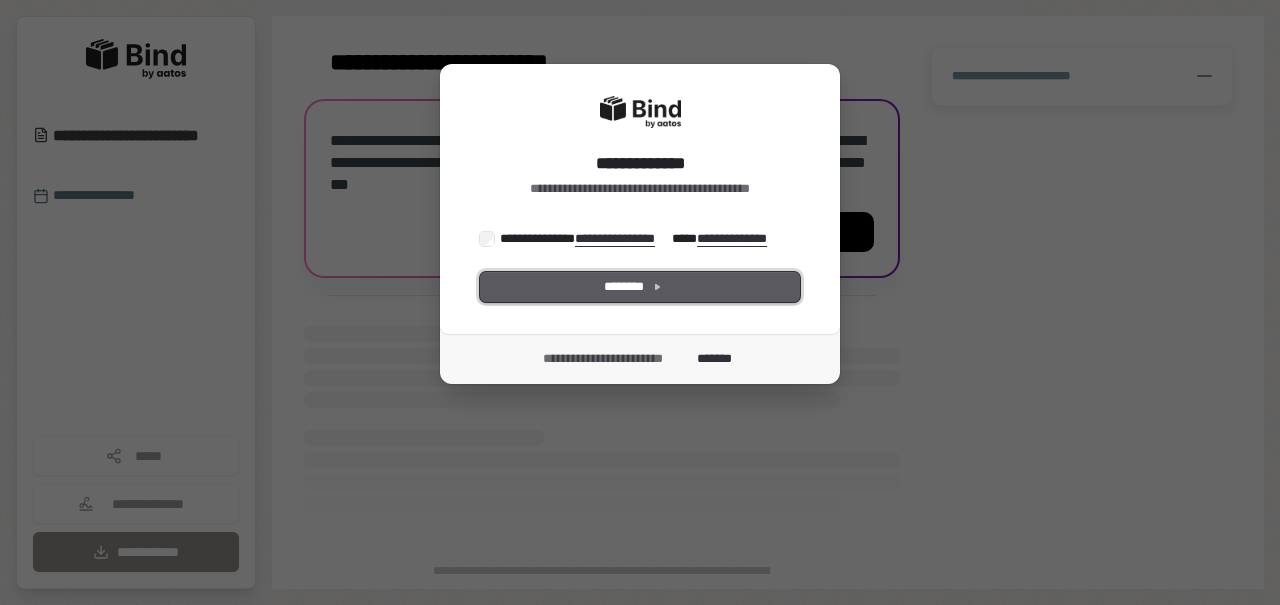 click on "********" at bounding box center (640, 287) 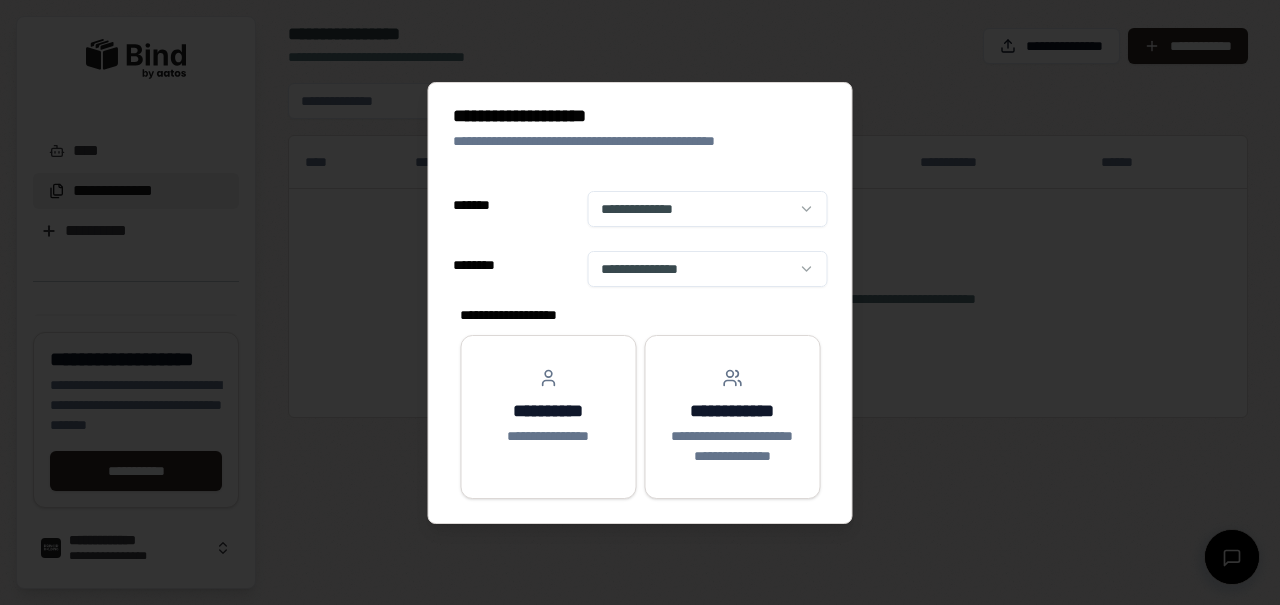 select on "**" 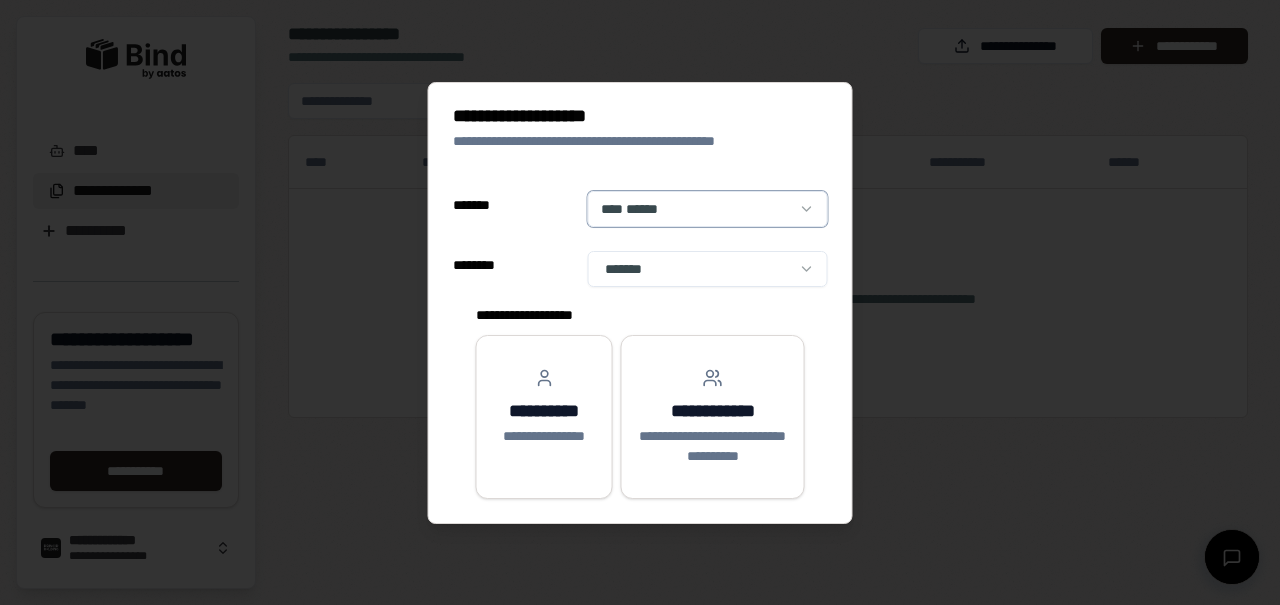 scroll, scrollTop: 0, scrollLeft: 0, axis: both 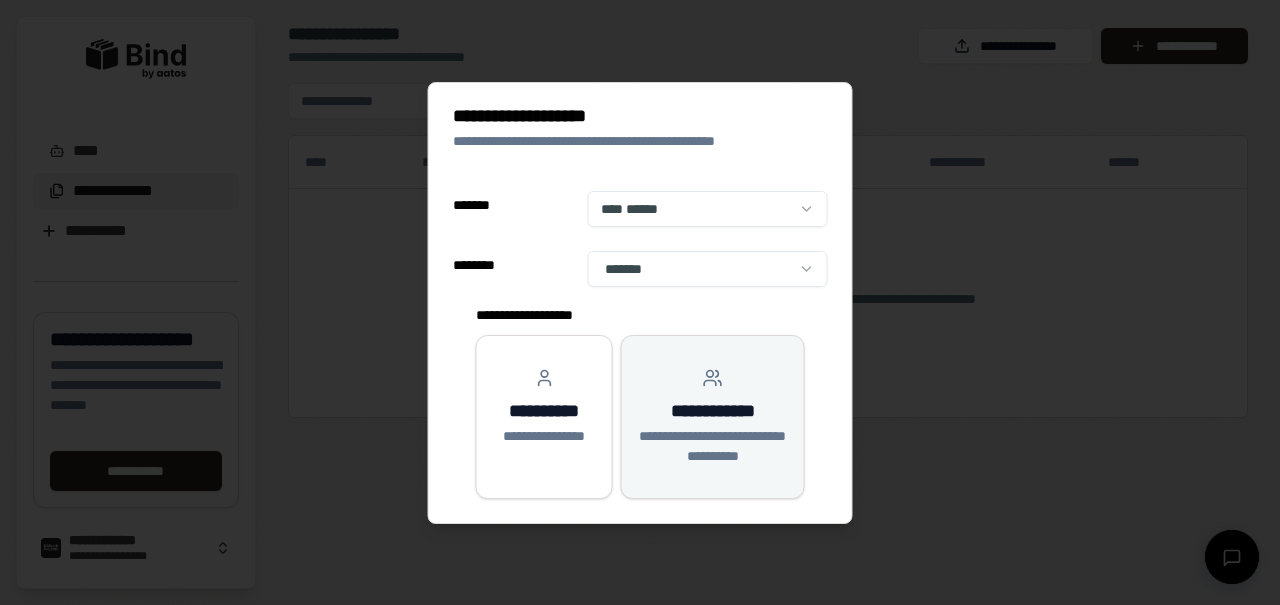 click on "**********" at bounding box center (713, 446) 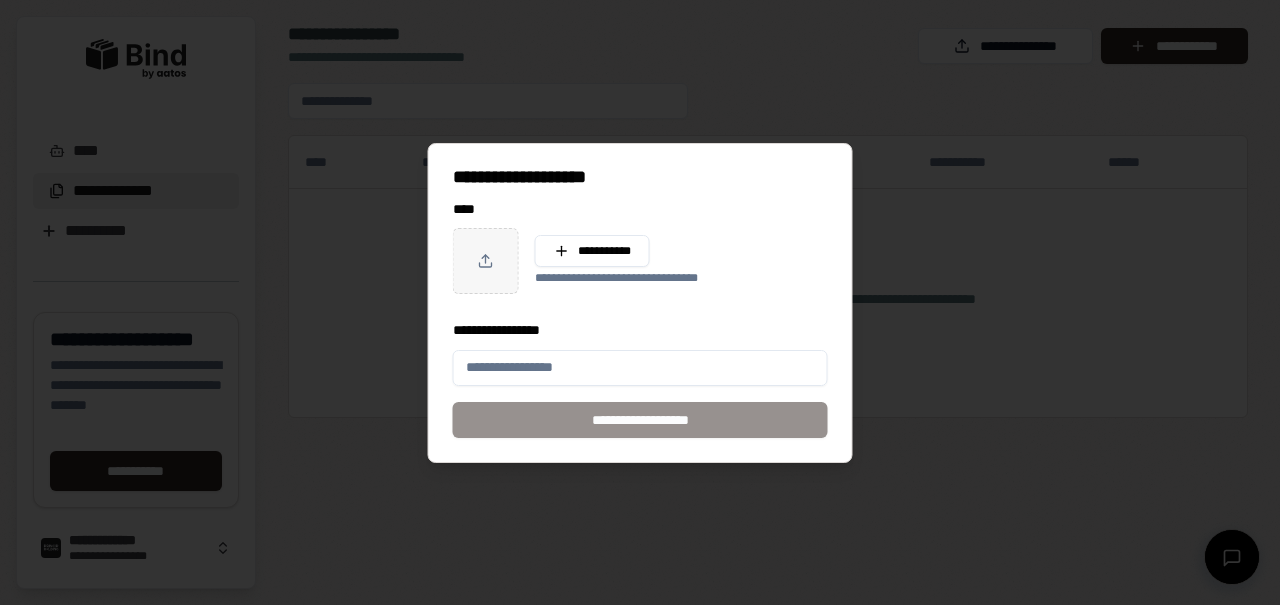 click at bounding box center [486, 261] 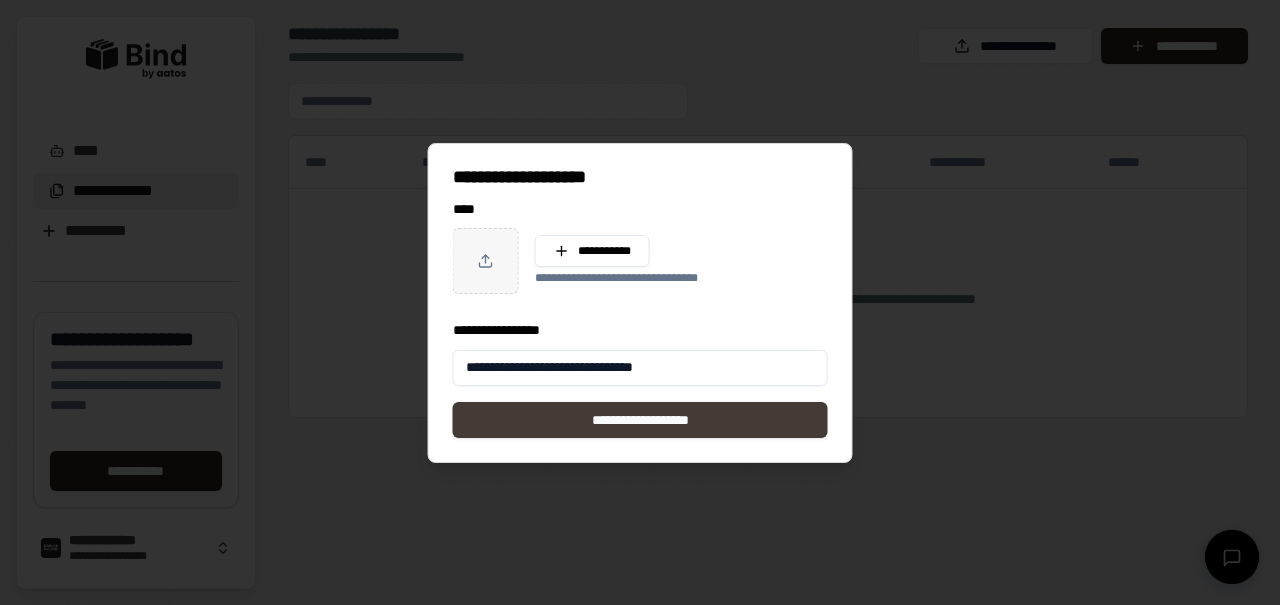 type on "**********" 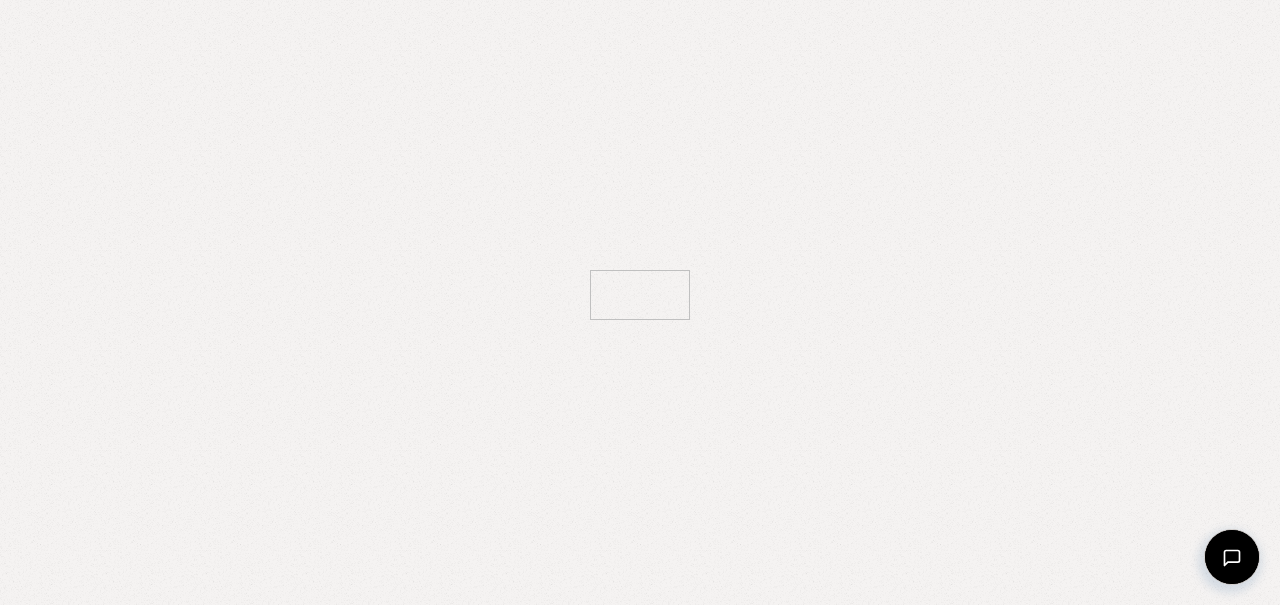 scroll, scrollTop: 0, scrollLeft: 0, axis: both 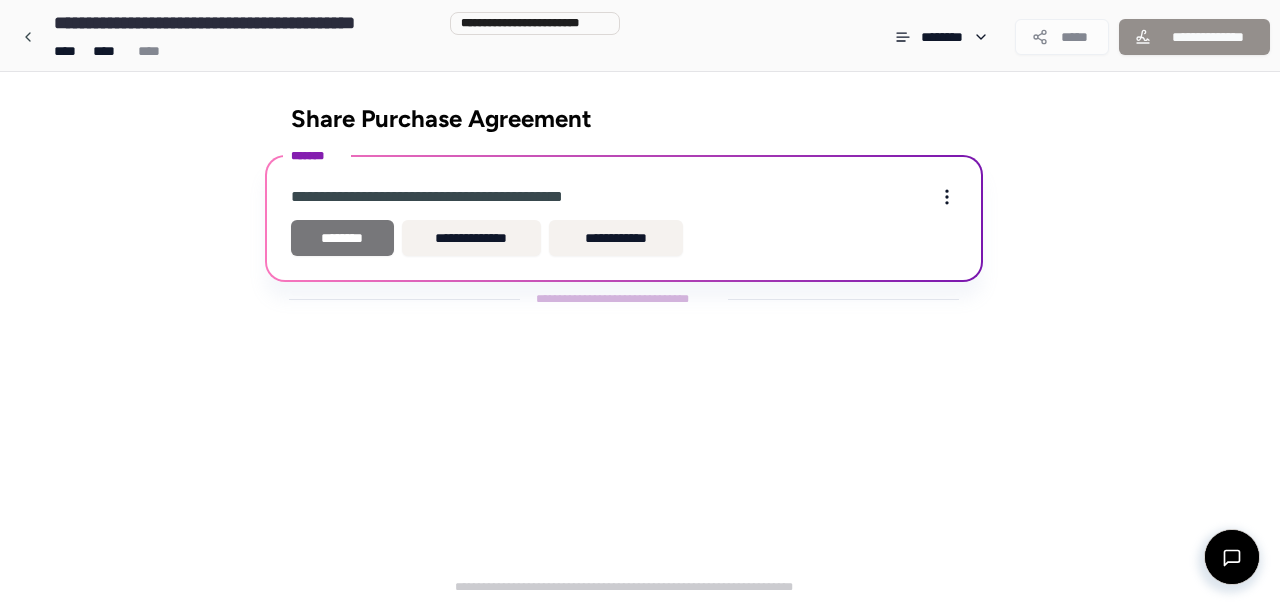 click on "********" at bounding box center (342, 238) 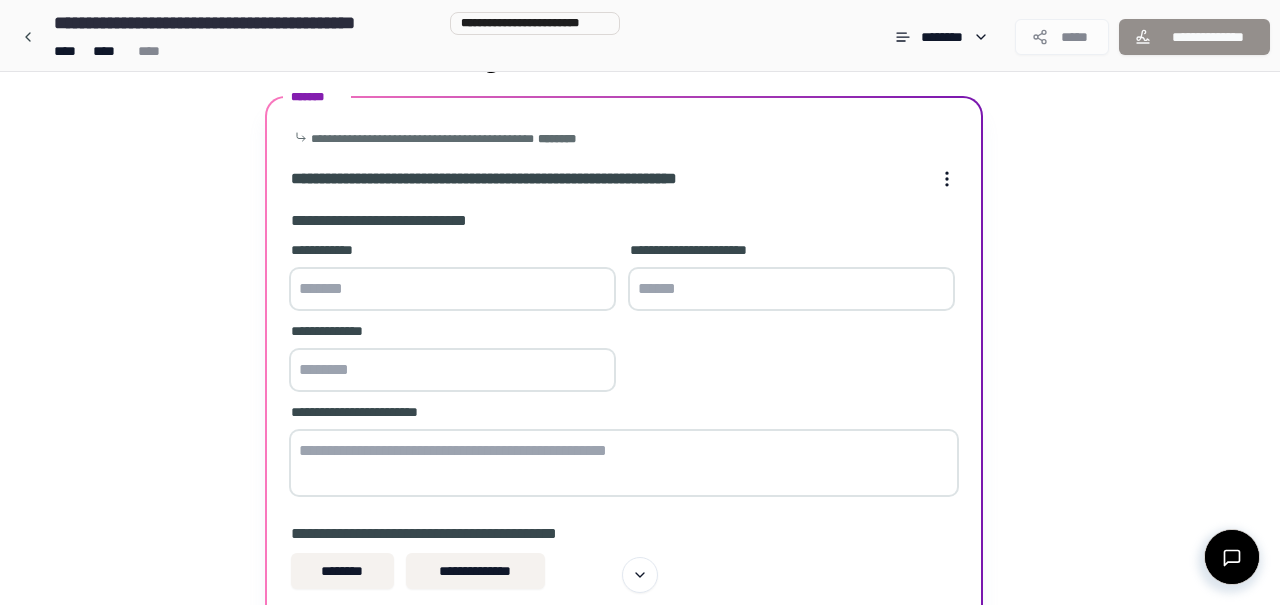 scroll, scrollTop: 0, scrollLeft: 0, axis: both 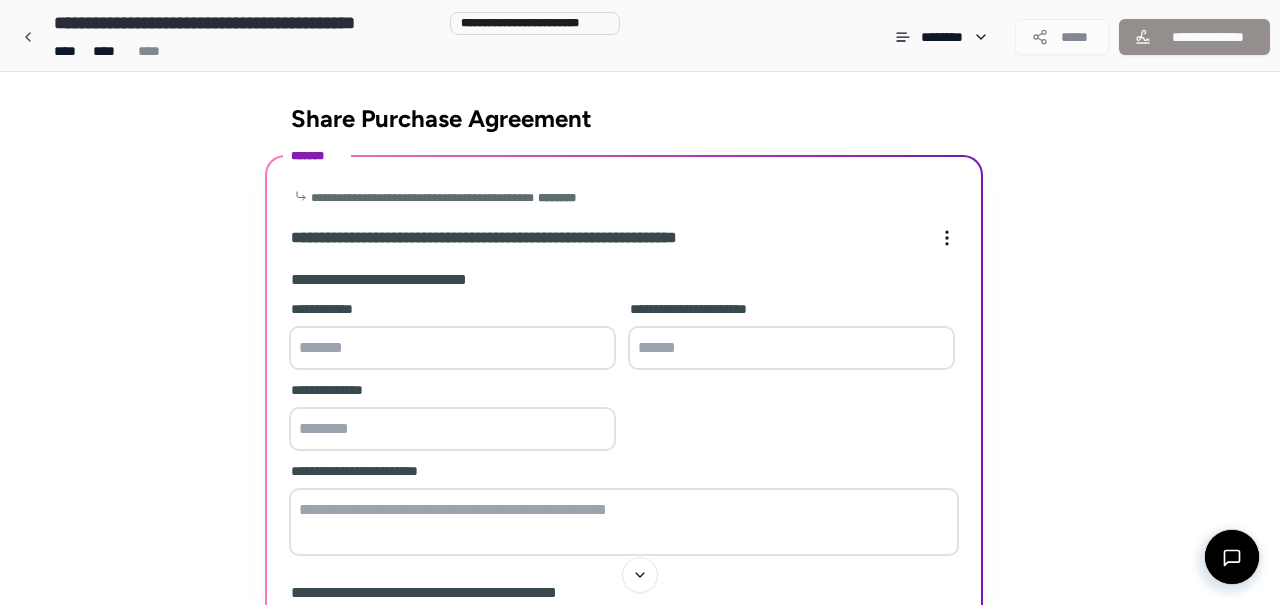 click at bounding box center [452, 348] 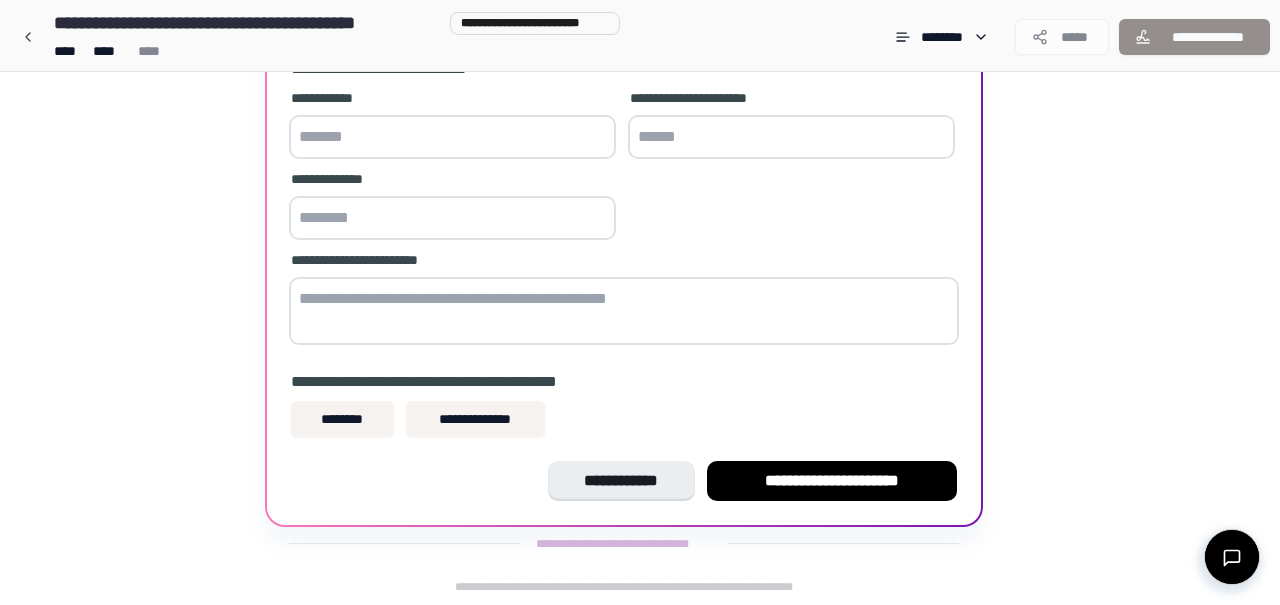 click at bounding box center (452, 137) 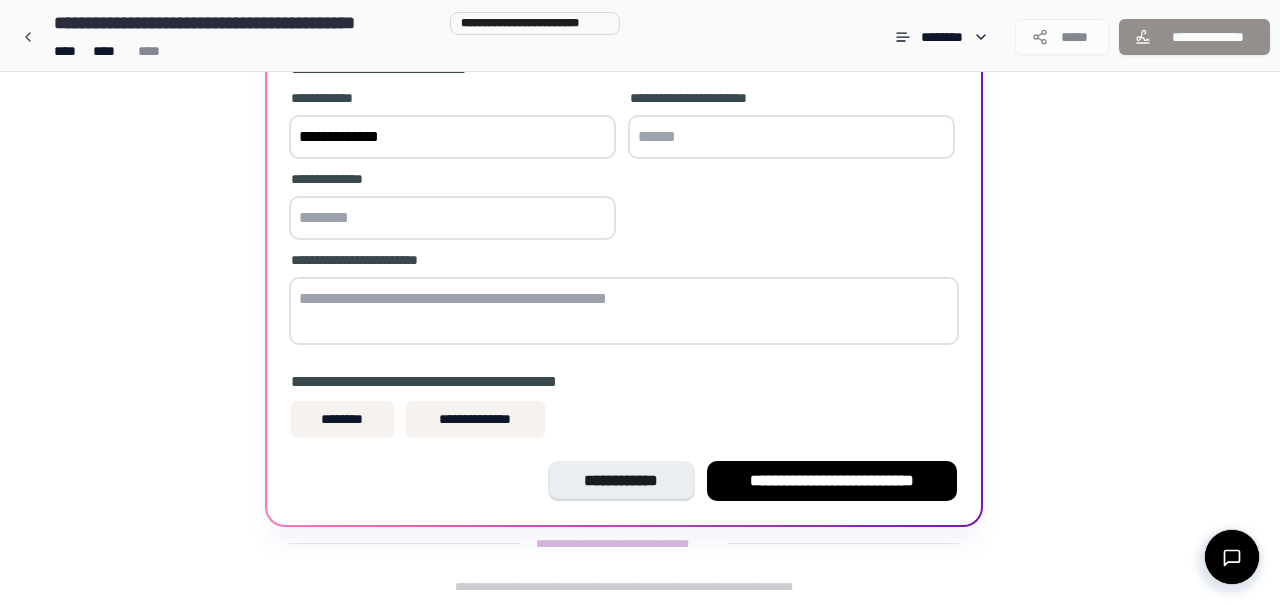 type on "**********" 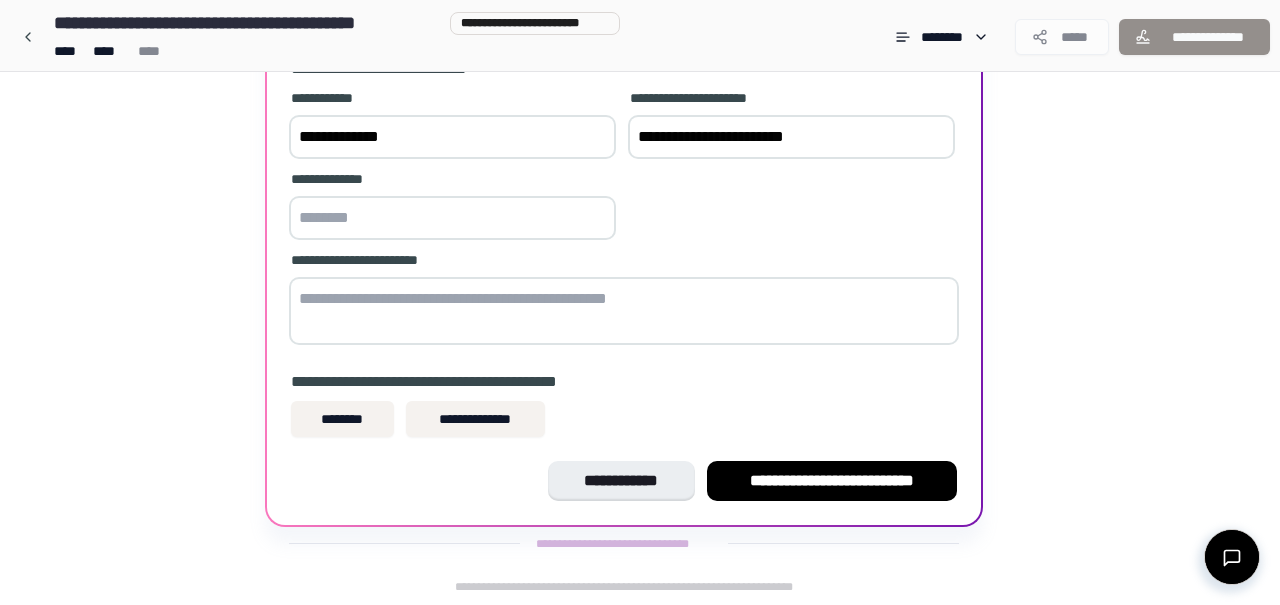 type on "**********" 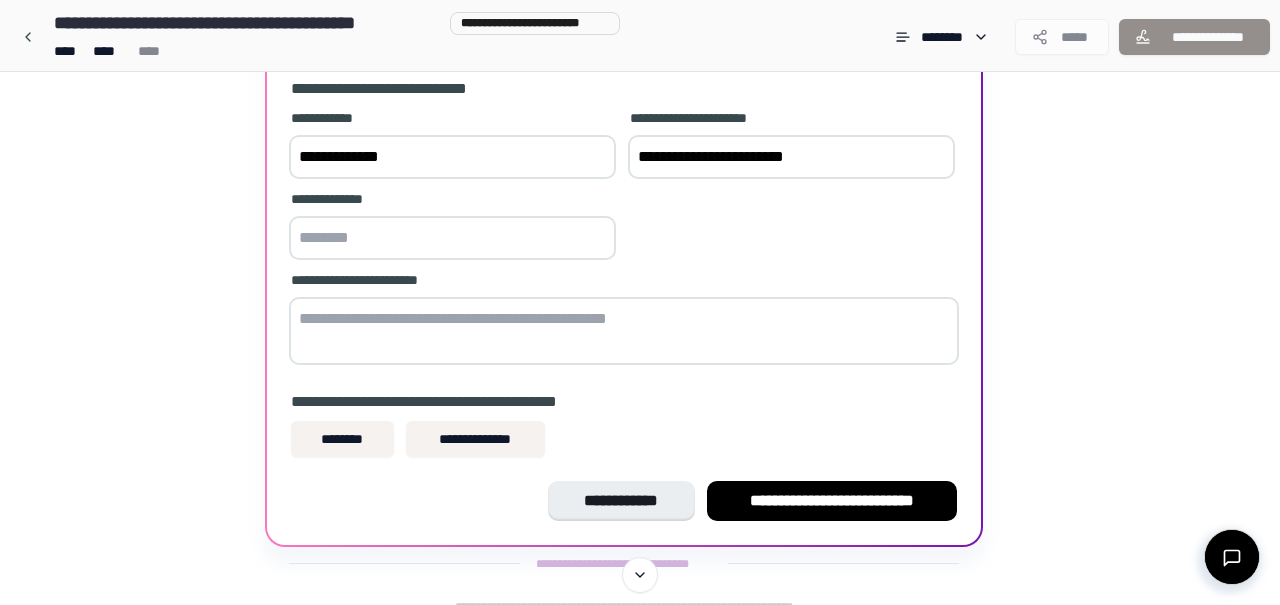 scroll, scrollTop: 185, scrollLeft: 0, axis: vertical 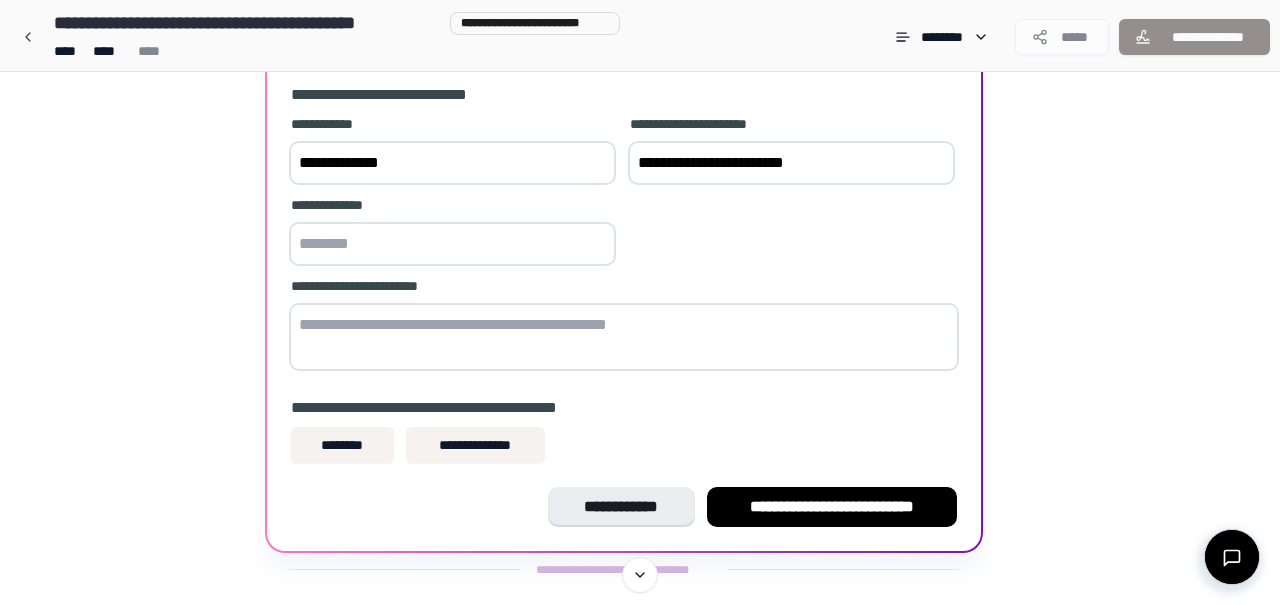click on "**********" at bounding box center [624, 284] 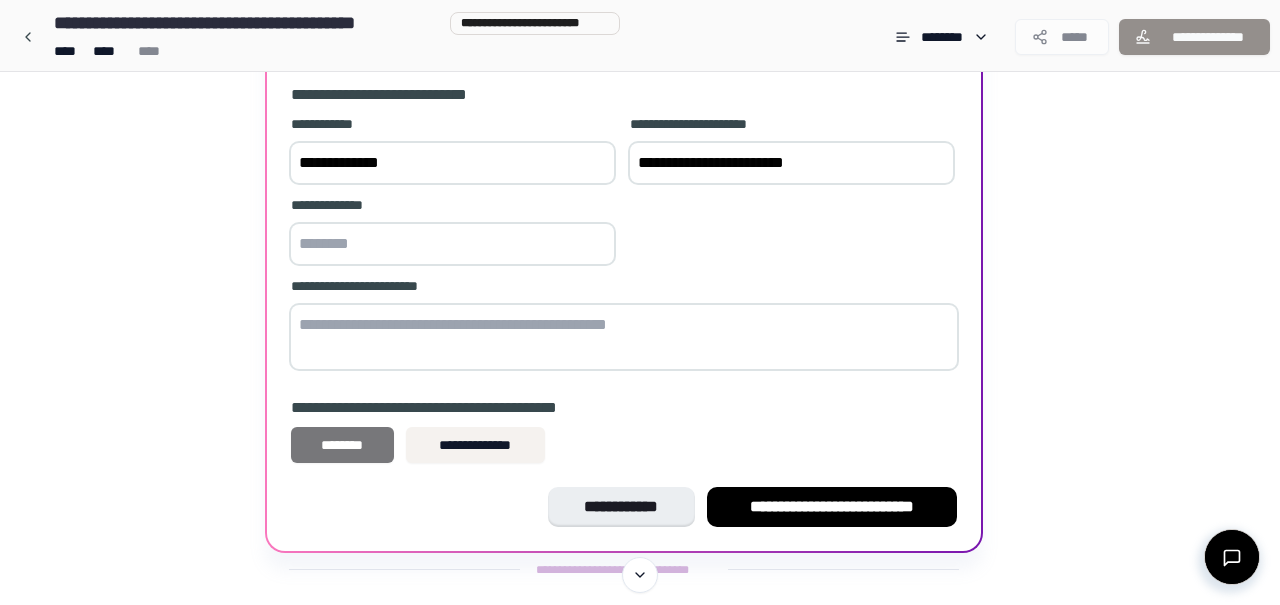 click on "********" at bounding box center [342, 445] 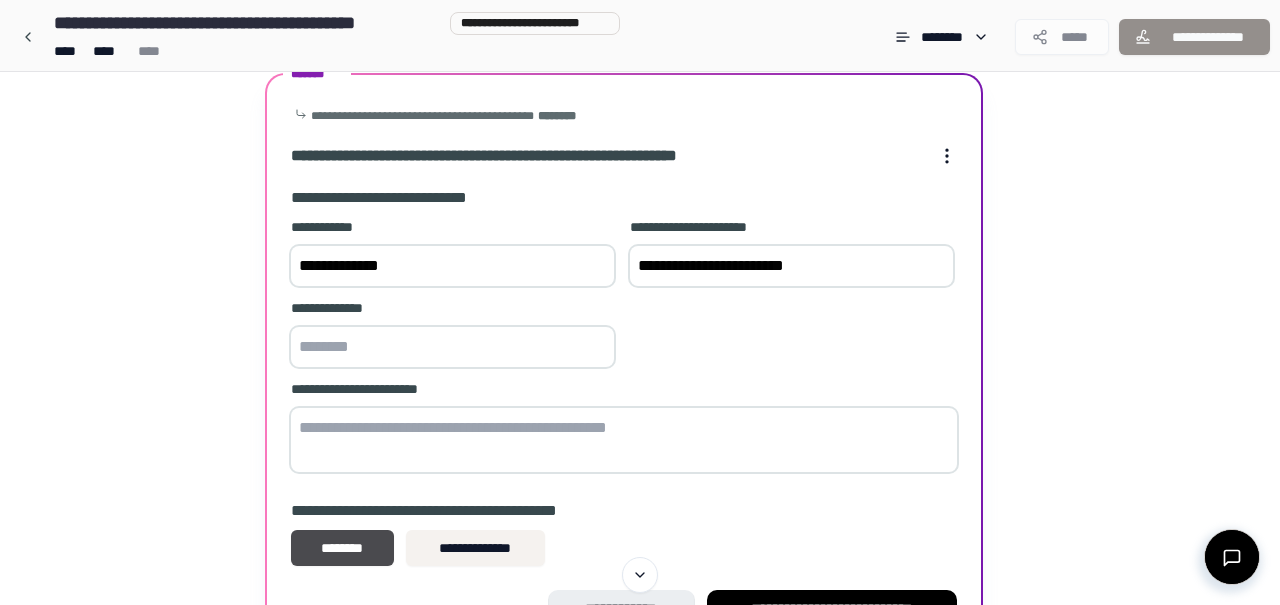 scroll, scrollTop: 53, scrollLeft: 0, axis: vertical 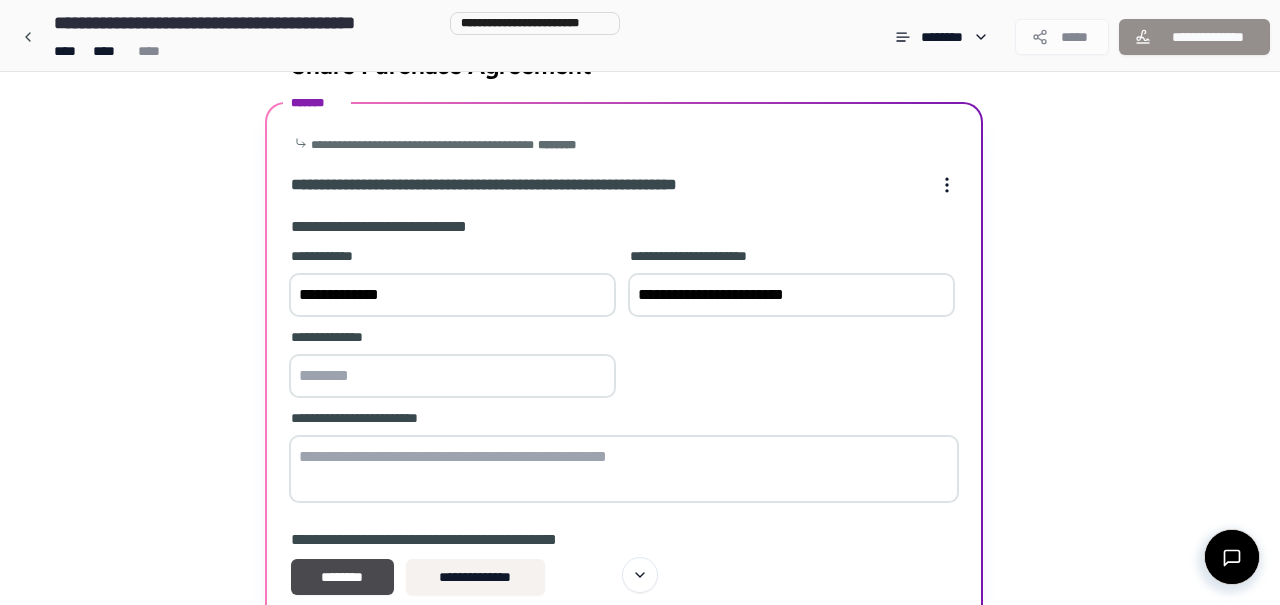 click at bounding box center (624, 469) 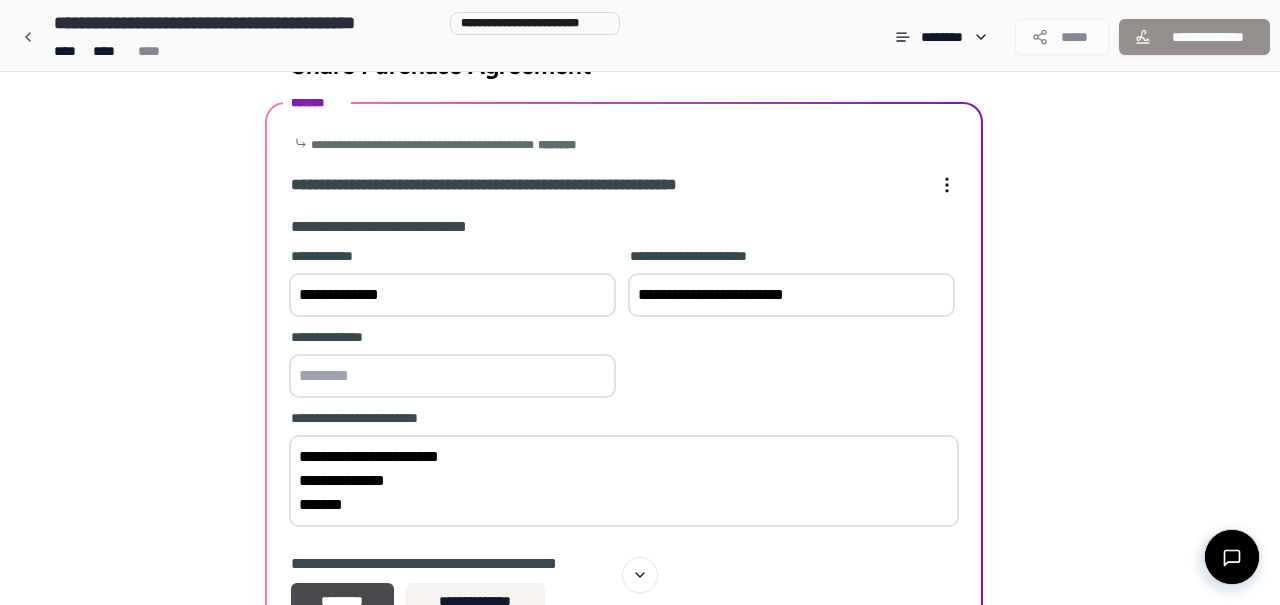 click on "**********" at bounding box center (624, 481) 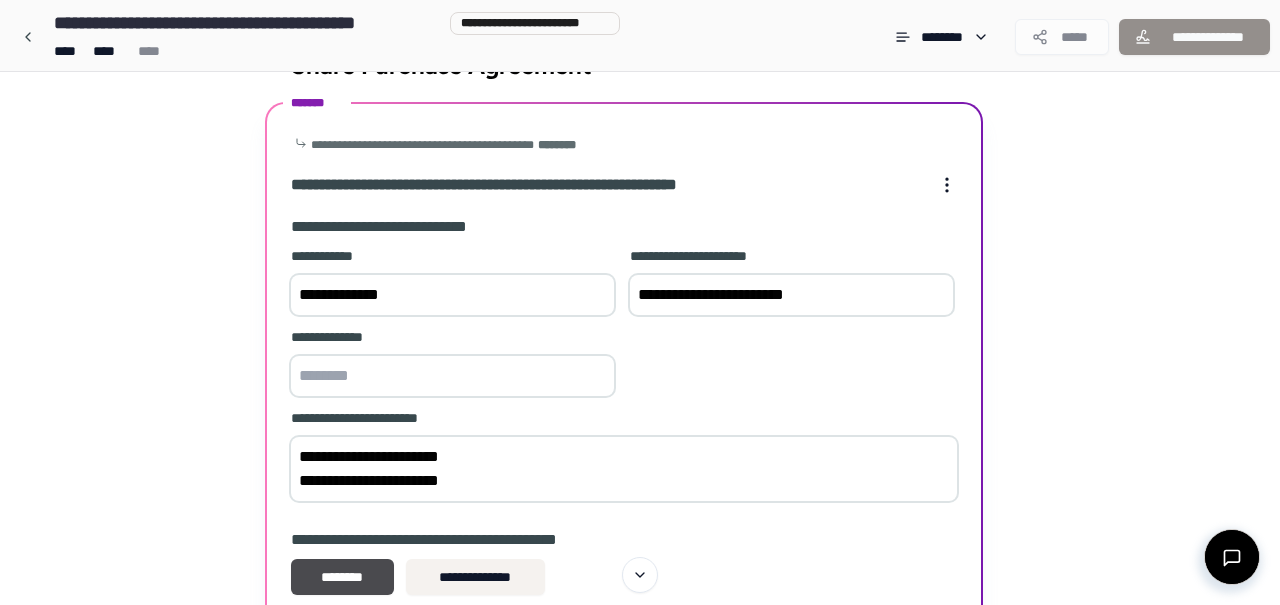 click on "**********" at bounding box center (624, 469) 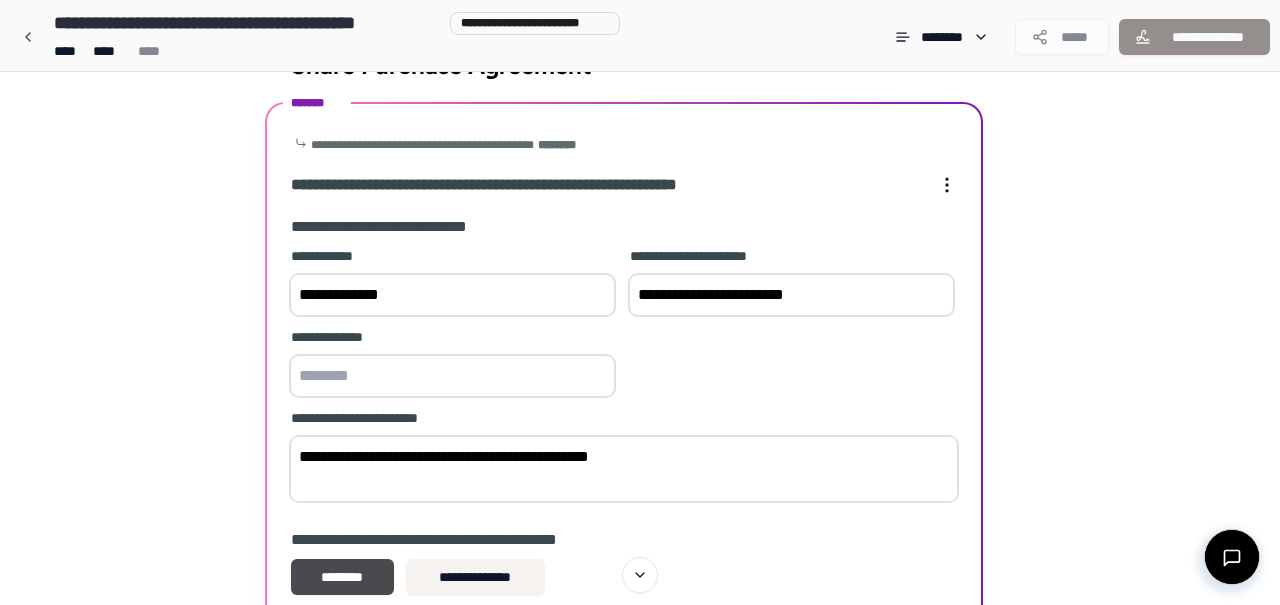 type on "**********" 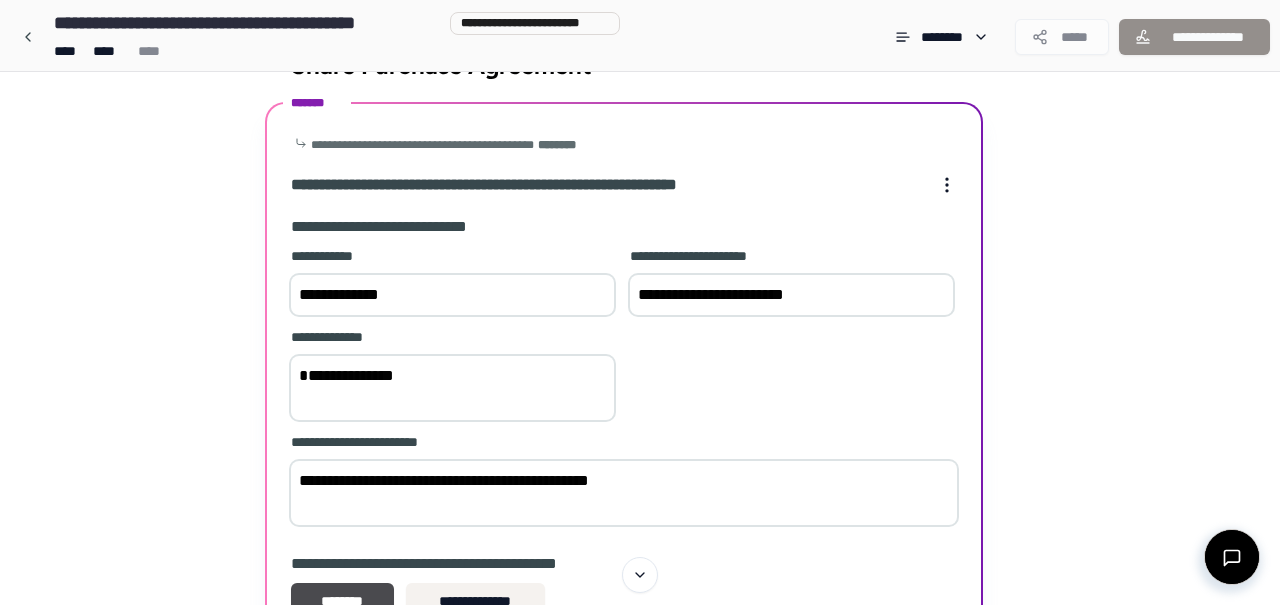 click on "**********" at bounding box center [452, 388] 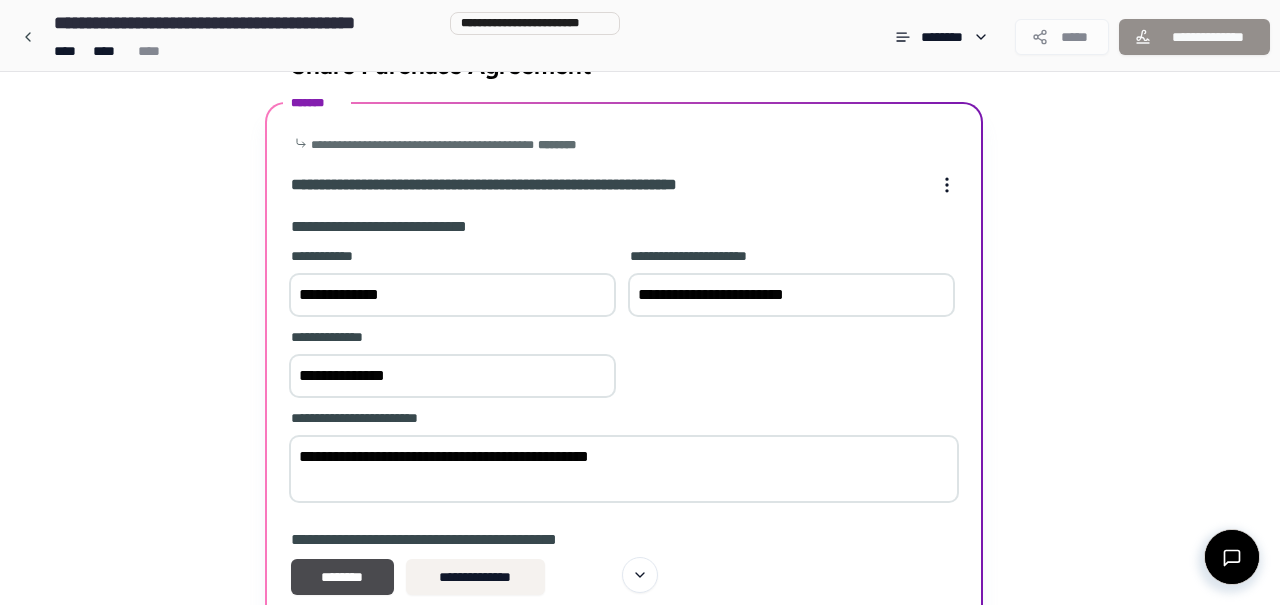 scroll, scrollTop: 211, scrollLeft: 0, axis: vertical 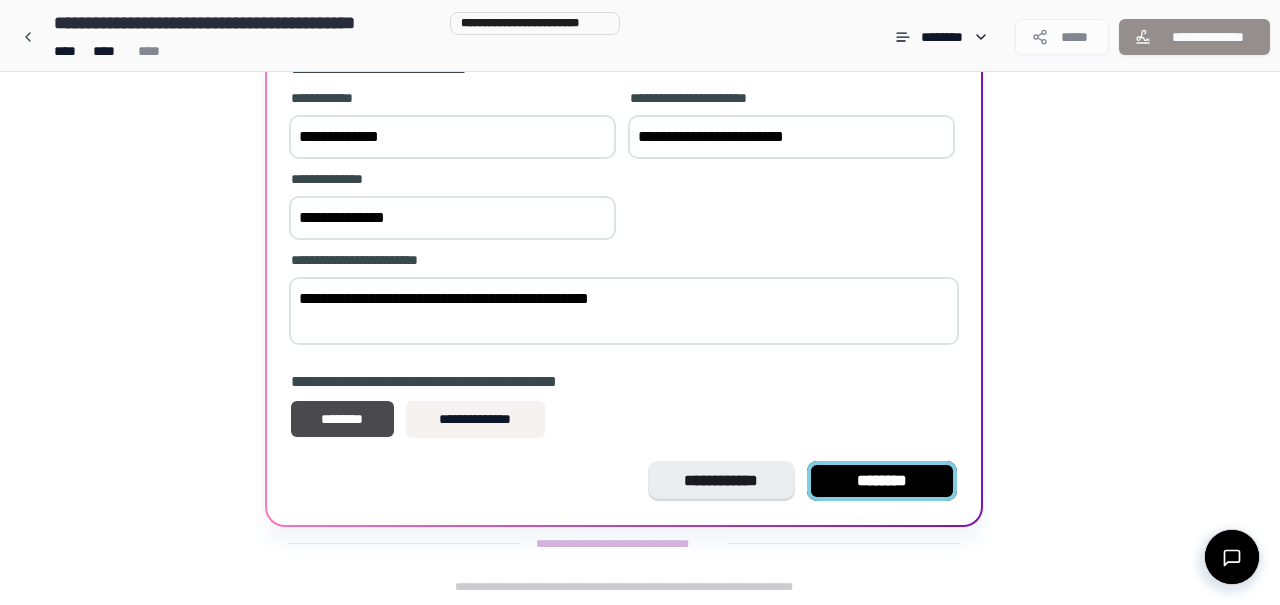 type on "**********" 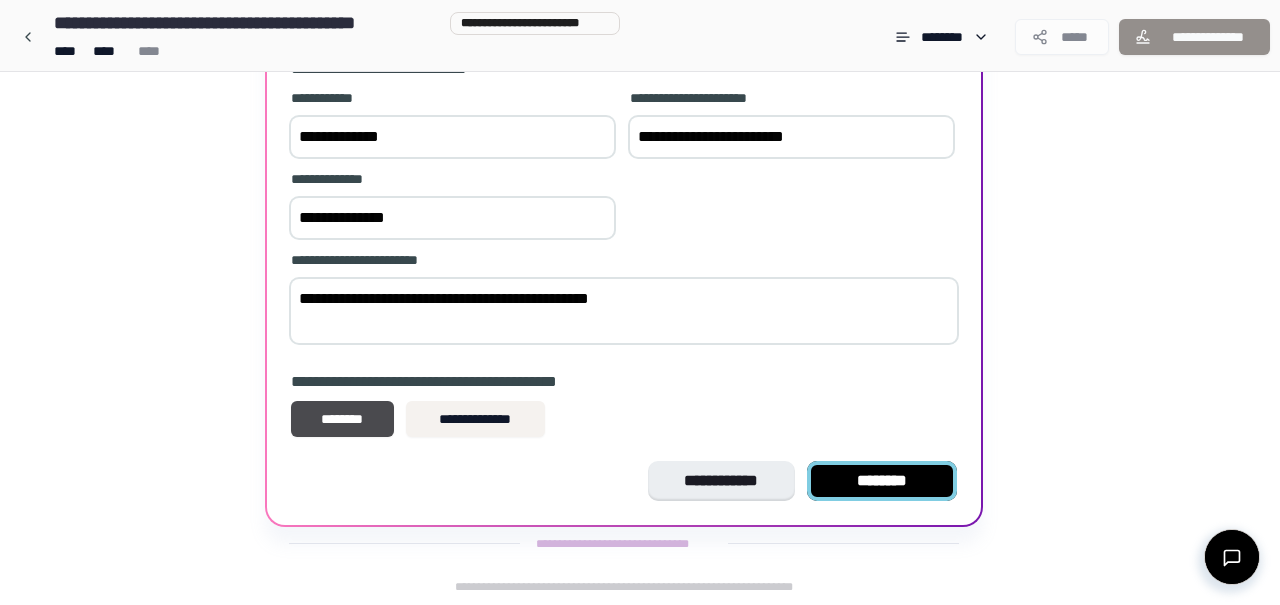 click on "********" at bounding box center (882, 481) 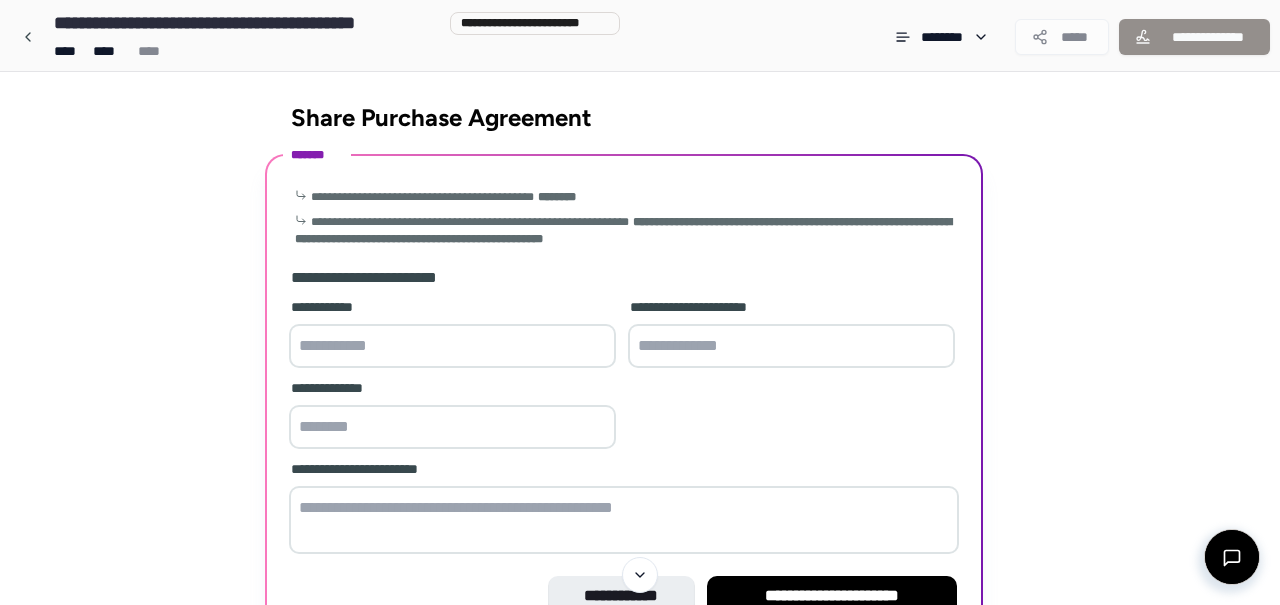 scroll, scrollTop: 5, scrollLeft: 0, axis: vertical 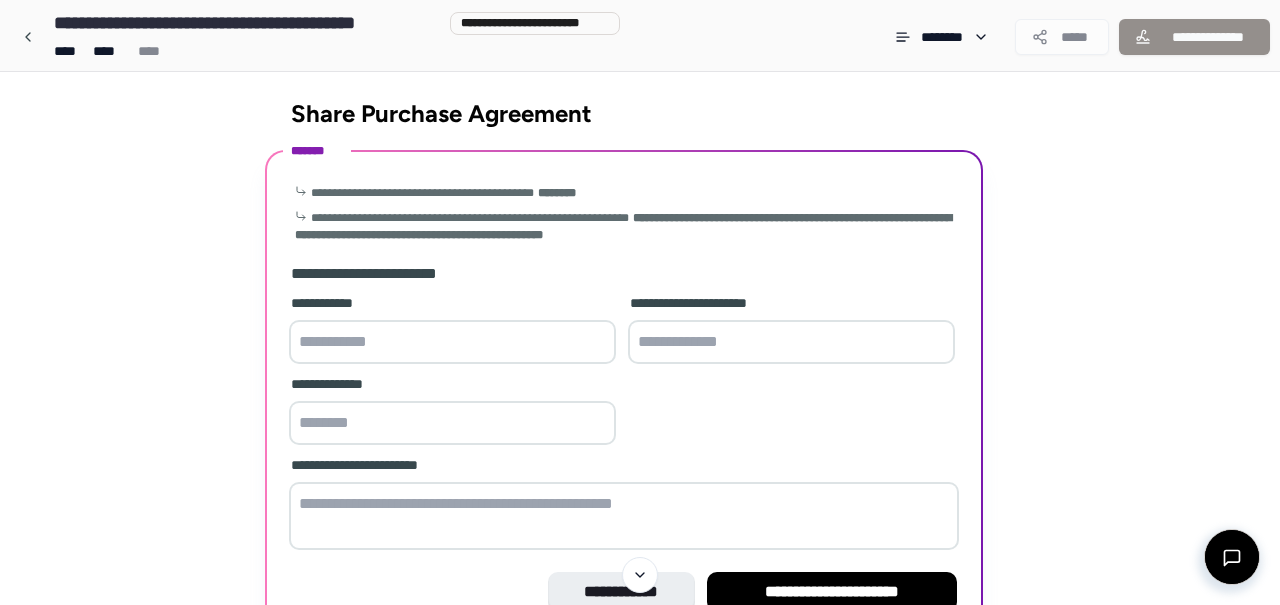 click at bounding box center (452, 342) 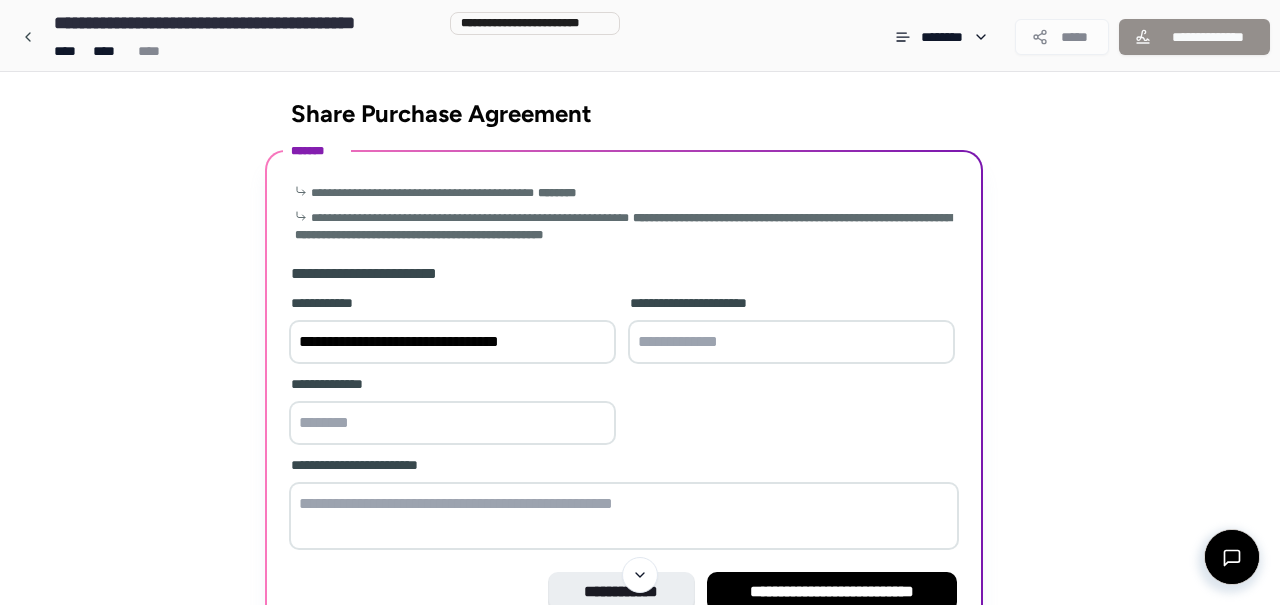 type on "**********" 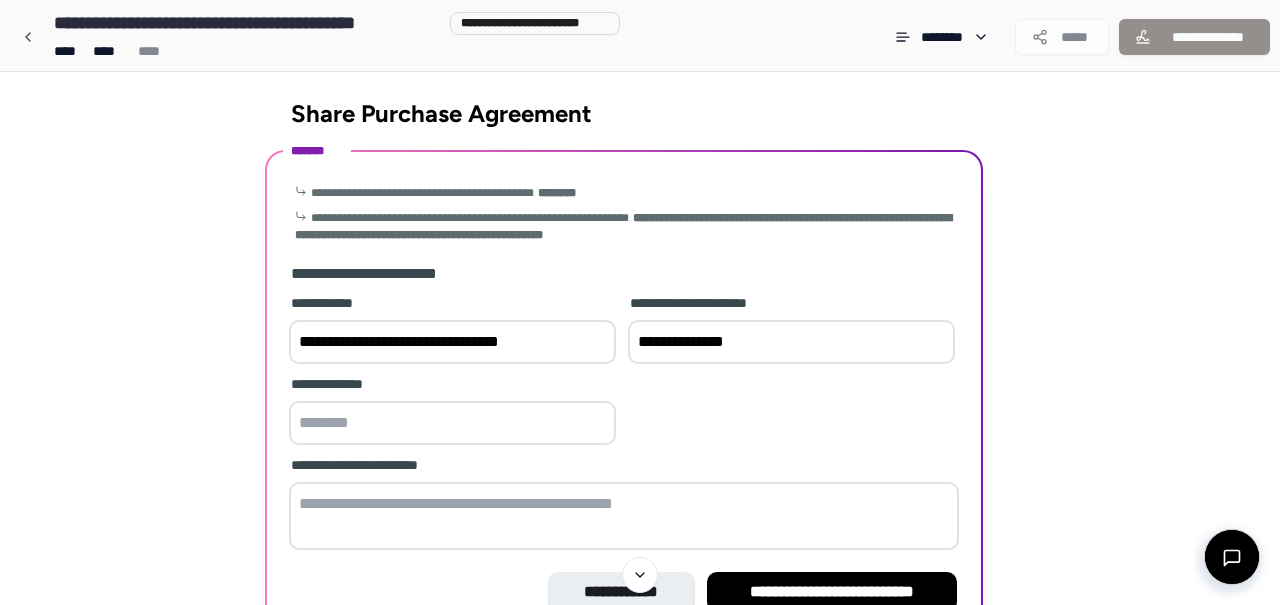 type on "**********" 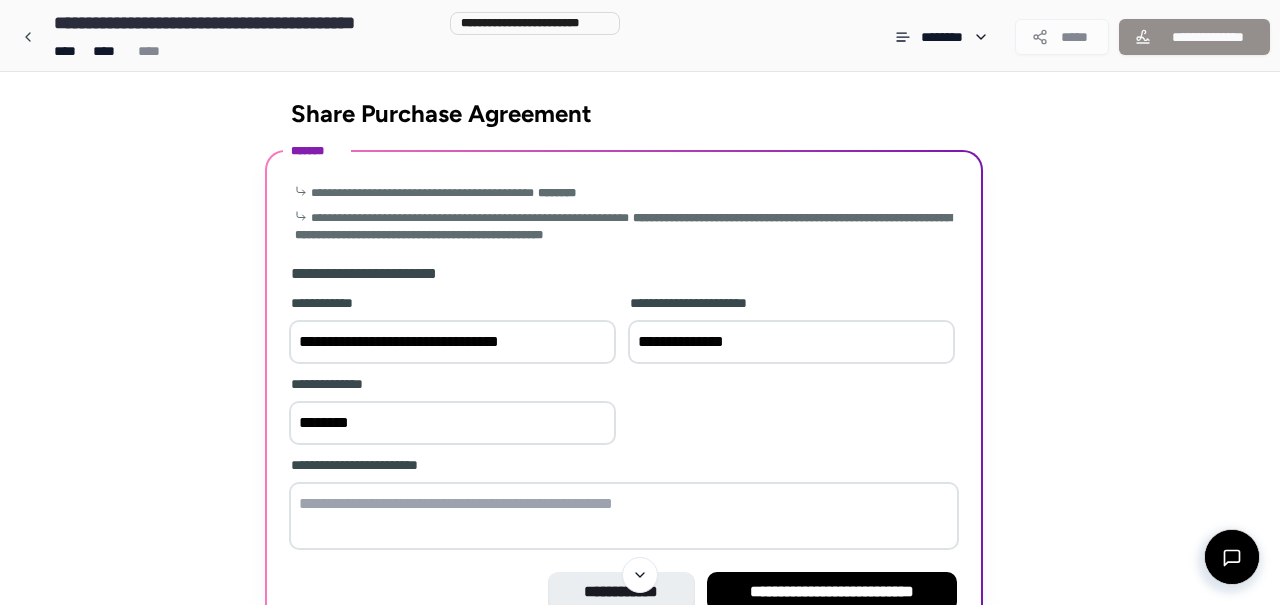 type on "********" 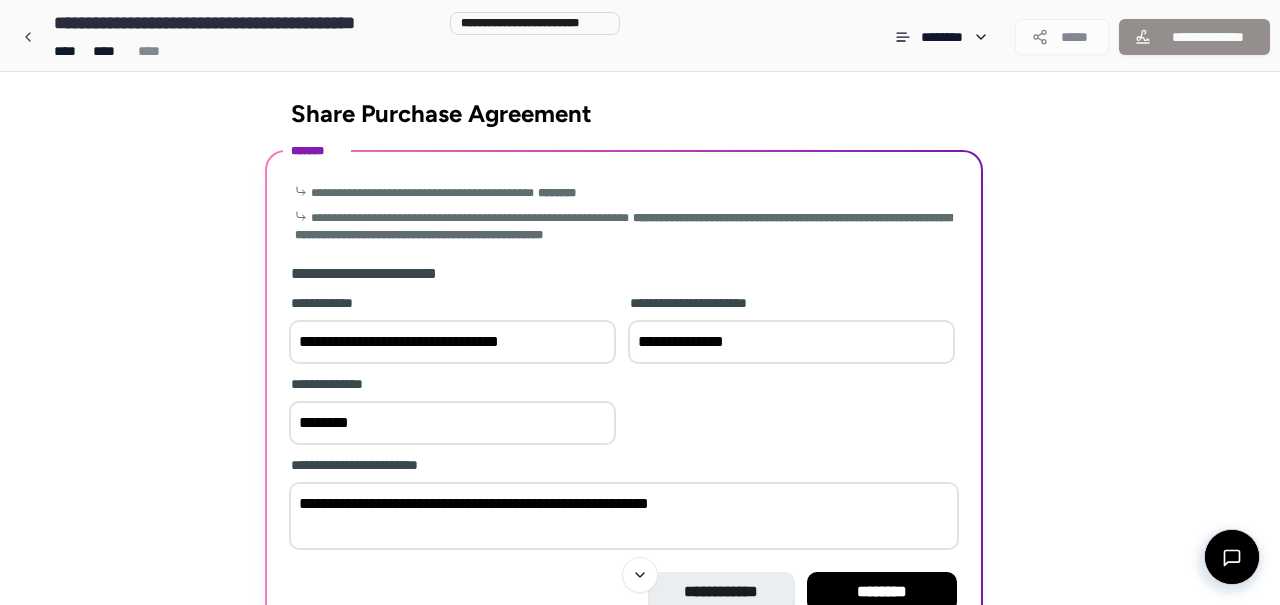 scroll, scrollTop: 117, scrollLeft: 0, axis: vertical 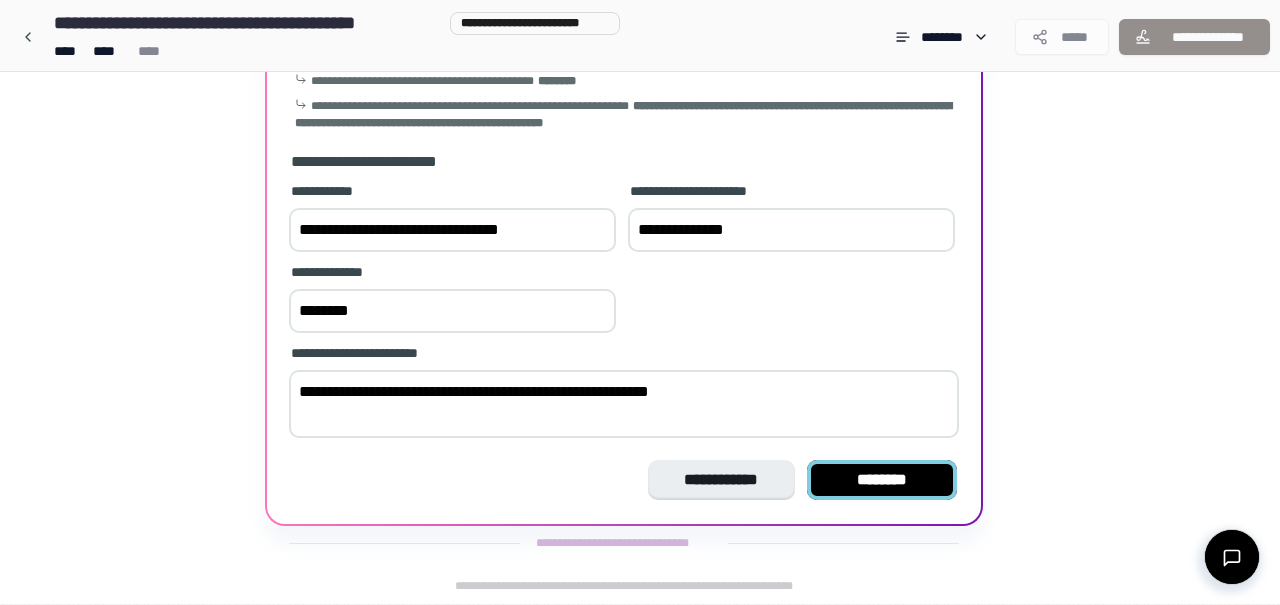 type on "**********" 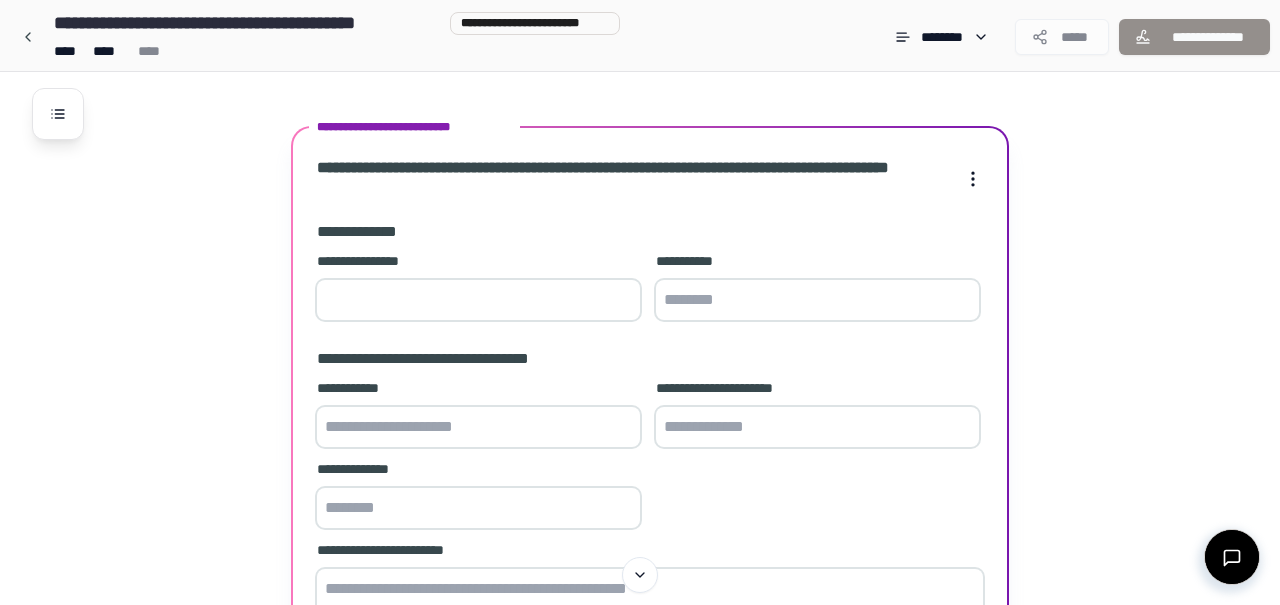 scroll, scrollTop: 217, scrollLeft: 0, axis: vertical 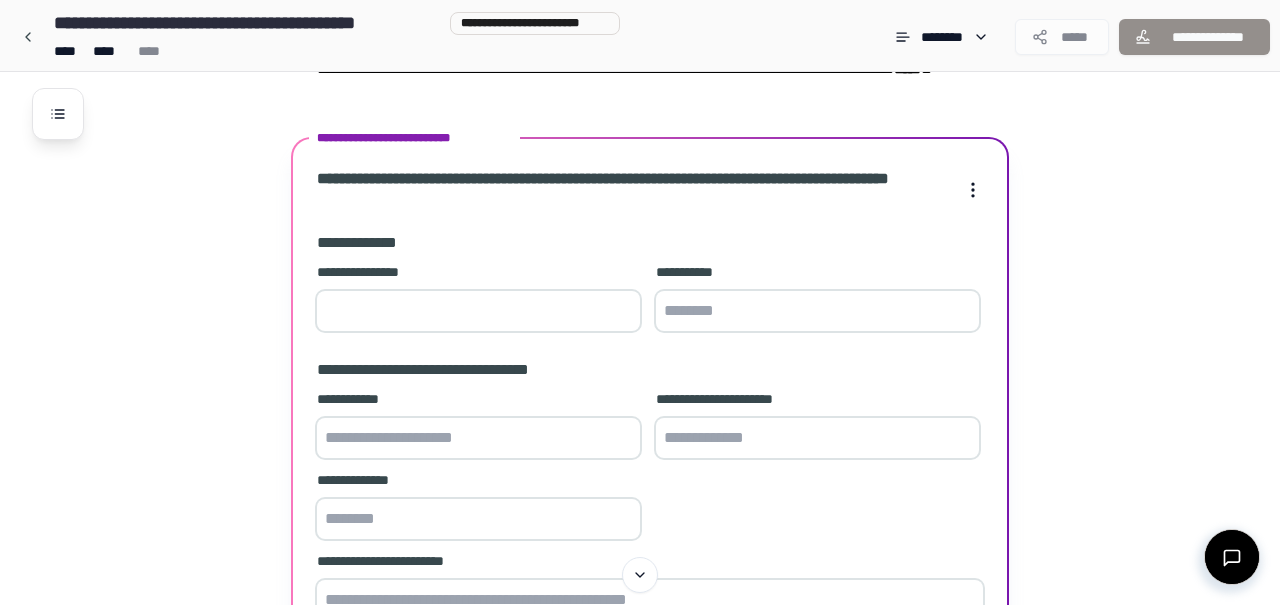 click at bounding box center (817, 311) 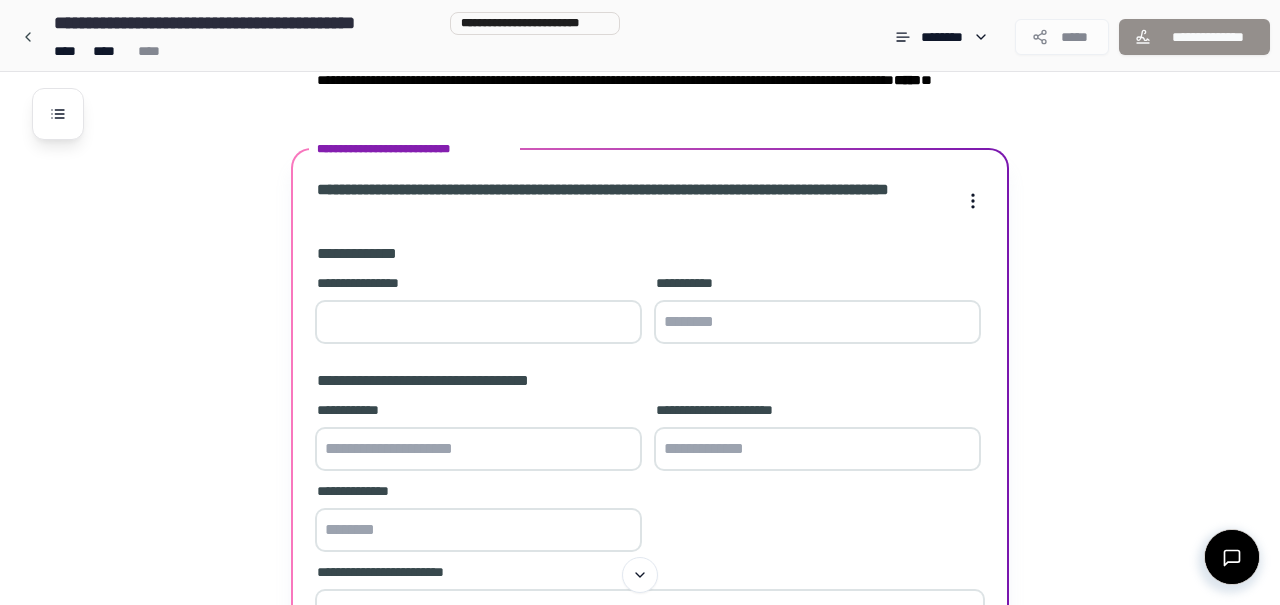 scroll, scrollTop: 211, scrollLeft: 0, axis: vertical 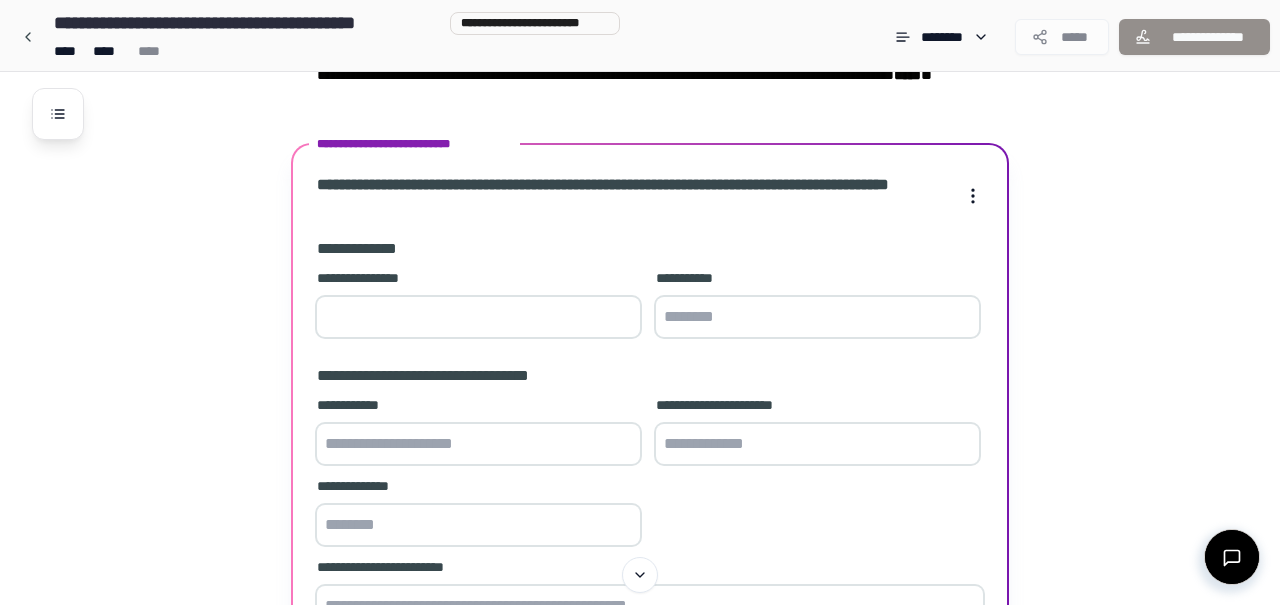 click at bounding box center (478, 317) 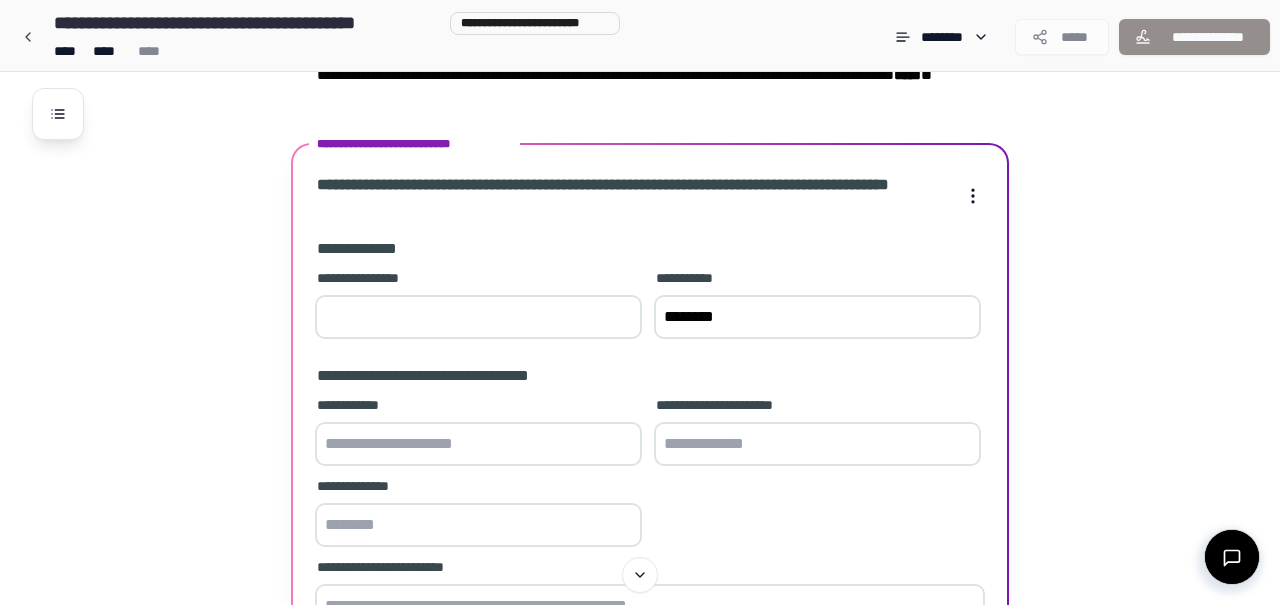 type on "********" 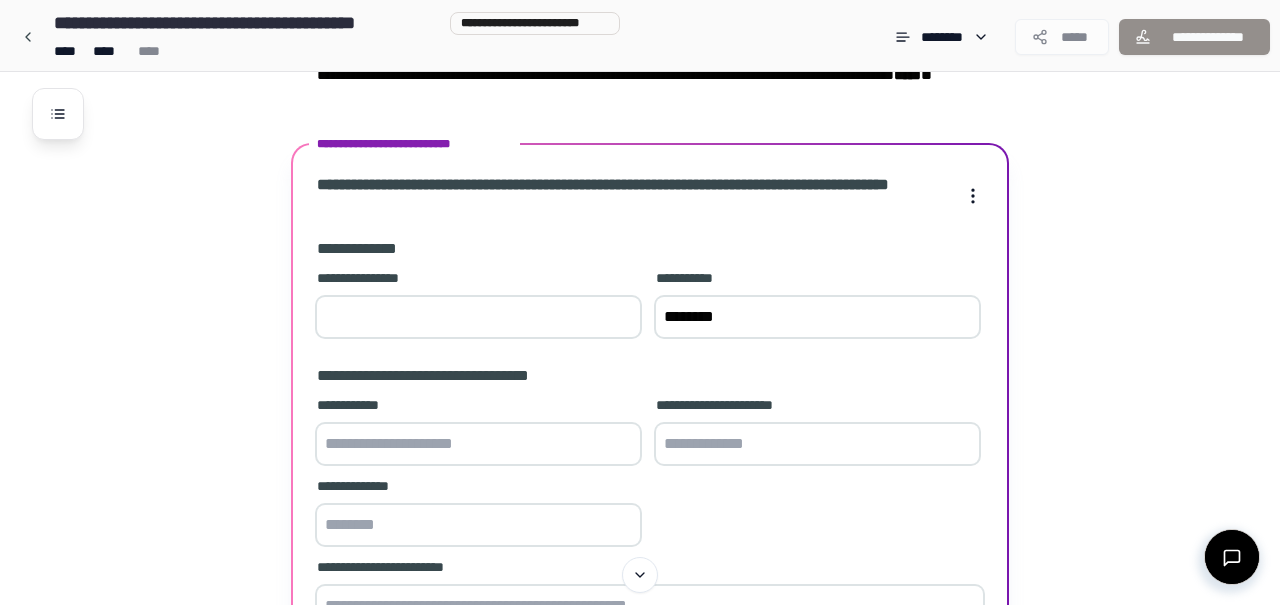 click at bounding box center (478, 444) 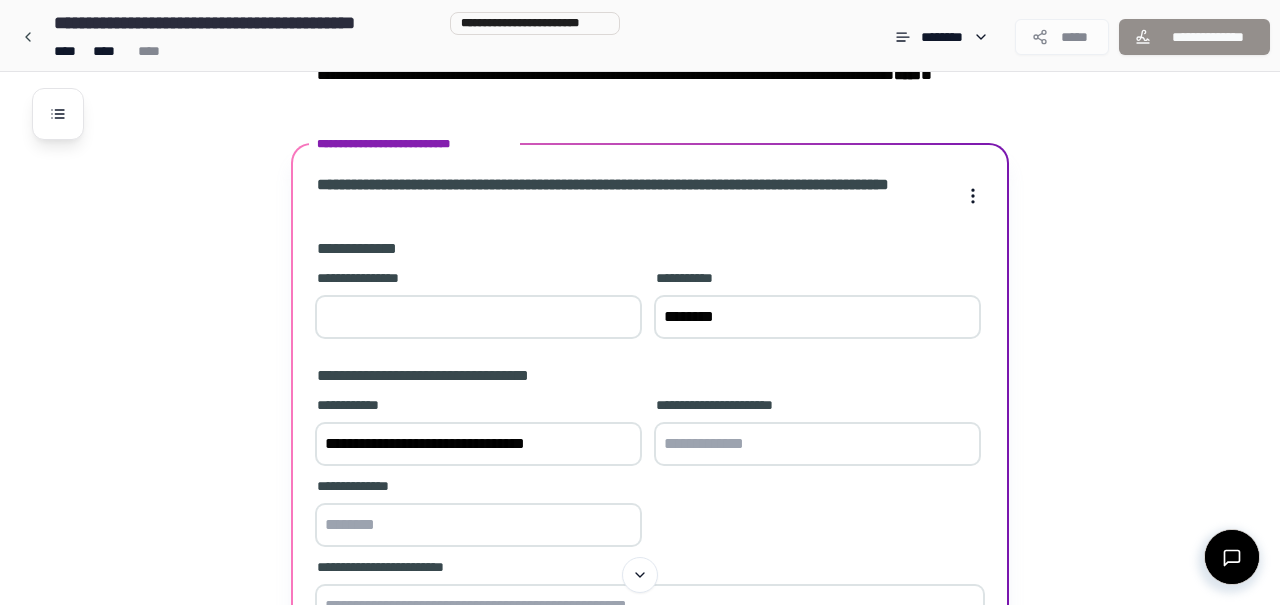 type on "**********" 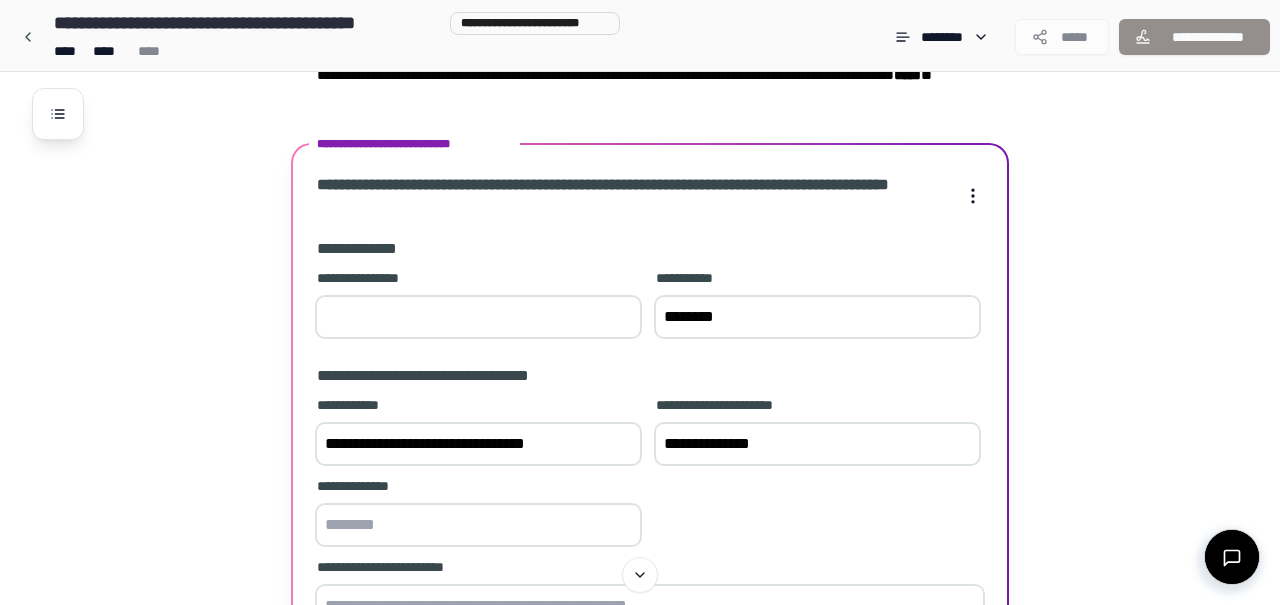 type on "**********" 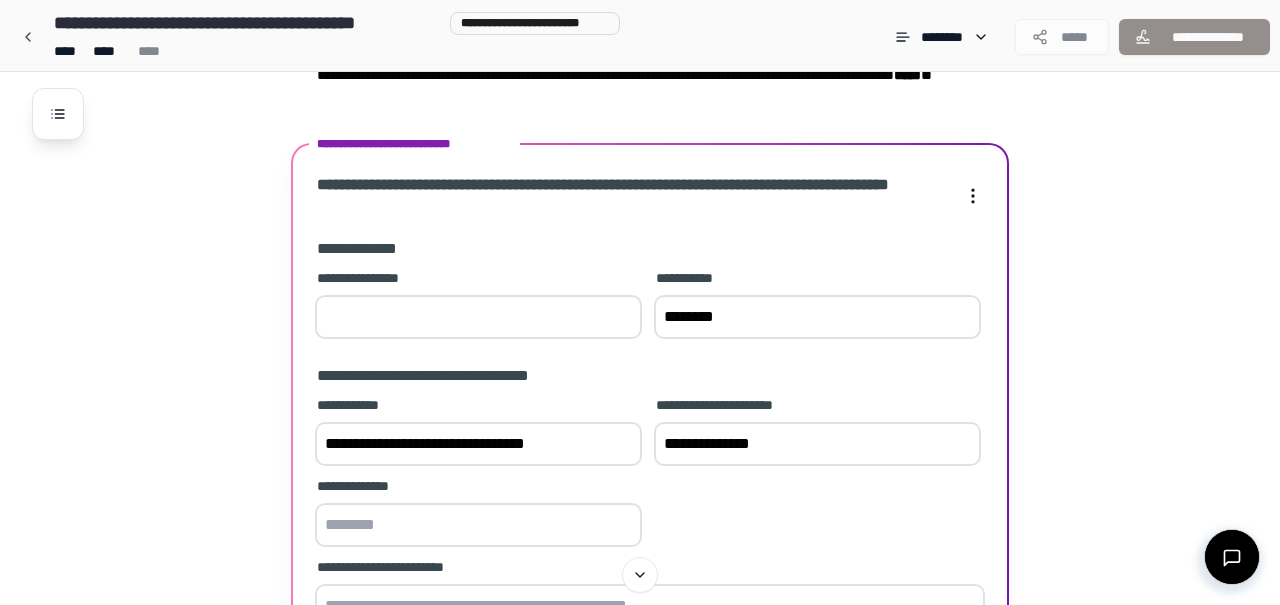 scroll, scrollTop: 382, scrollLeft: 0, axis: vertical 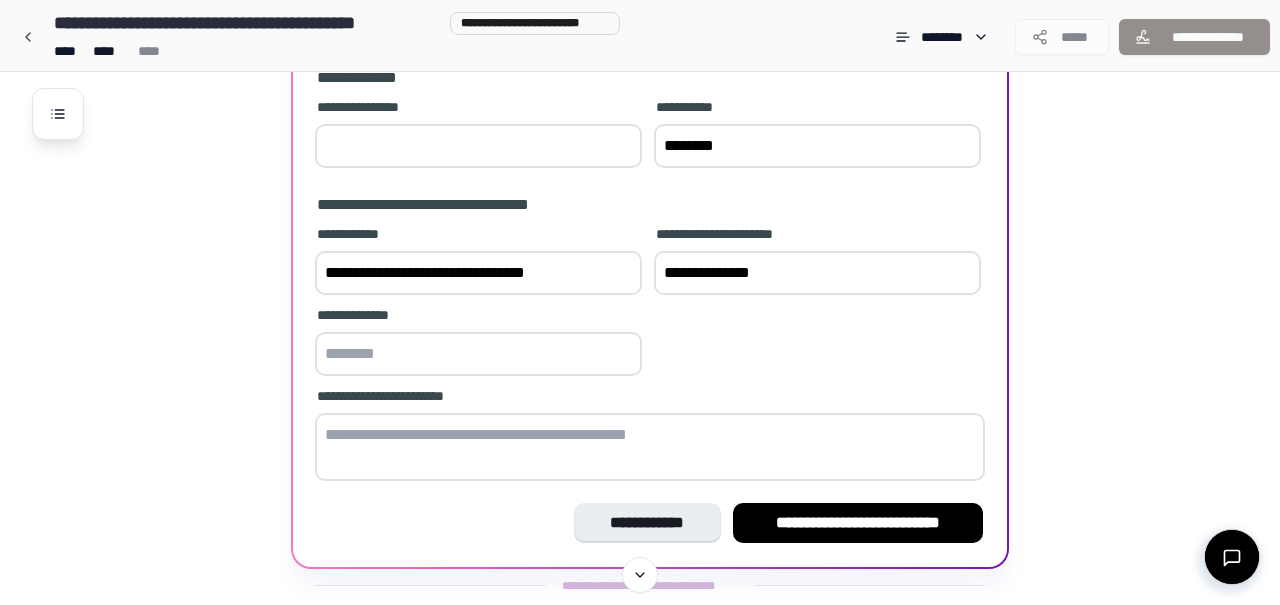 click at bounding box center [650, 447] 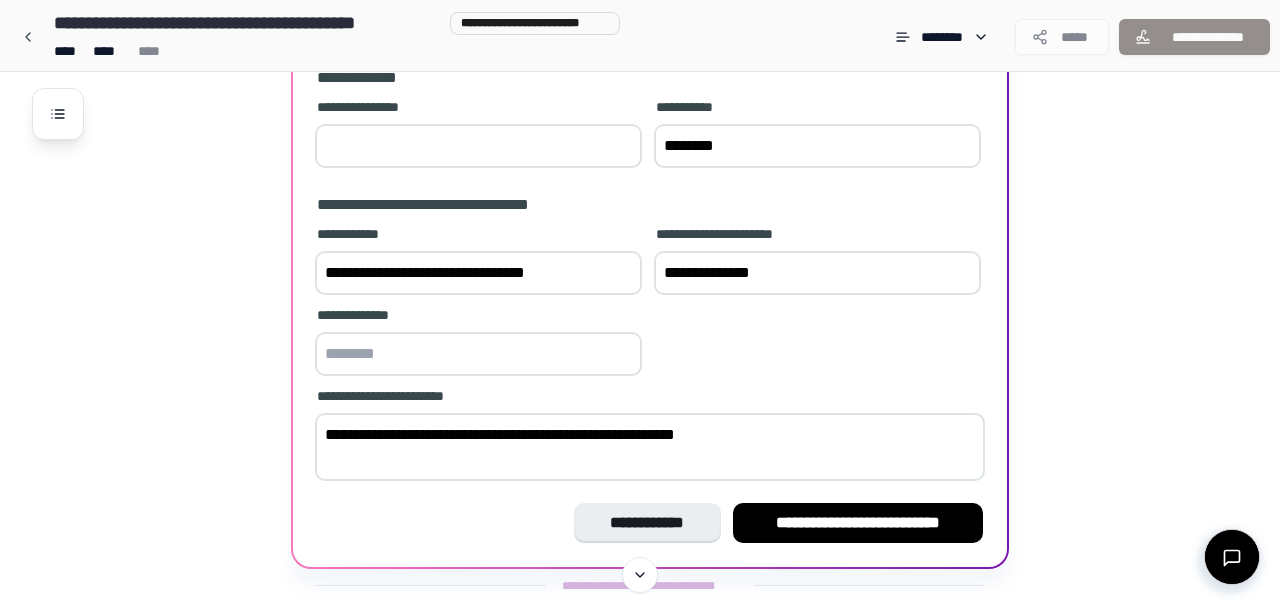 type on "**********" 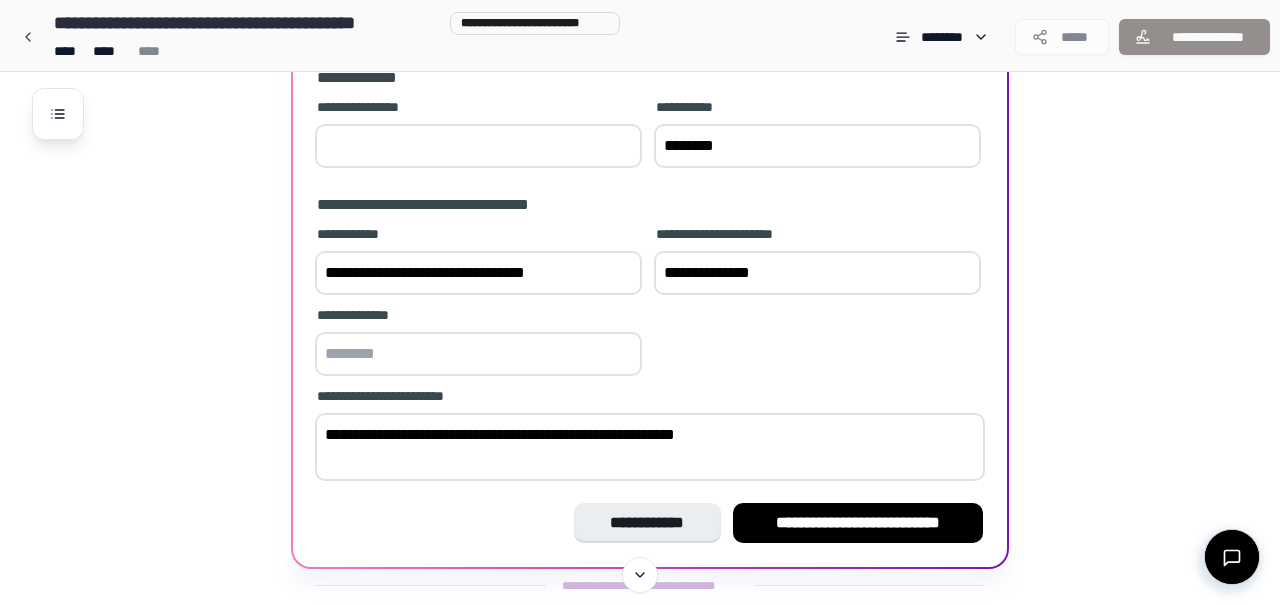 click at bounding box center (478, 354) 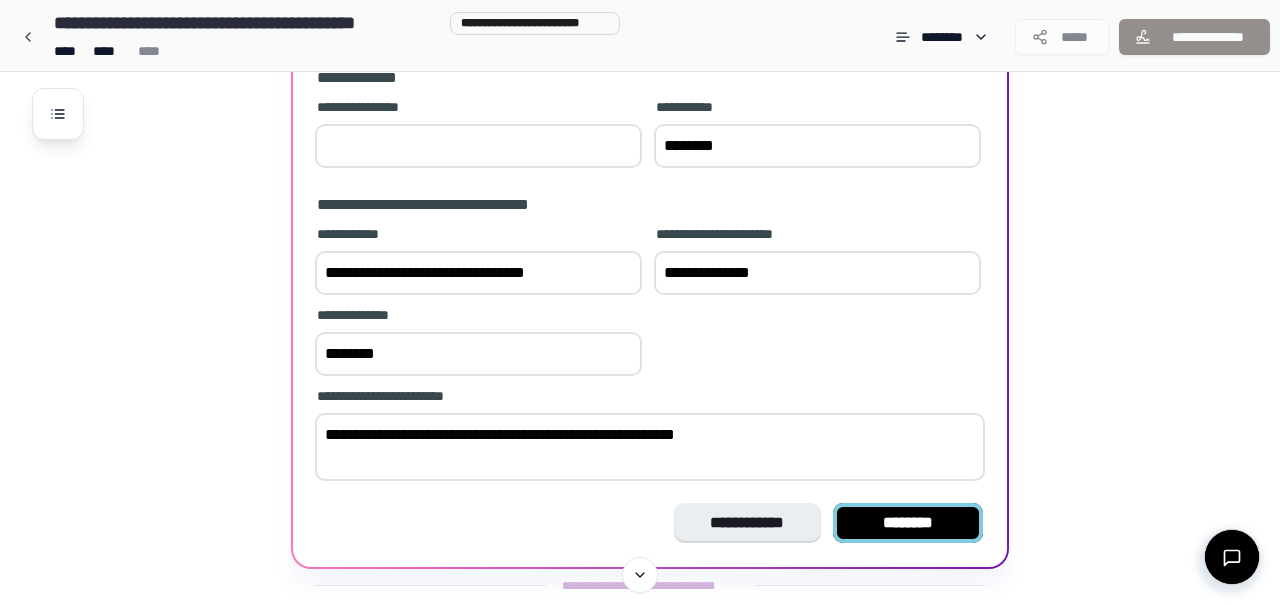type on "********" 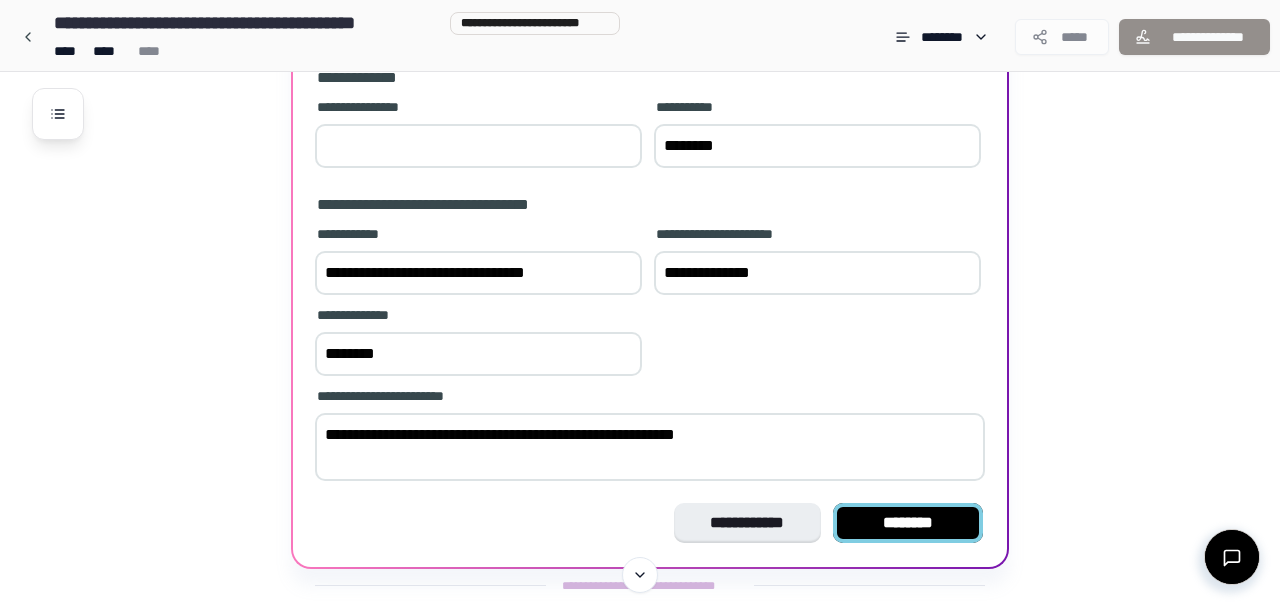 click on "********" at bounding box center [908, 523] 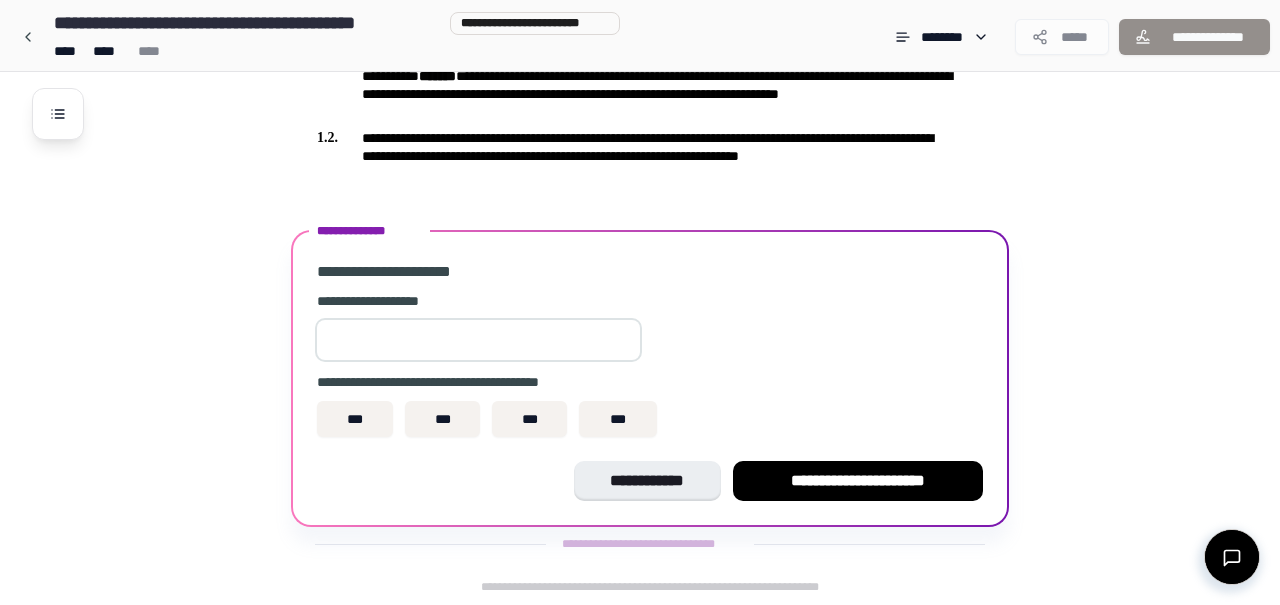 scroll, scrollTop: 332, scrollLeft: 0, axis: vertical 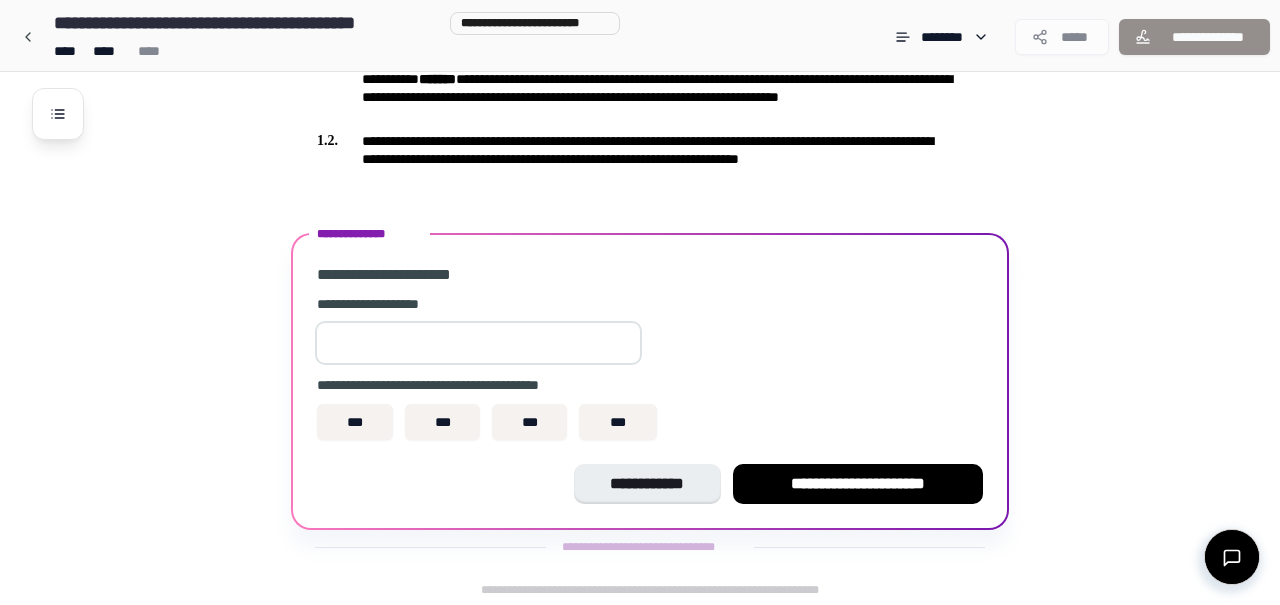 click at bounding box center [478, 343] 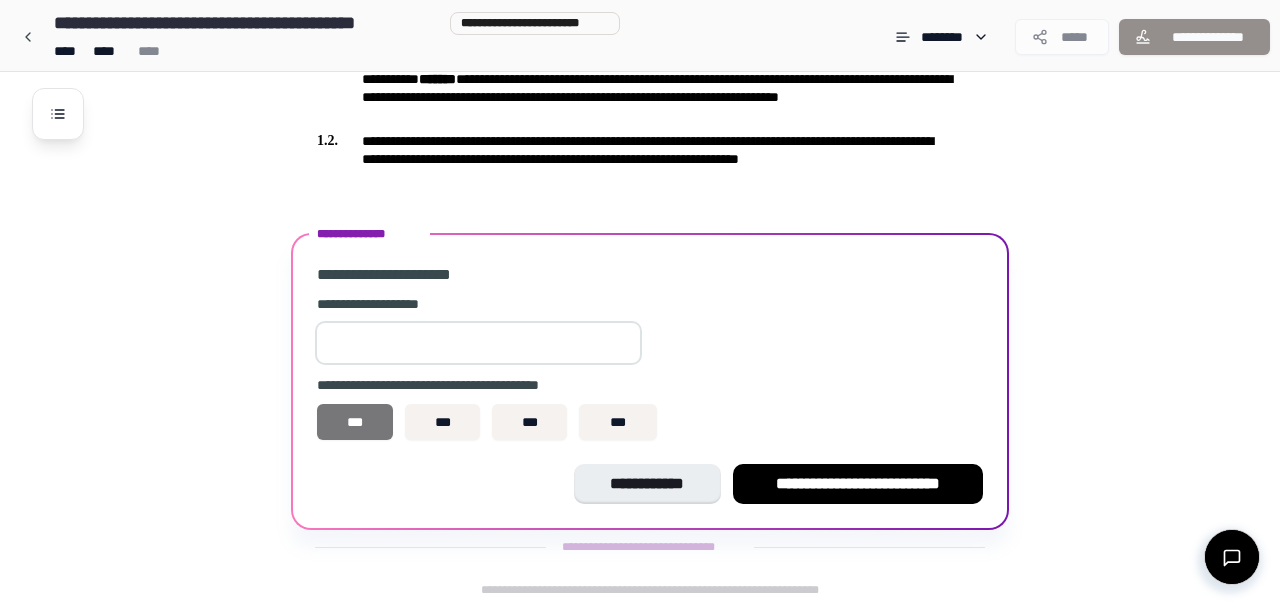 type on "*" 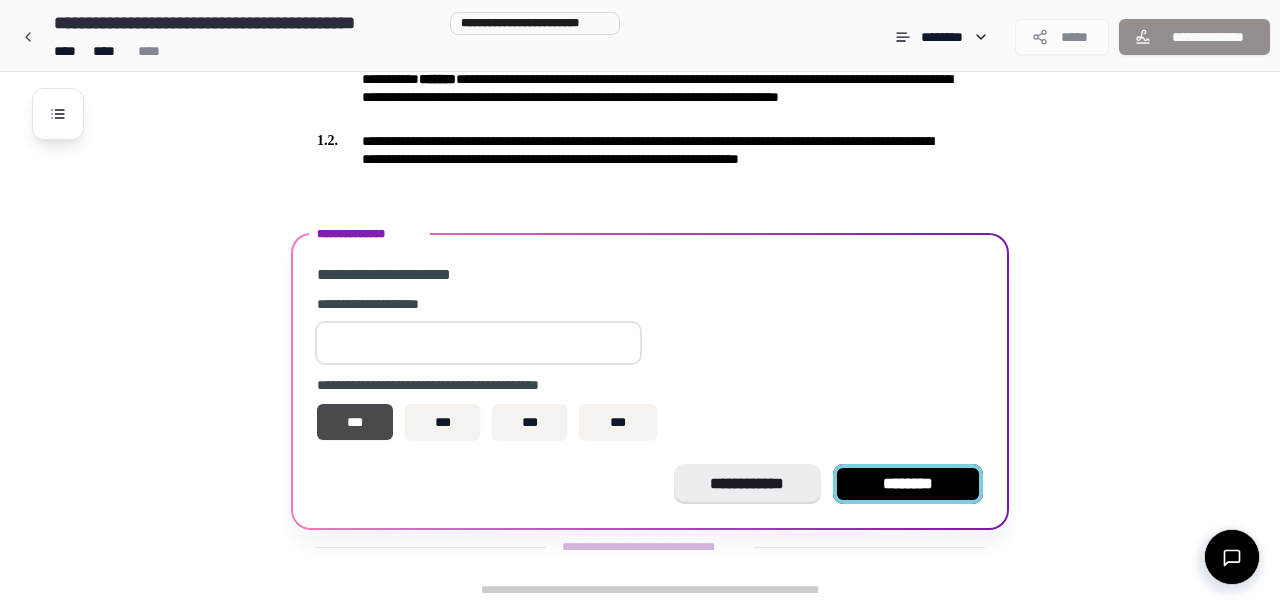 click on "********" at bounding box center [908, 484] 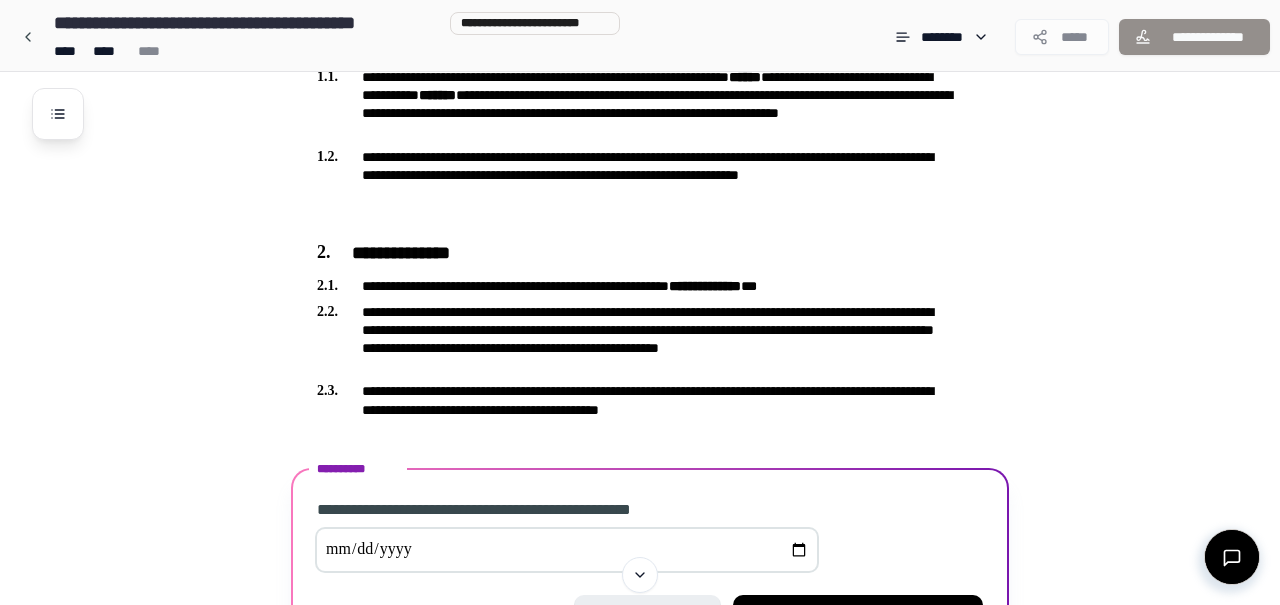 scroll, scrollTop: 450, scrollLeft: 0, axis: vertical 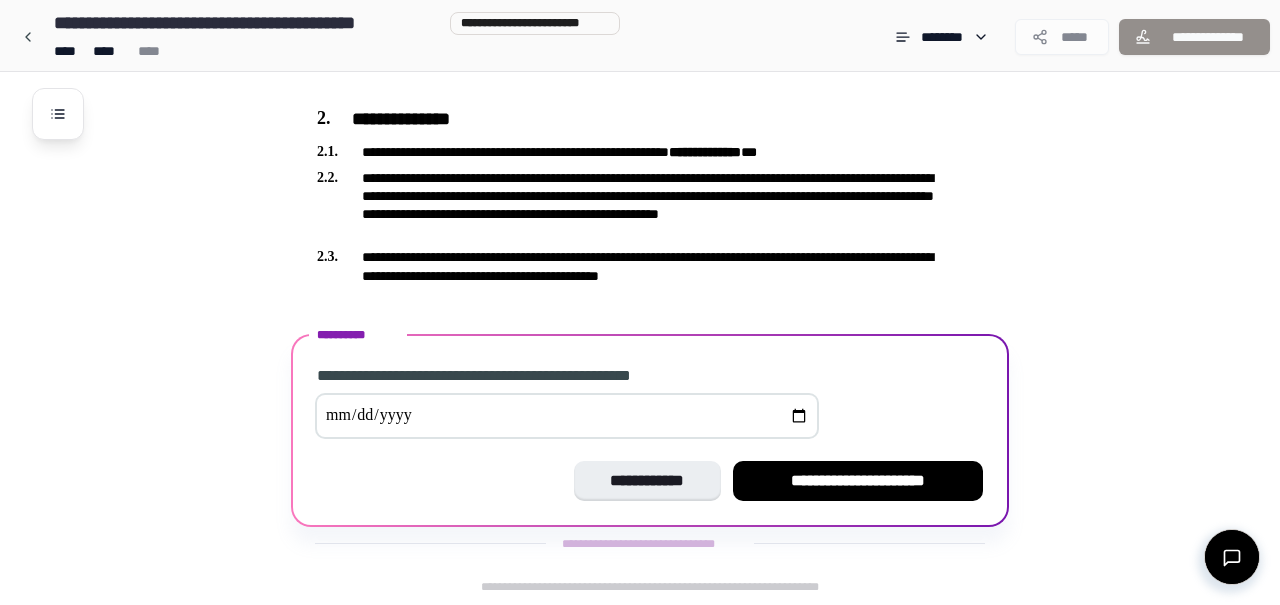 click at bounding box center (567, 416) 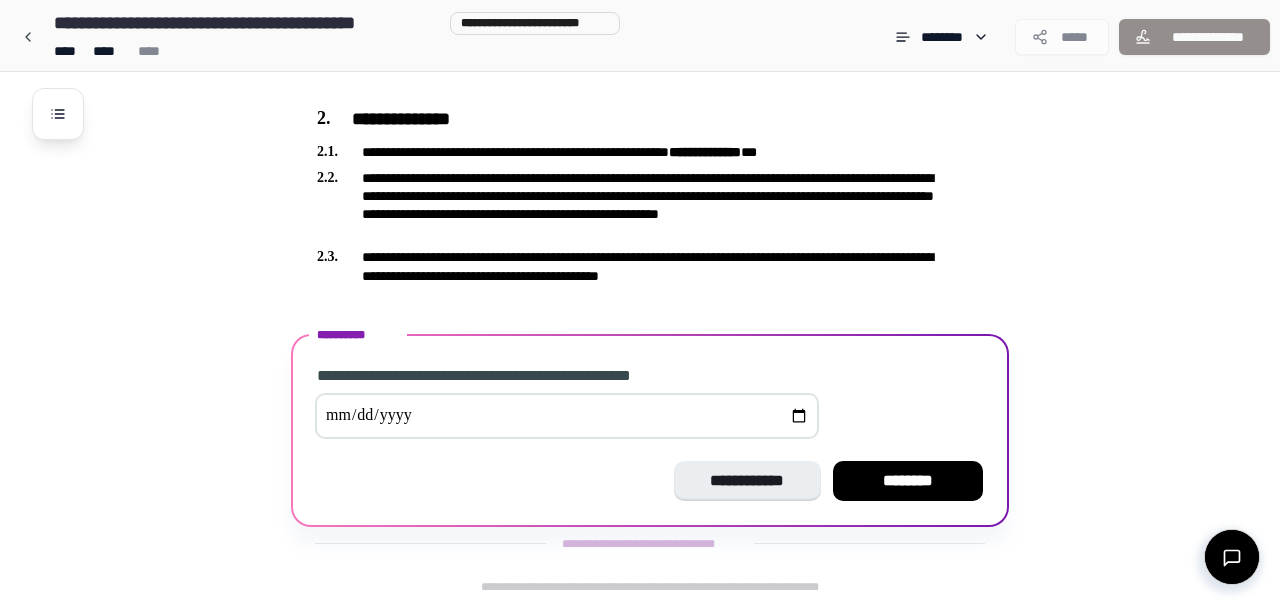 type on "**********" 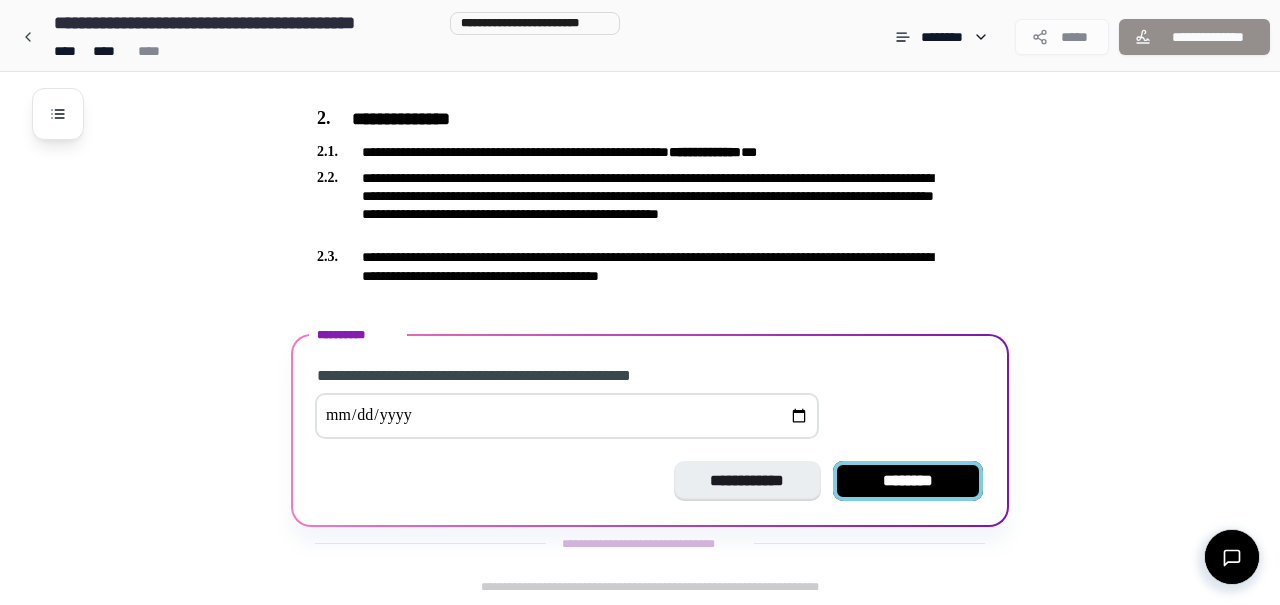 click on "********" at bounding box center [908, 481] 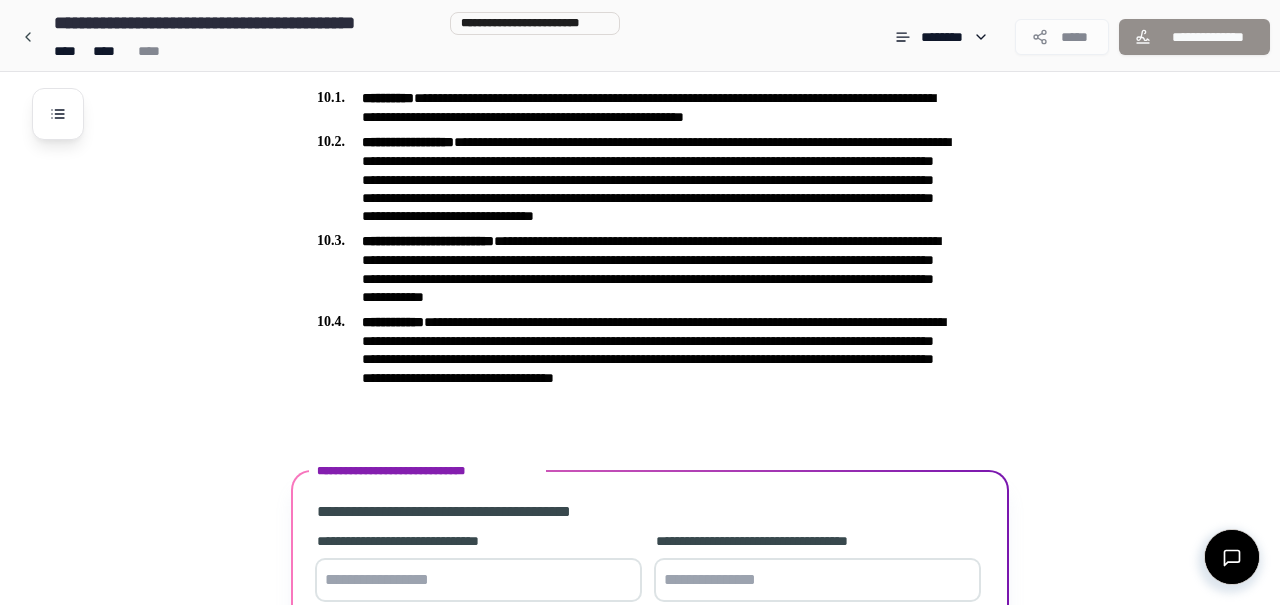 scroll, scrollTop: 2465, scrollLeft: 0, axis: vertical 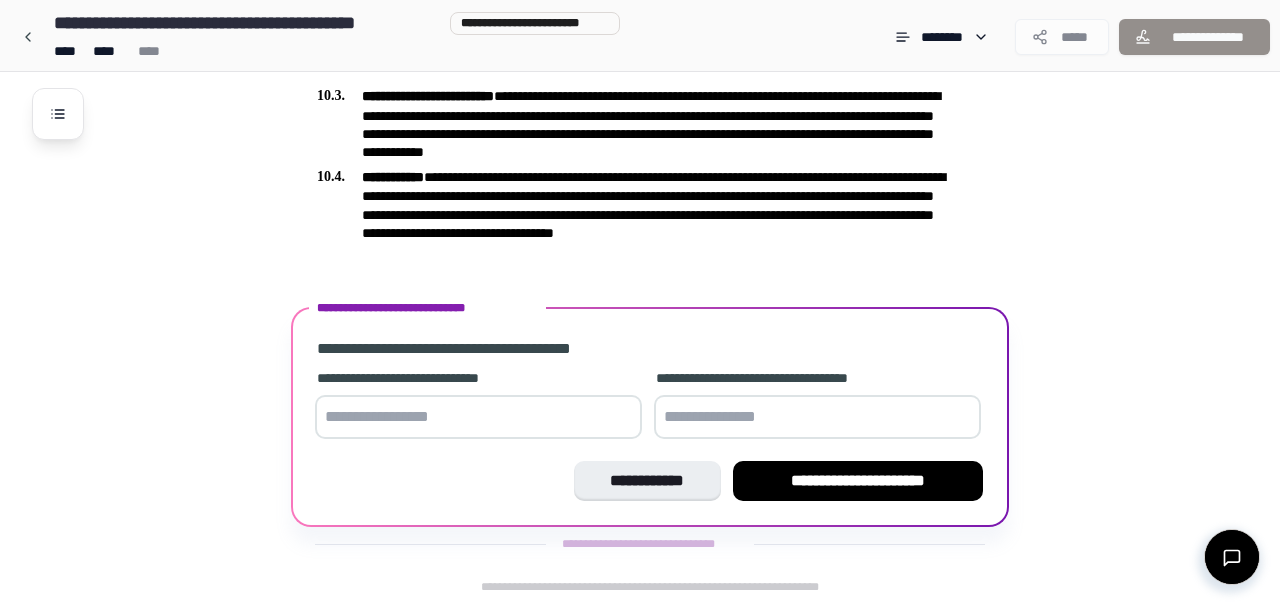 click at bounding box center (478, 417) 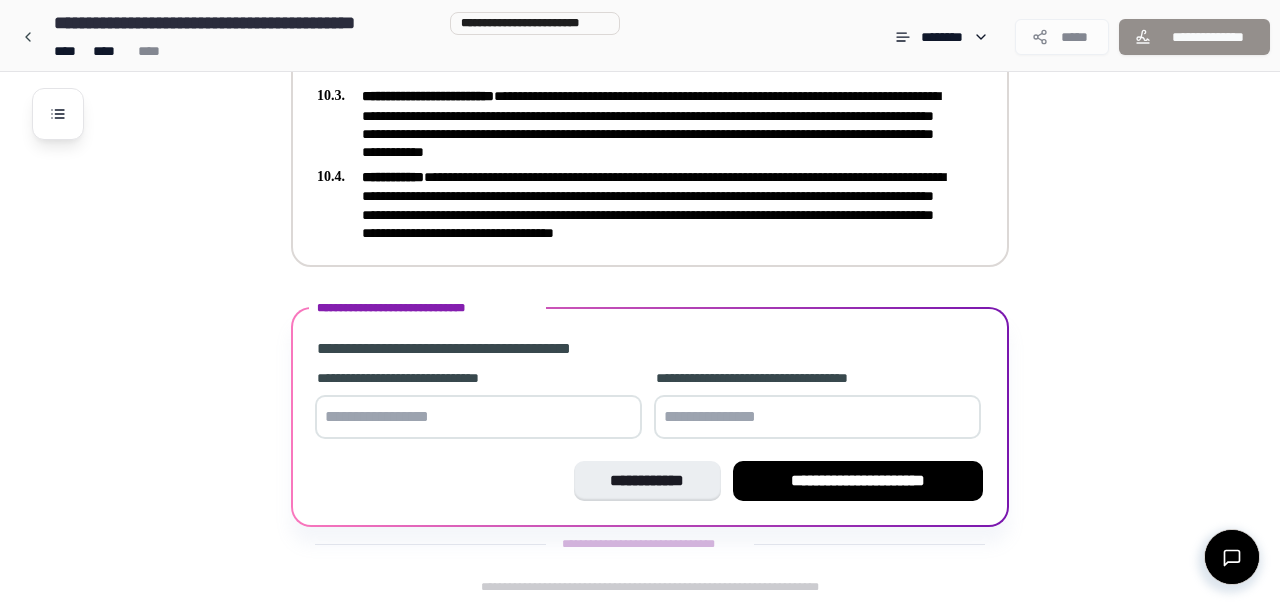 paste on "**********" 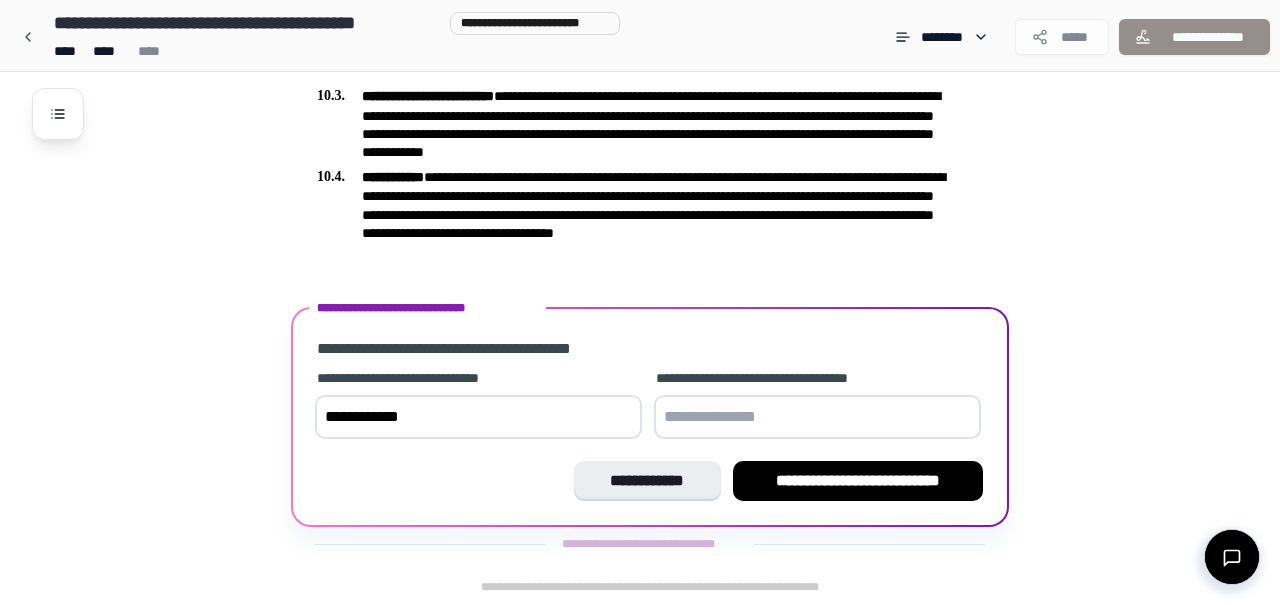 type on "**********" 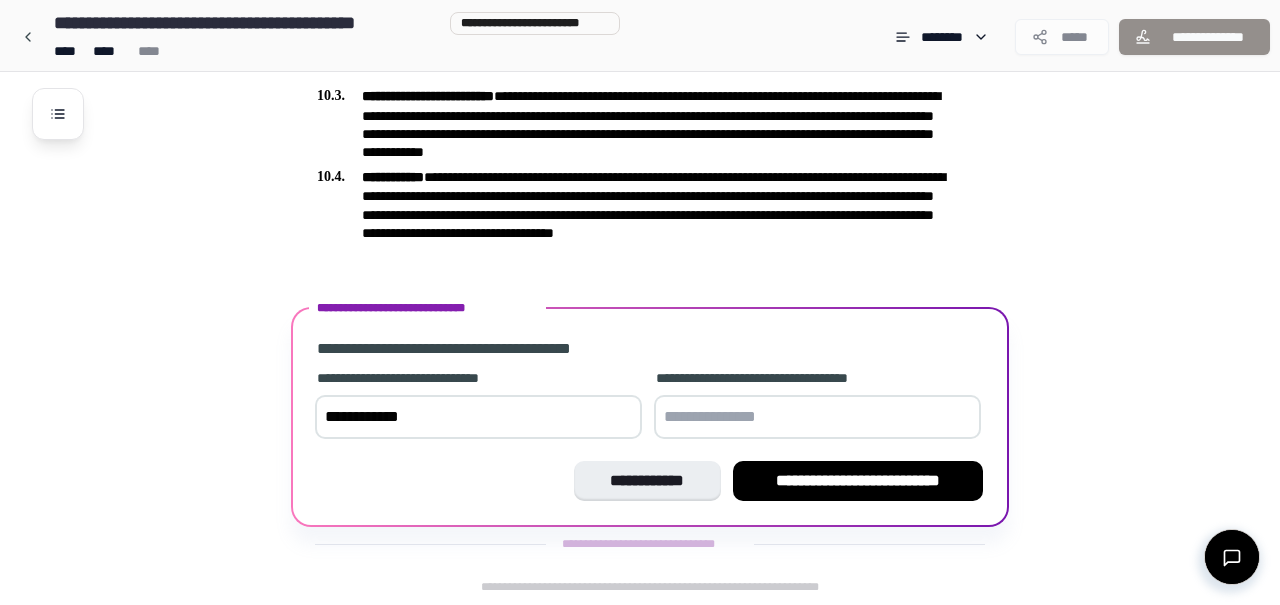 click at bounding box center (817, 417) 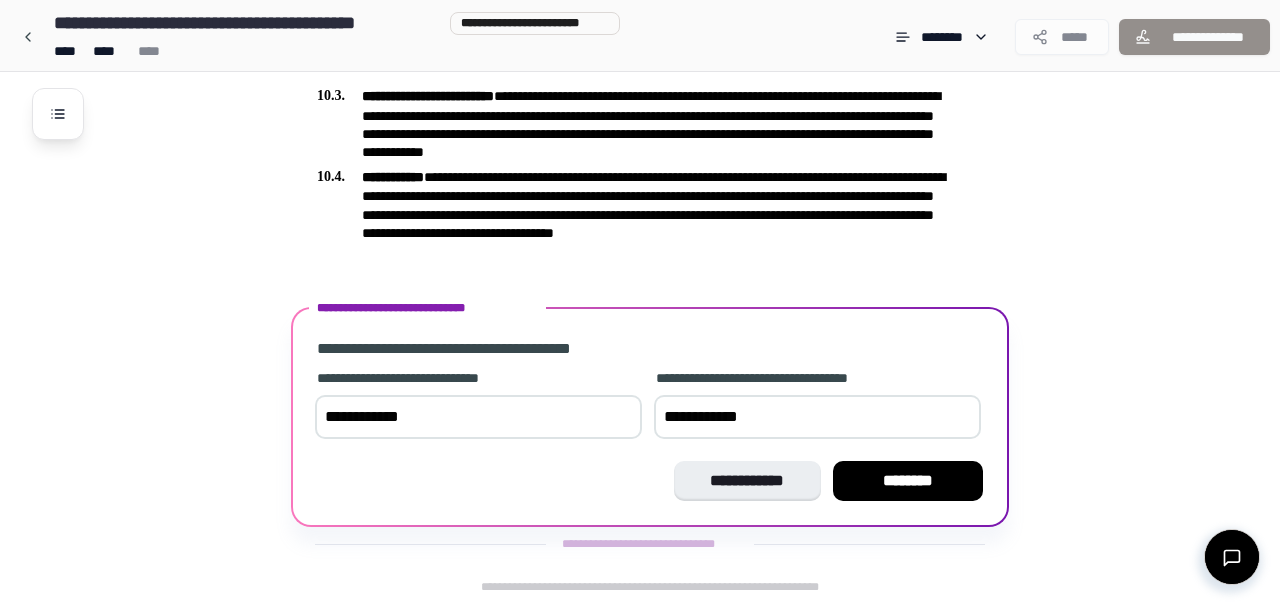 type on "**********" 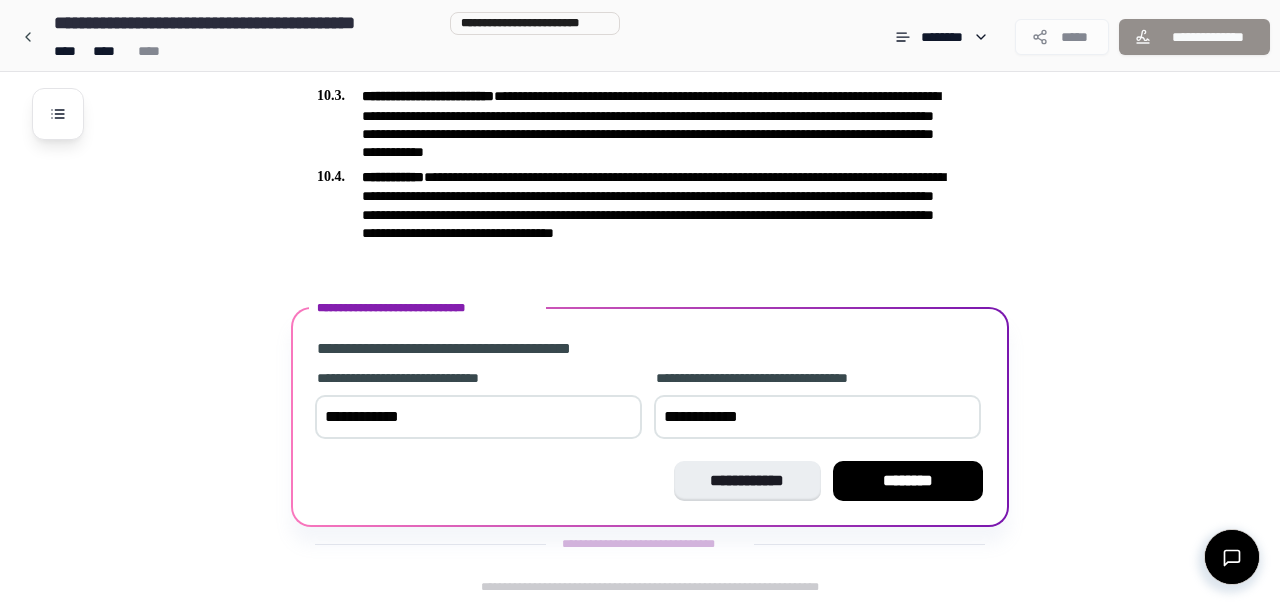 click on "**********" at bounding box center (478, 417) 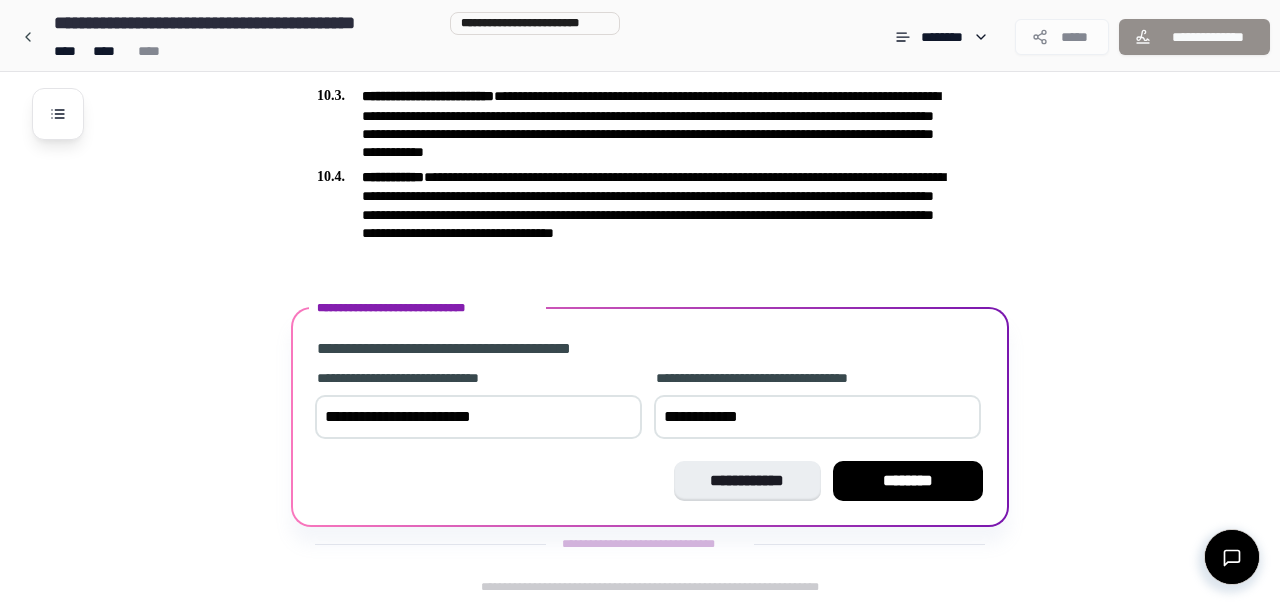 type on "**********" 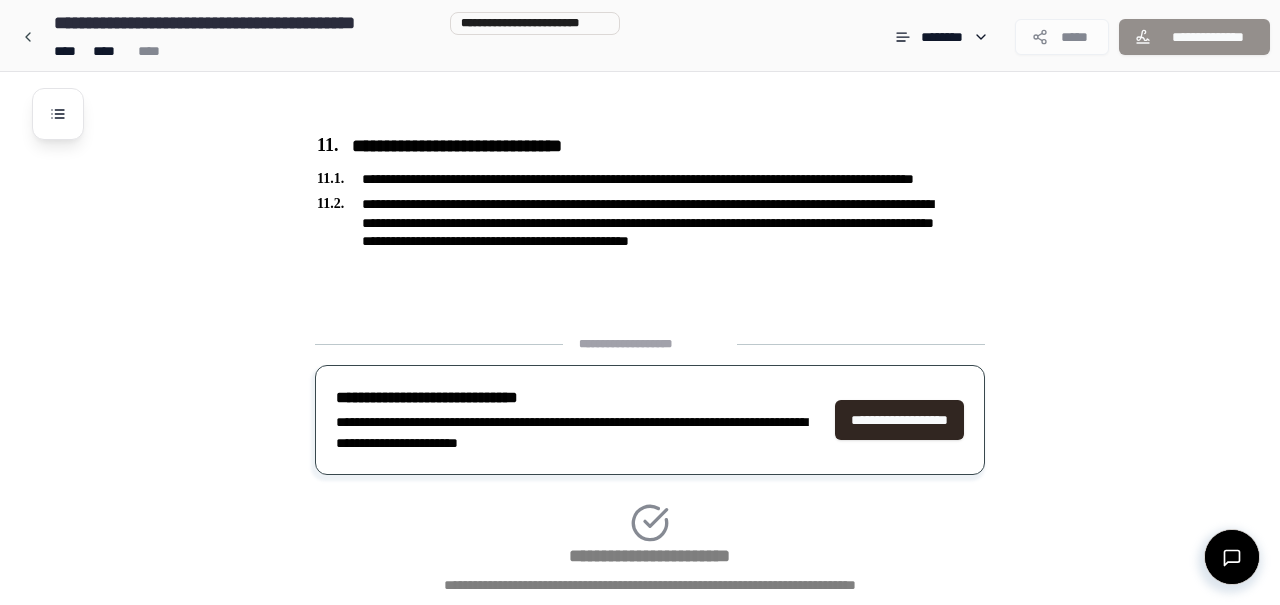 scroll, scrollTop: 2746, scrollLeft: 0, axis: vertical 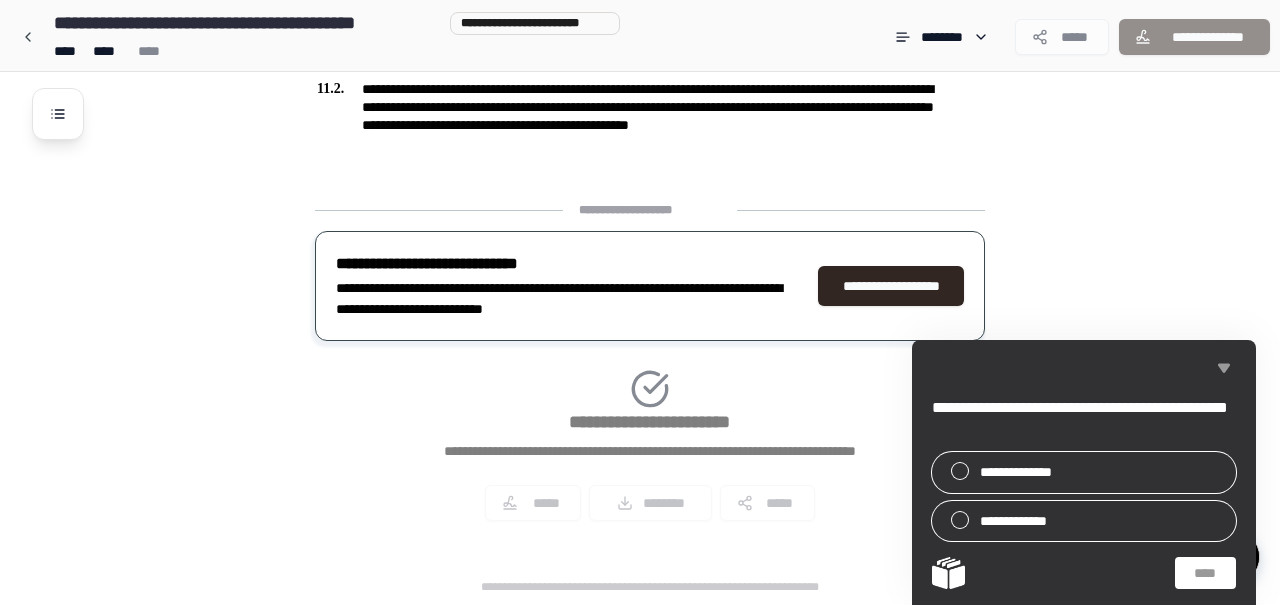 click 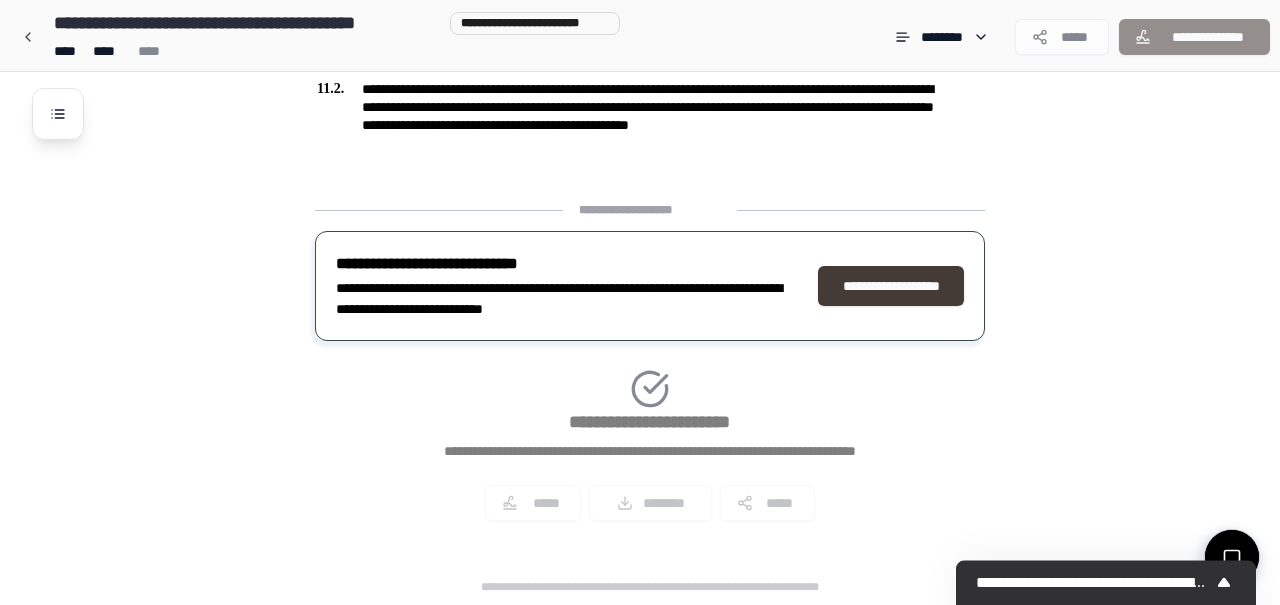 click on "**********" at bounding box center (891, 286) 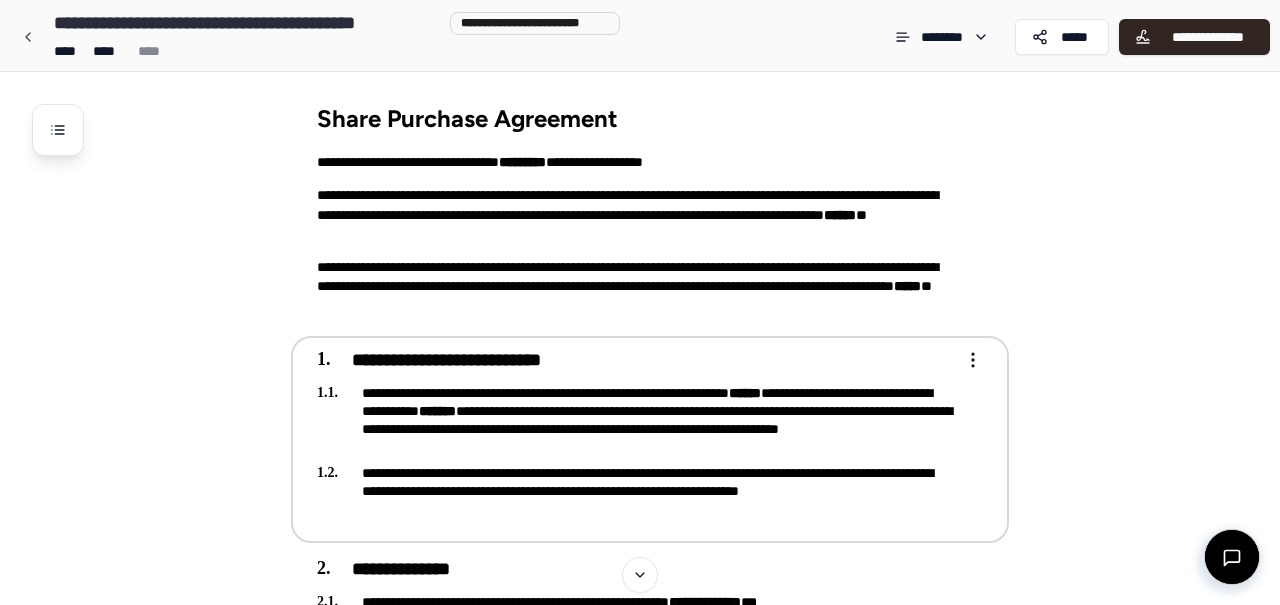 scroll, scrollTop: 0, scrollLeft: 0, axis: both 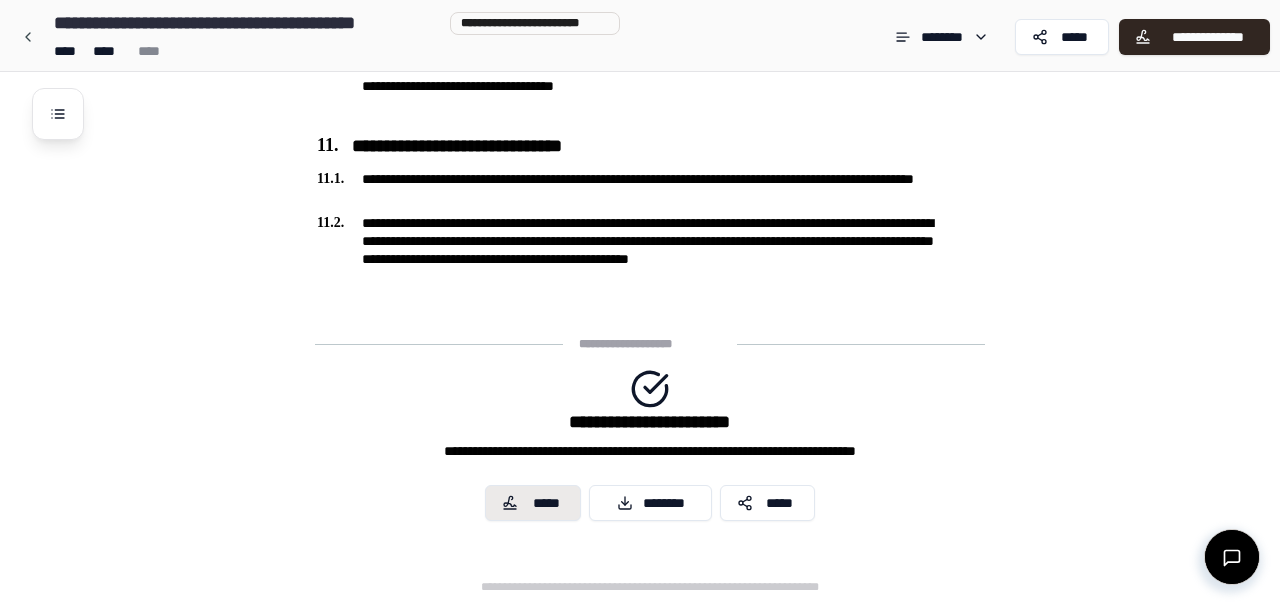 click on "*****" at bounding box center [533, 503] 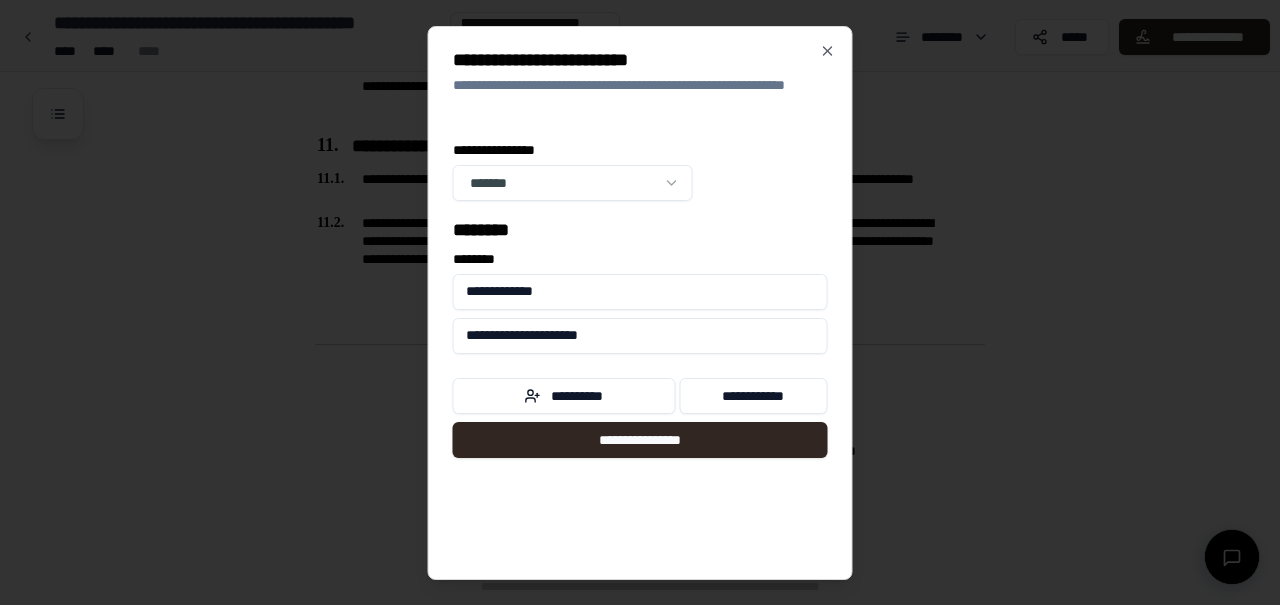 click on "**********" at bounding box center [640, -1004] 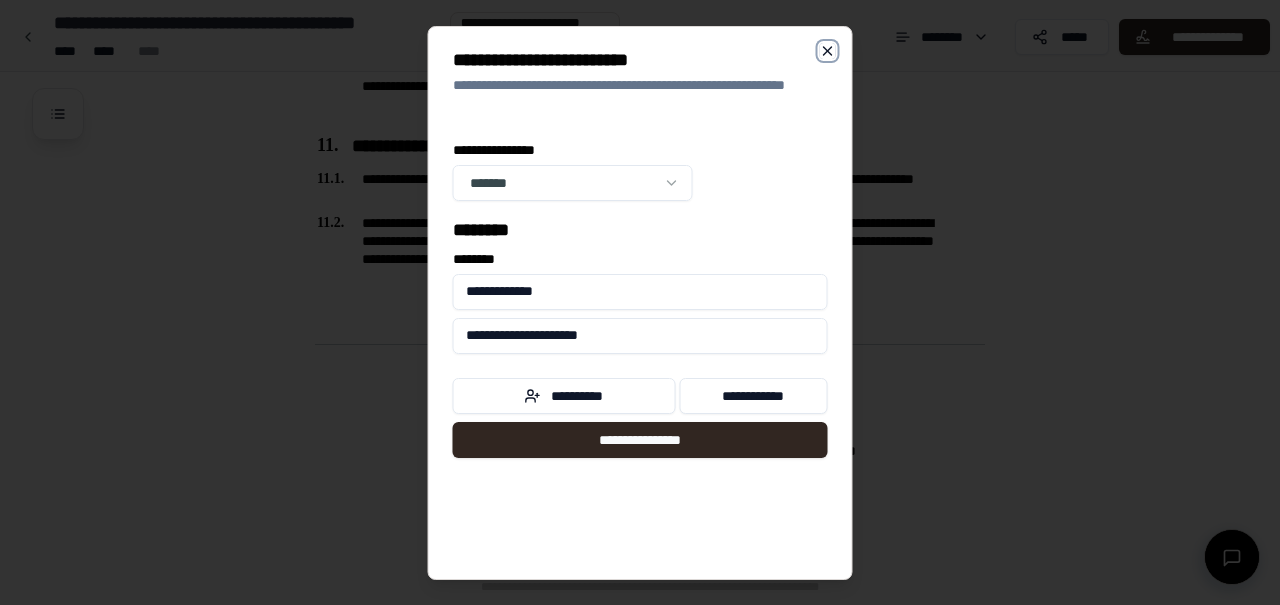 click 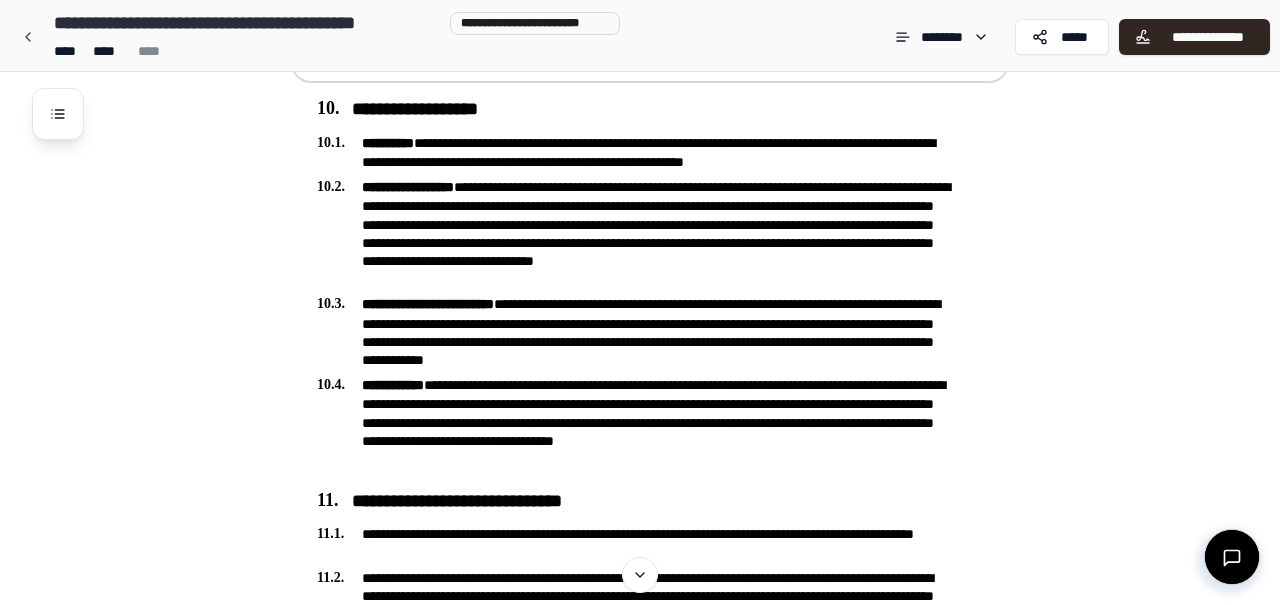 scroll, scrollTop: 2612, scrollLeft: 0, axis: vertical 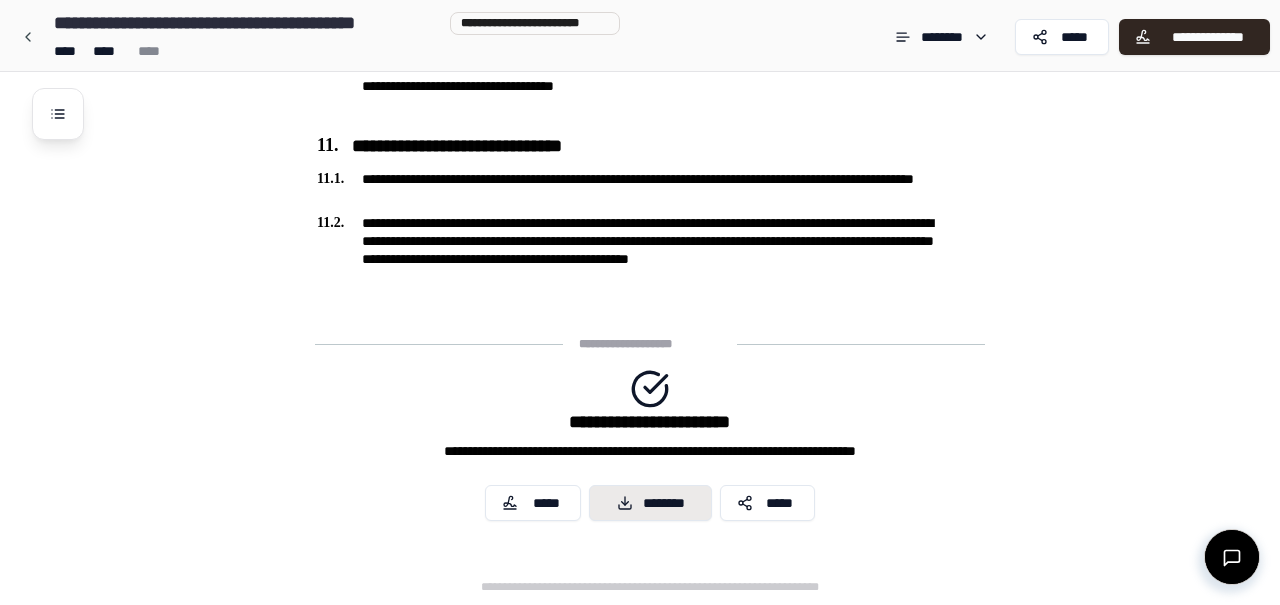 click on "********" at bounding box center [650, 503] 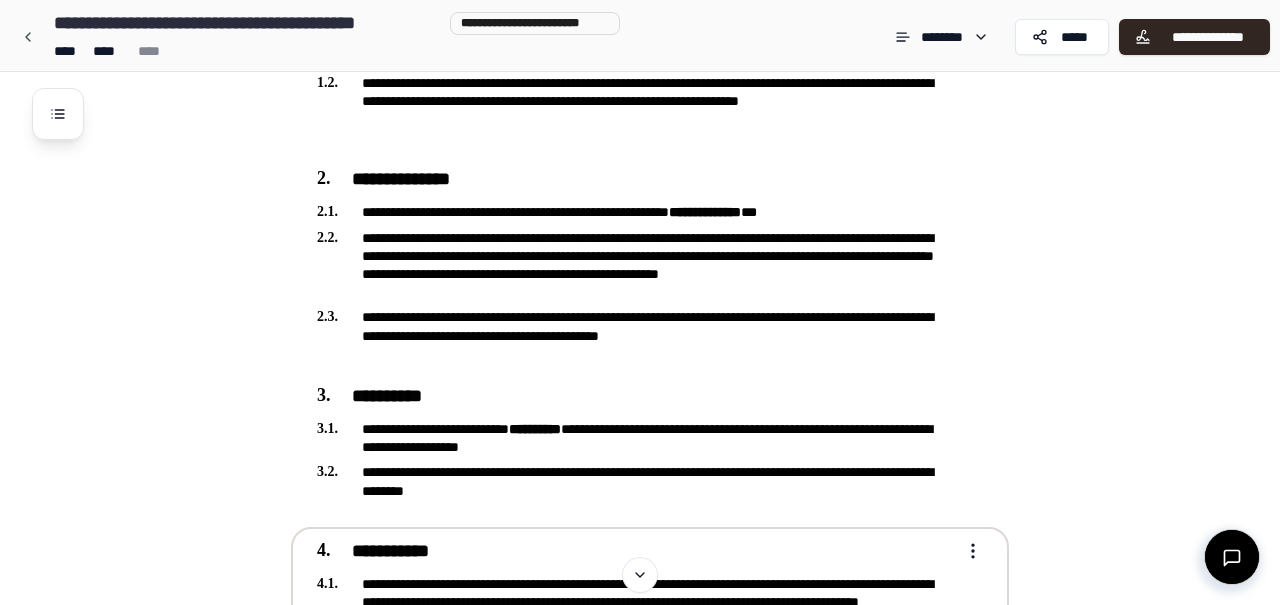 scroll, scrollTop: 0, scrollLeft: 0, axis: both 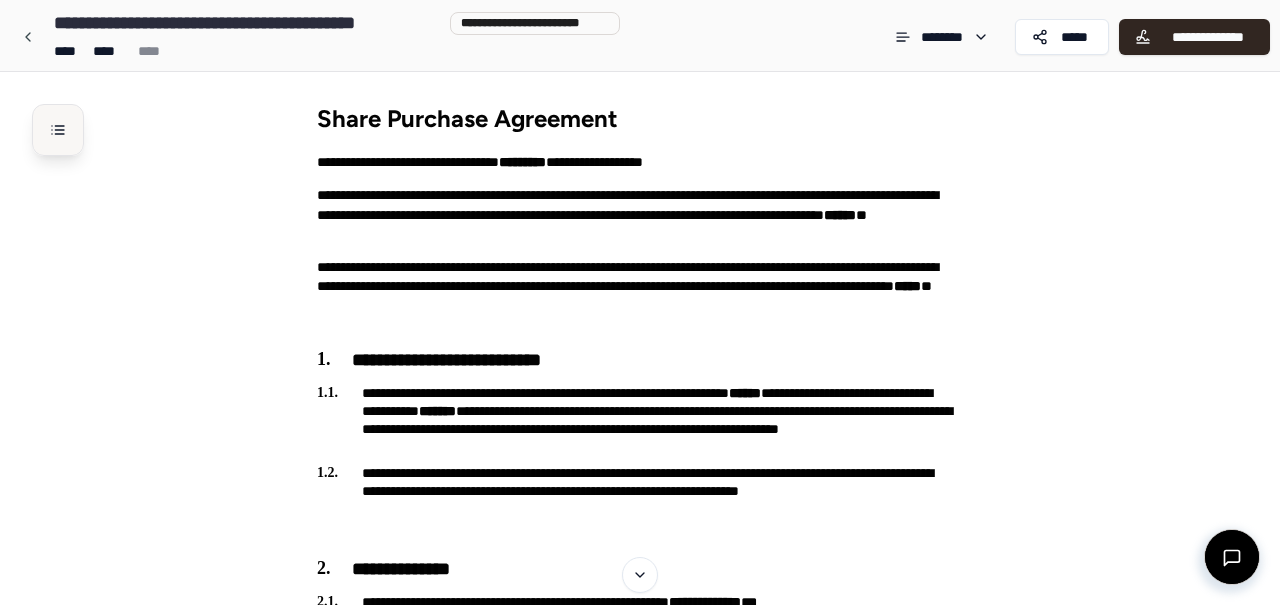 click at bounding box center (58, 130) 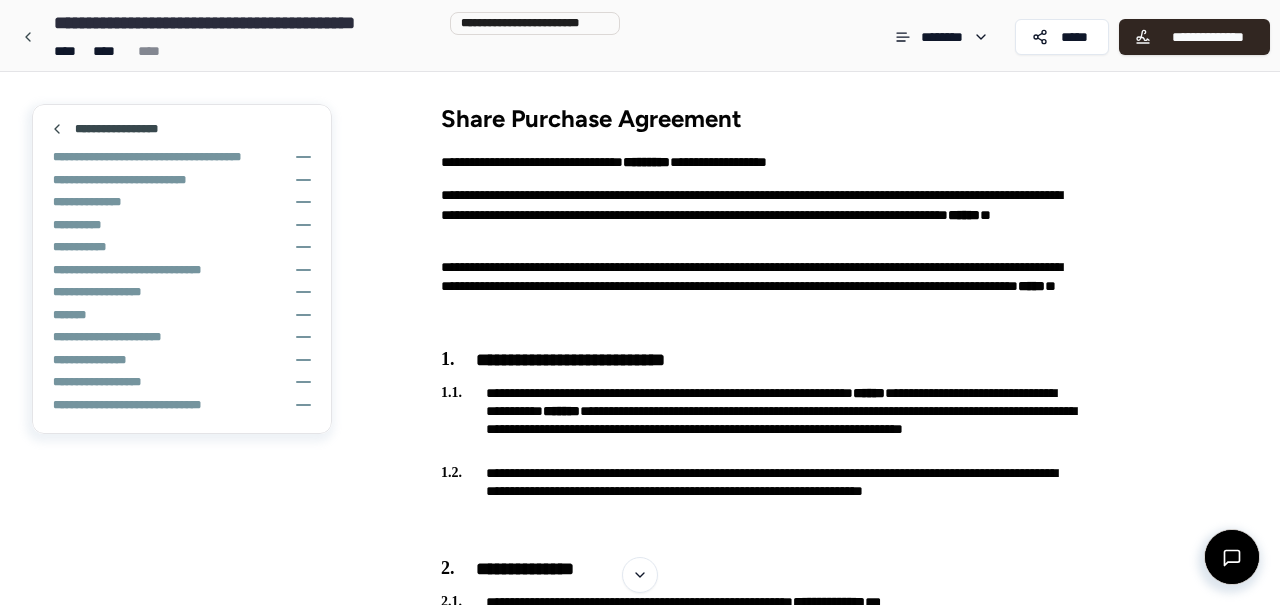 click on "**********" at bounding box center [790, 1644] 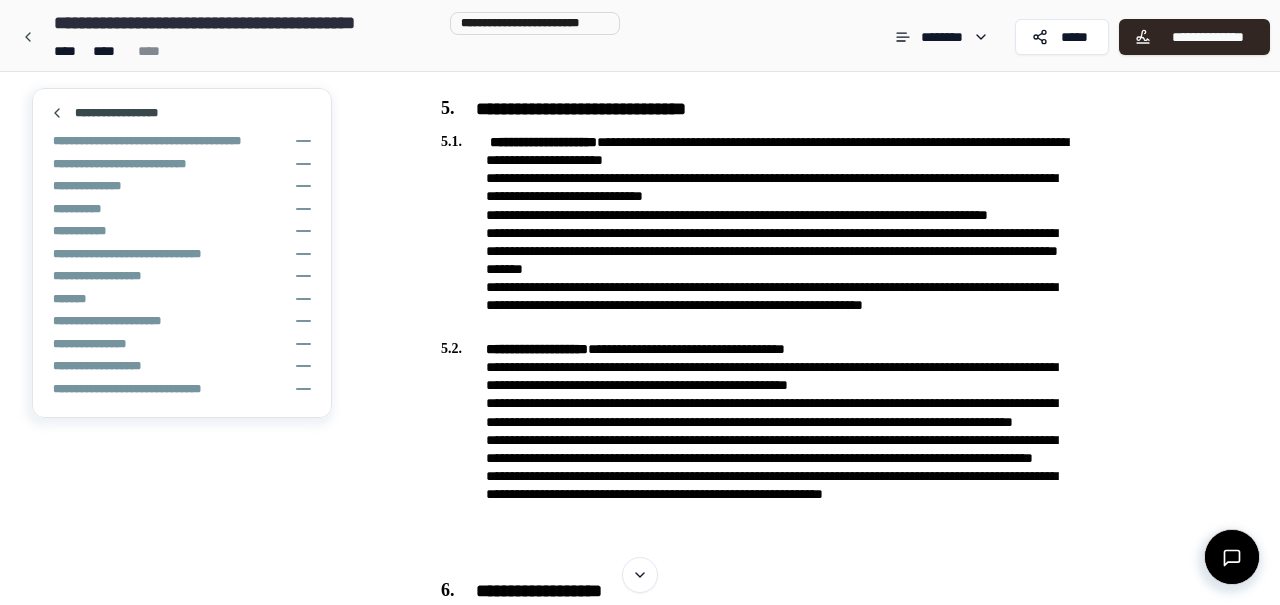 scroll, scrollTop: 1739, scrollLeft: 0, axis: vertical 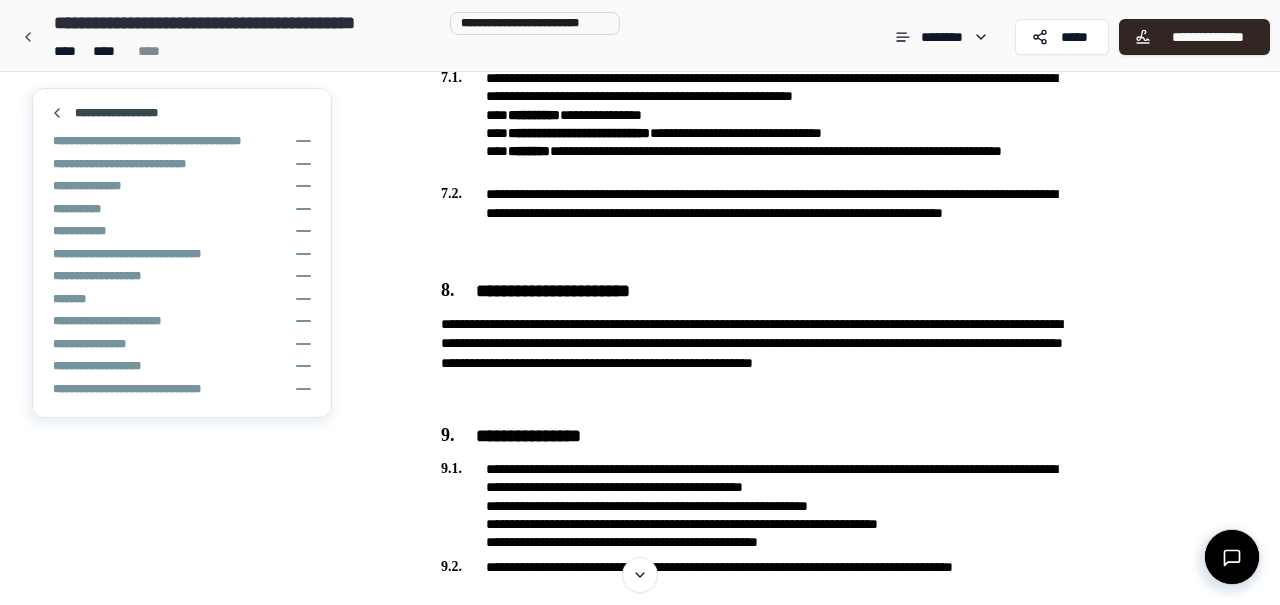 click at bounding box center (1232, 557) 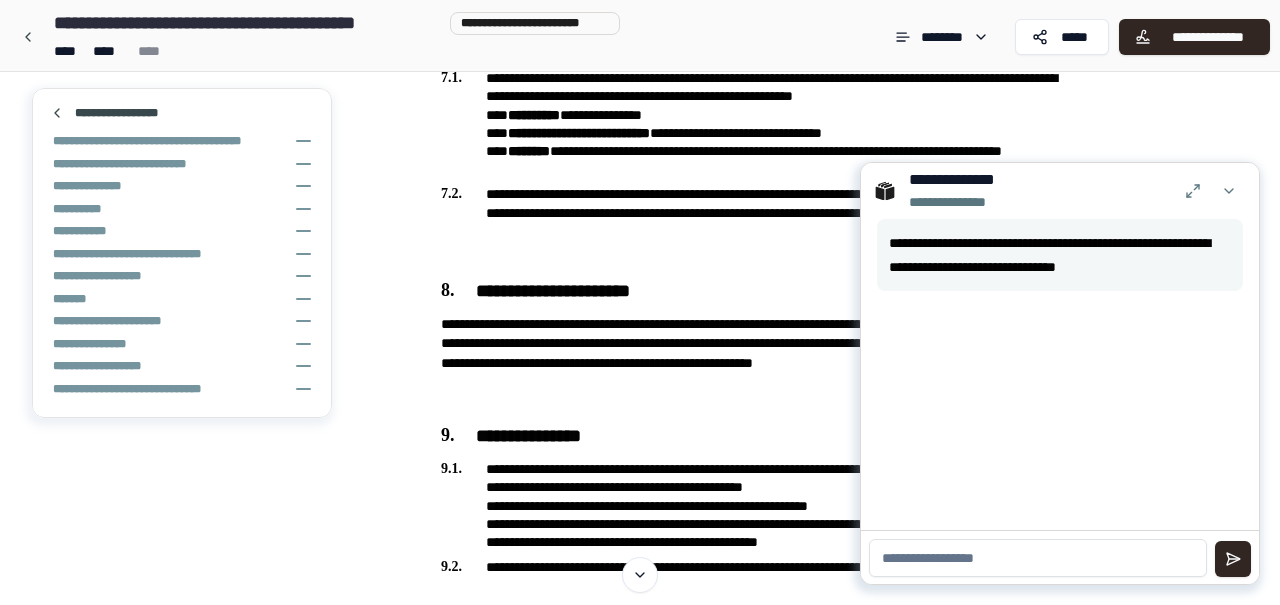 click at bounding box center [1038, 558] 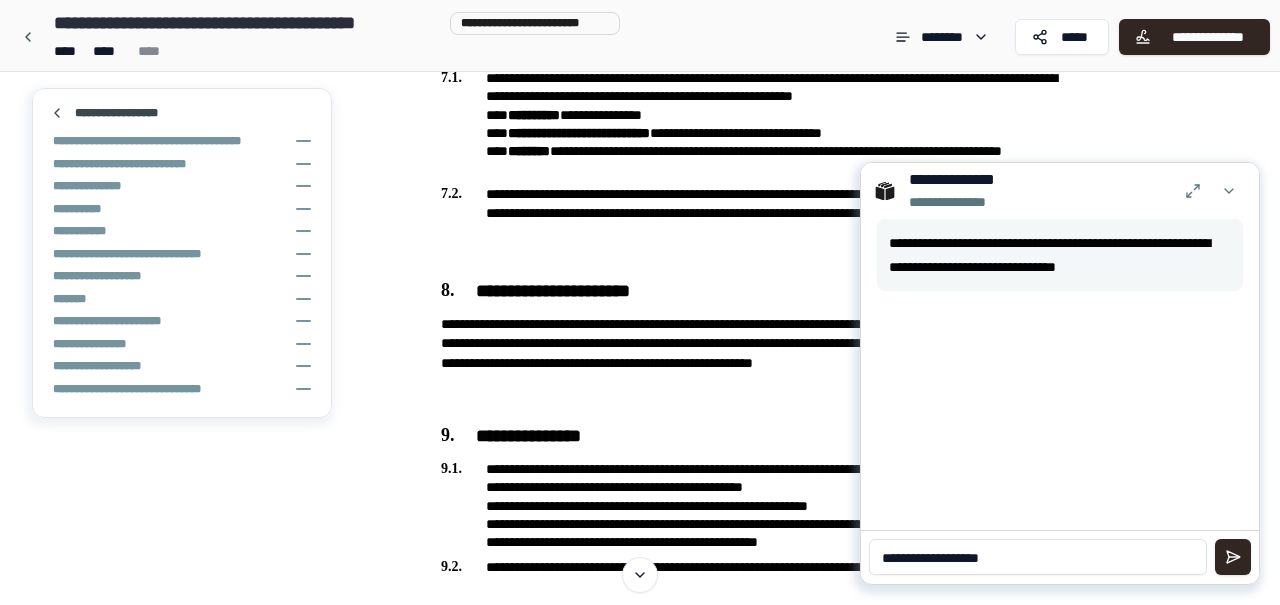 paste on "***" 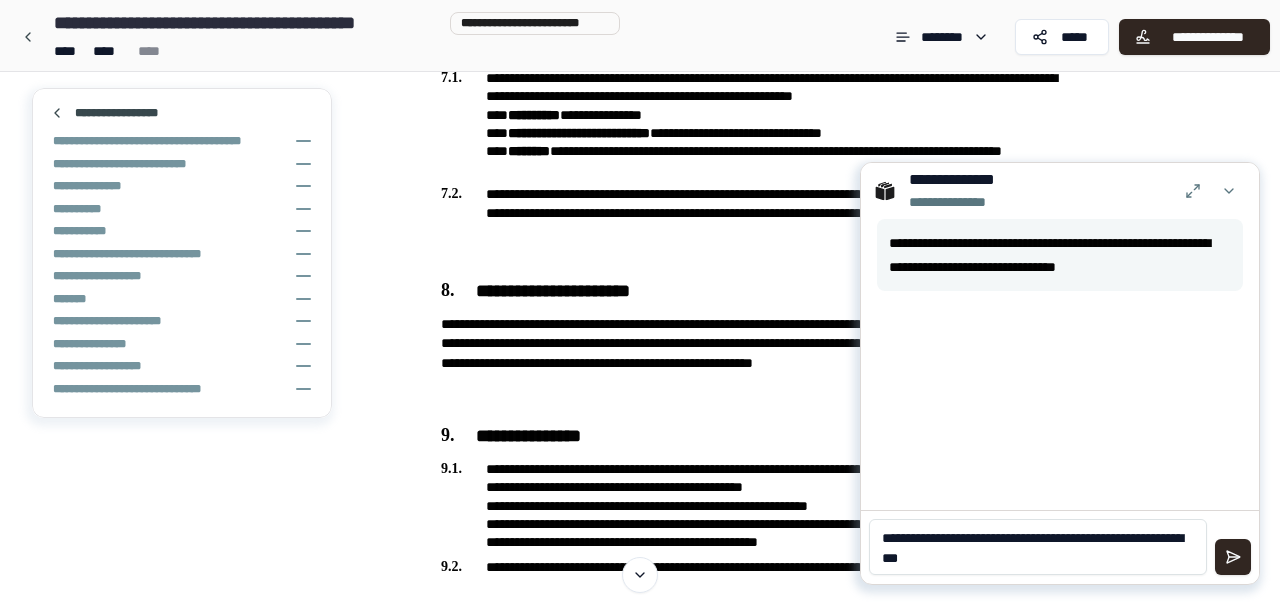 scroll, scrollTop: 0, scrollLeft: 0, axis: both 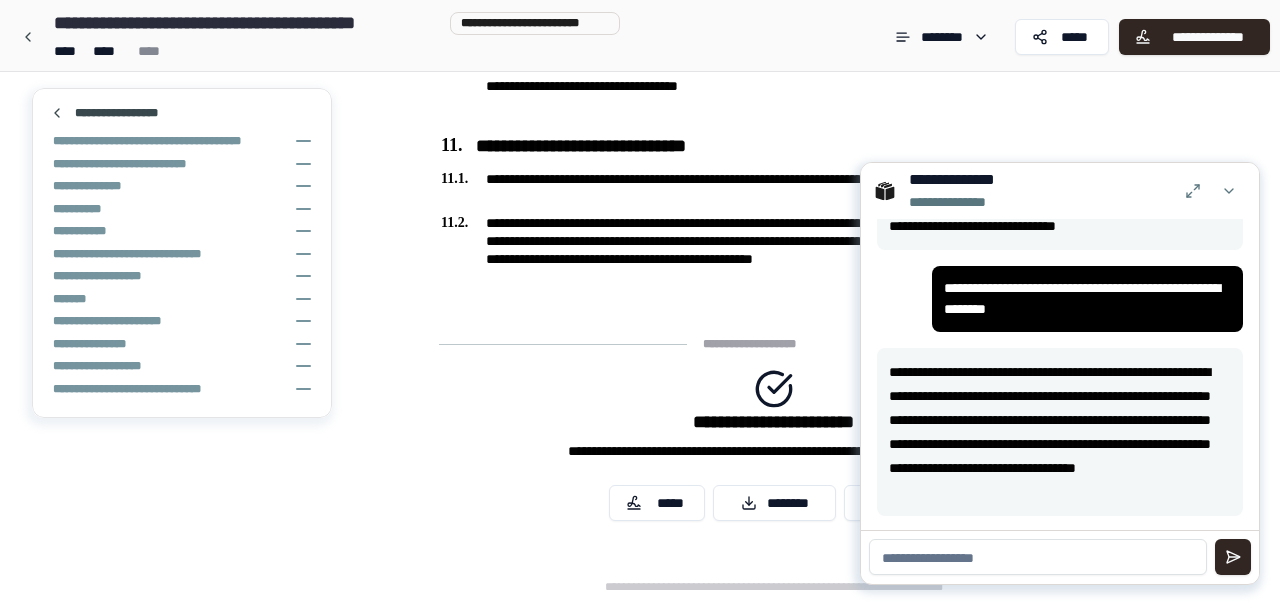 click at bounding box center (1038, 557) 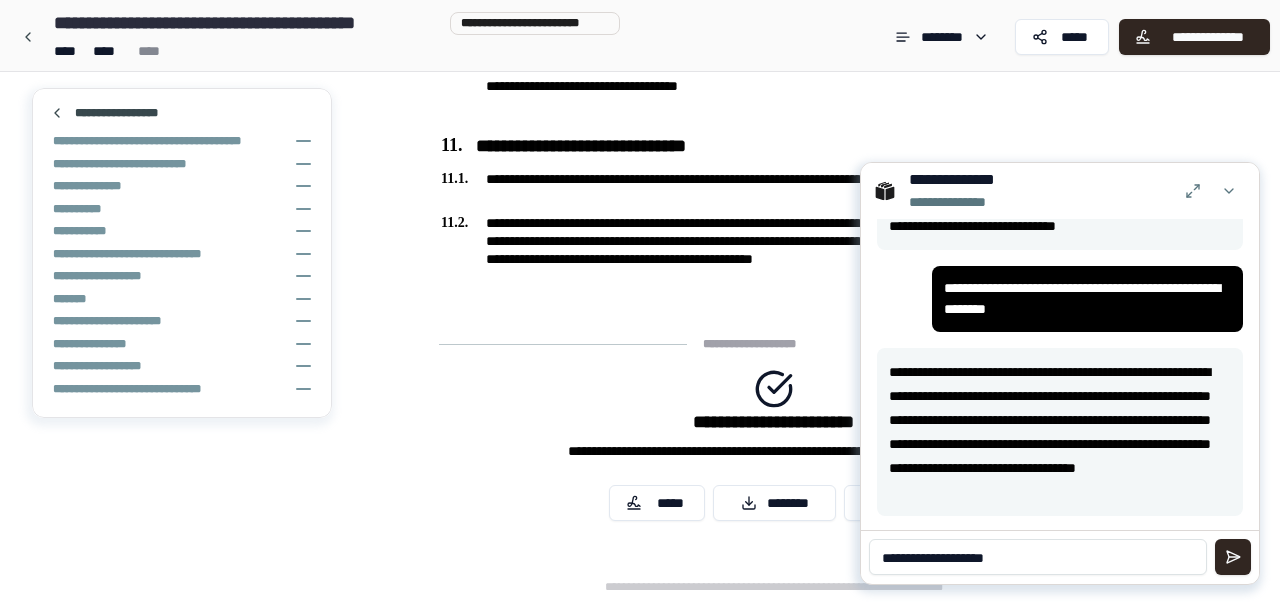 paste on "**********" 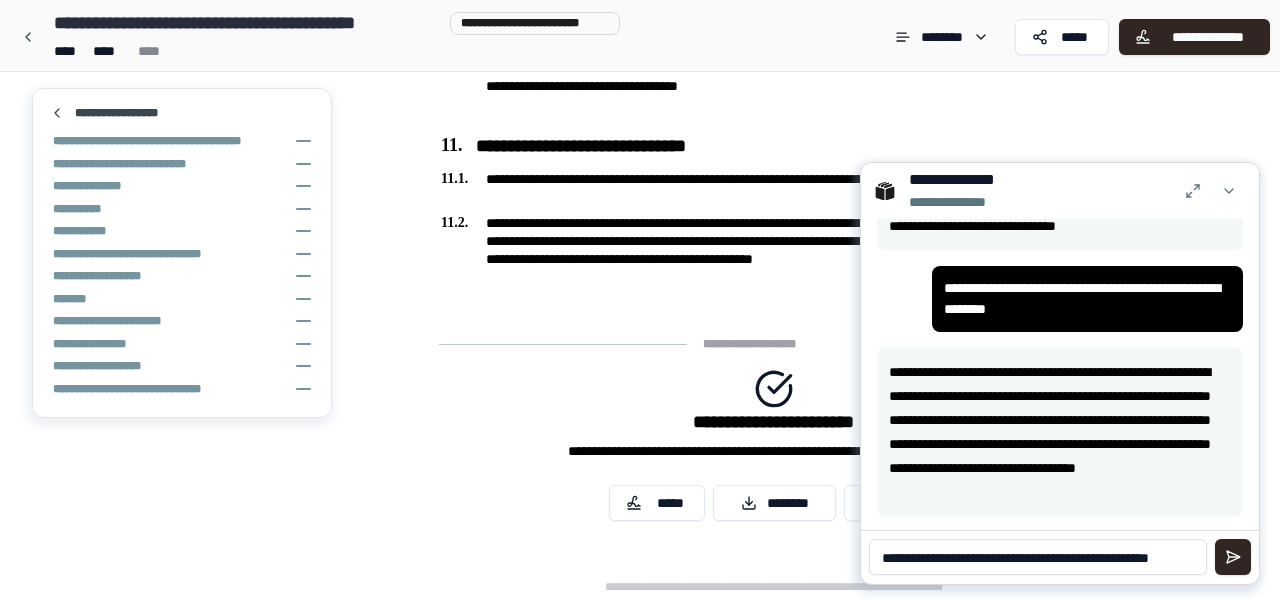 scroll, scrollTop: 828, scrollLeft: 0, axis: vertical 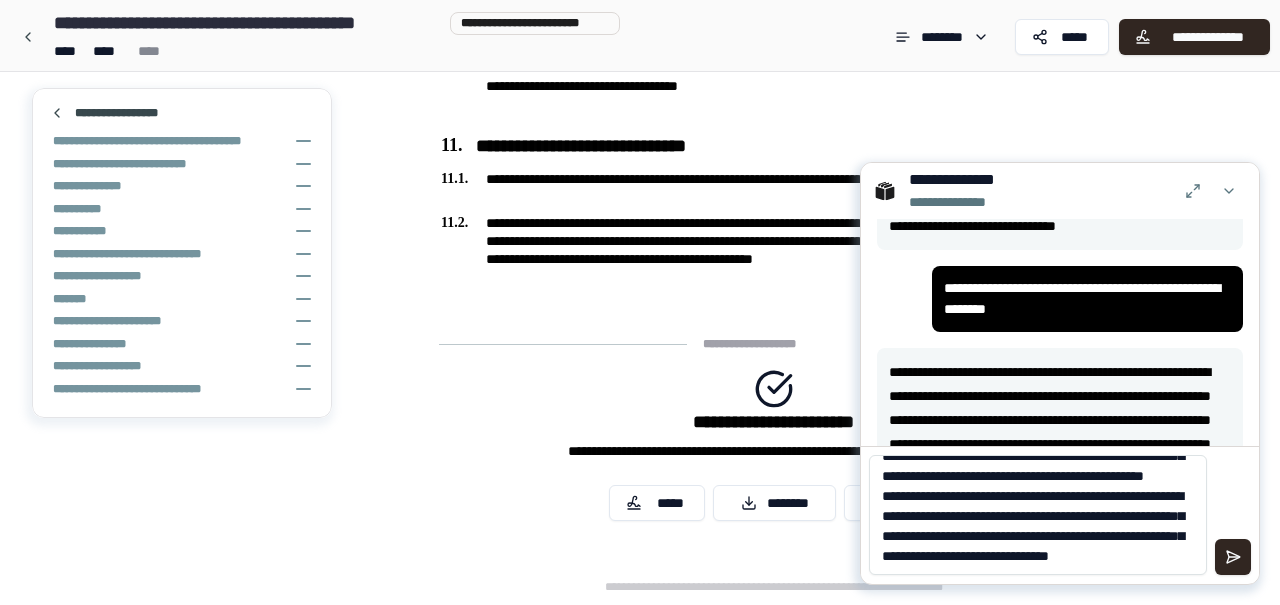 type on "**********" 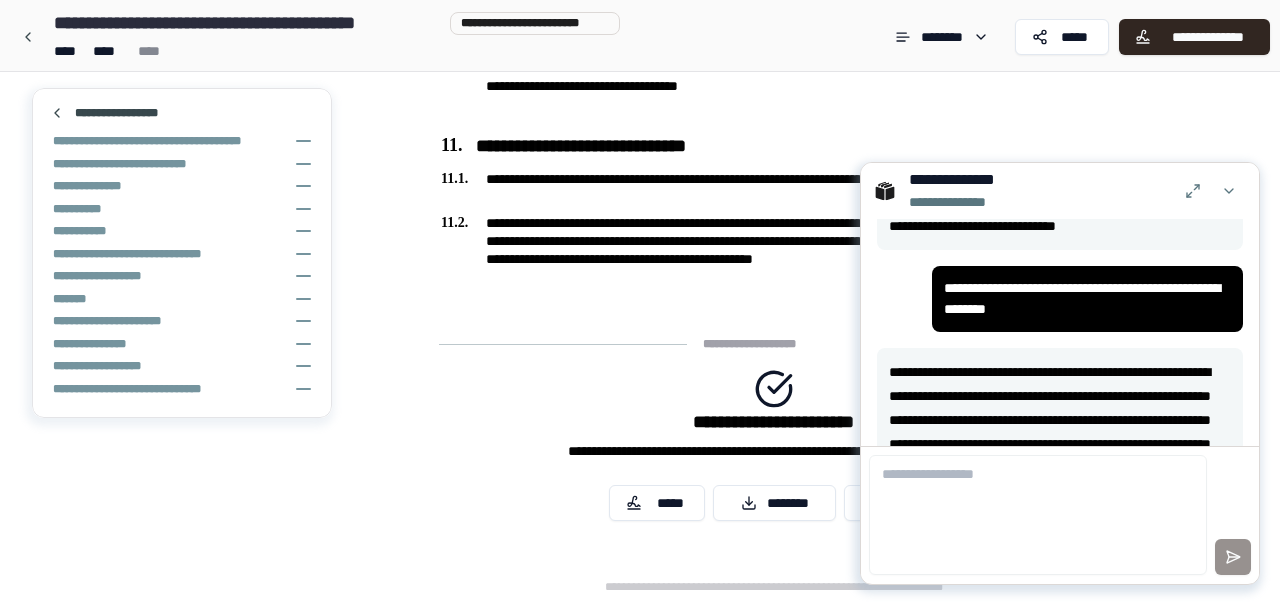 scroll, scrollTop: 0, scrollLeft: 0, axis: both 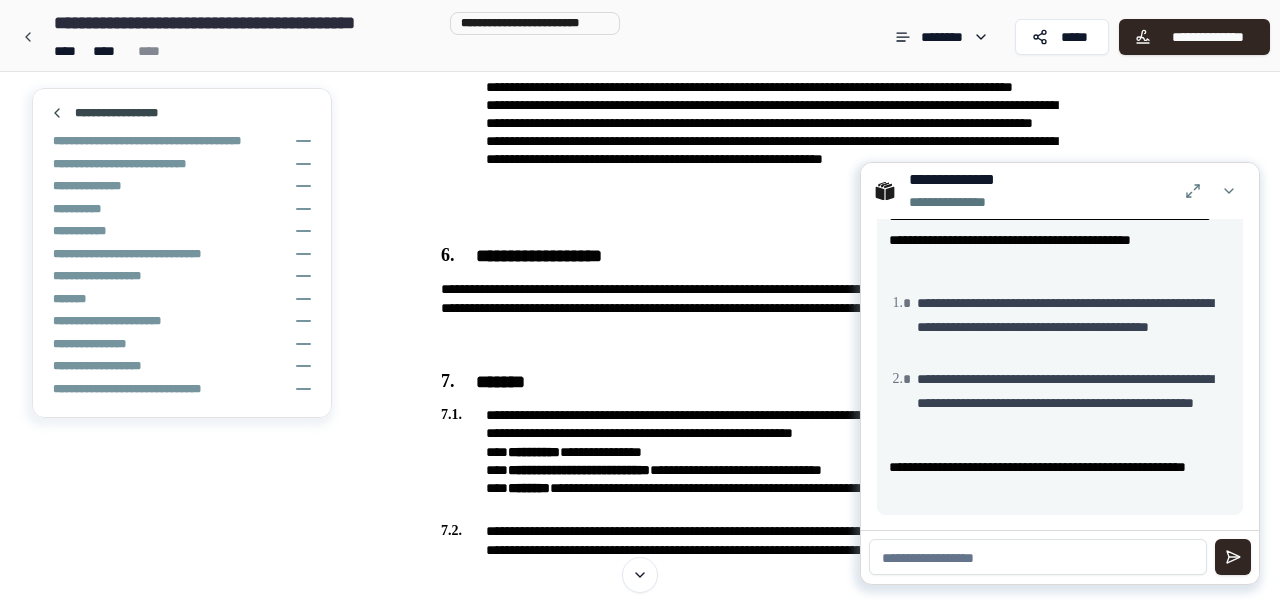 click at bounding box center (1038, 557) 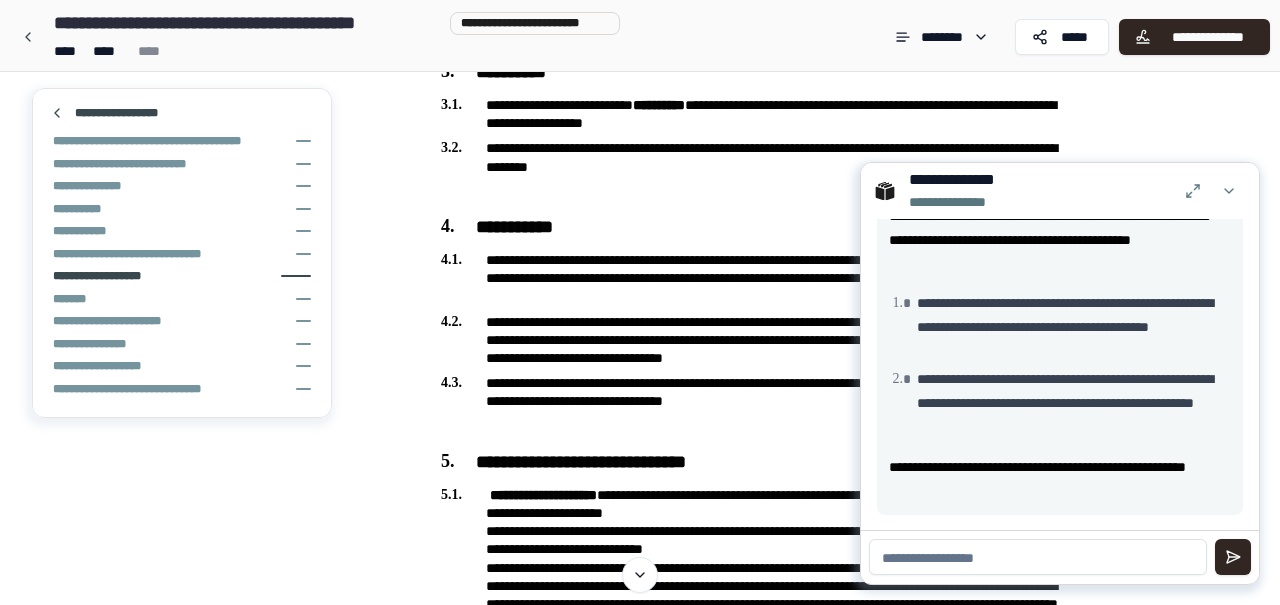 scroll, scrollTop: 0, scrollLeft: 0, axis: both 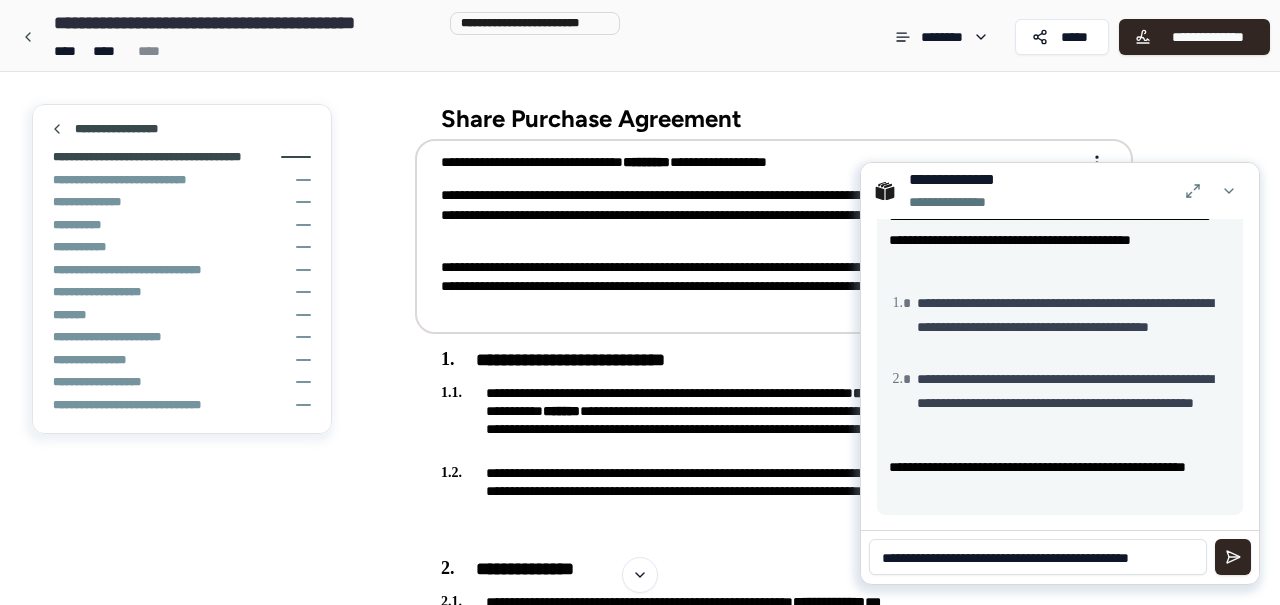 paste on "**********" 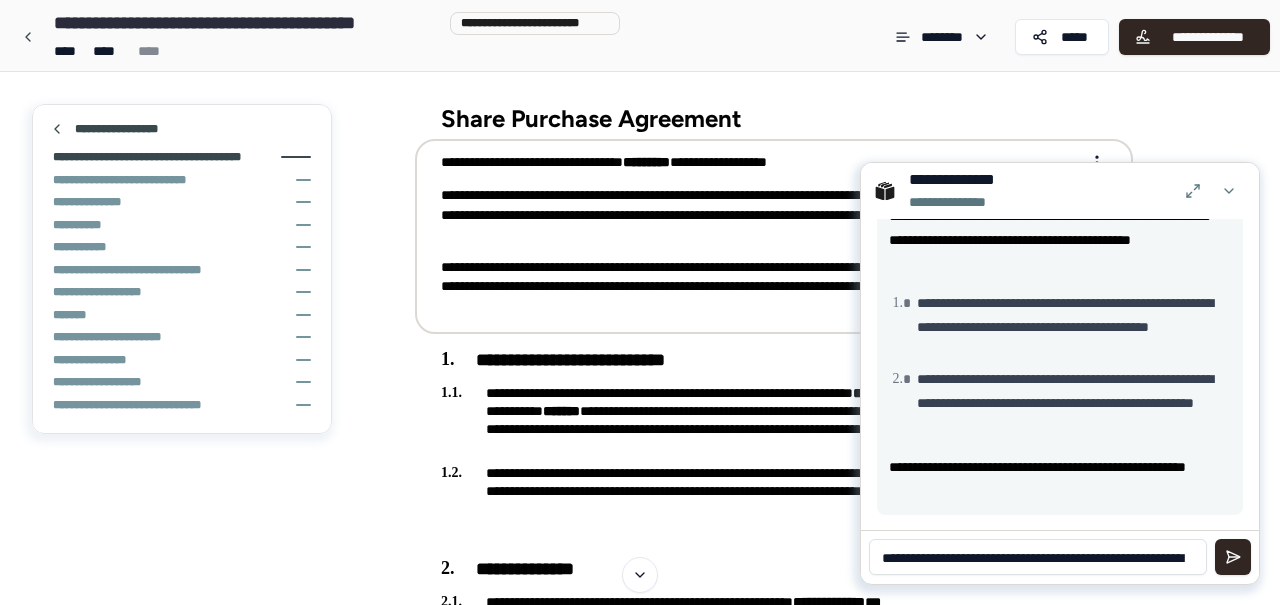 scroll, scrollTop: 0, scrollLeft: 0, axis: both 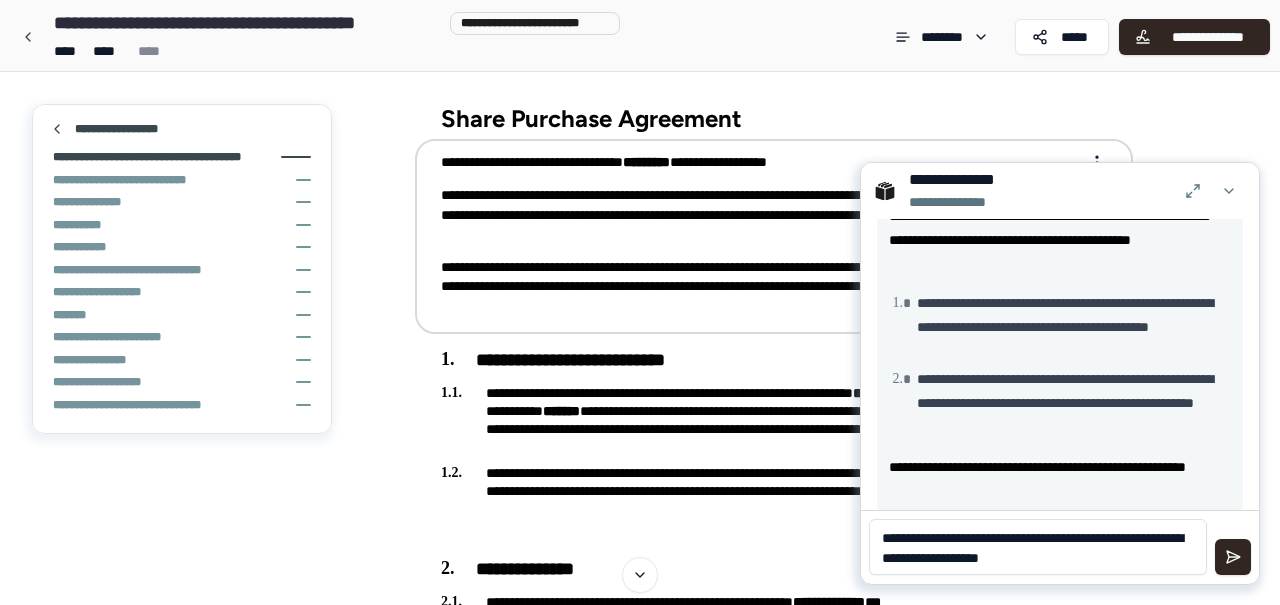 type on "**********" 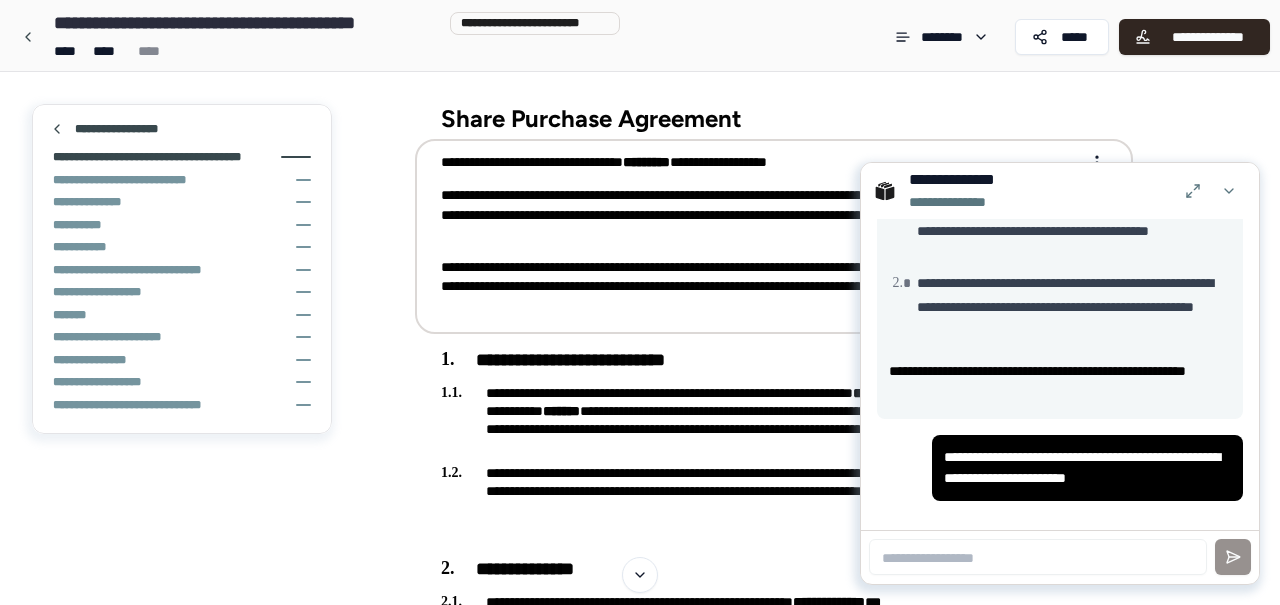 scroll, scrollTop: 1614, scrollLeft: 0, axis: vertical 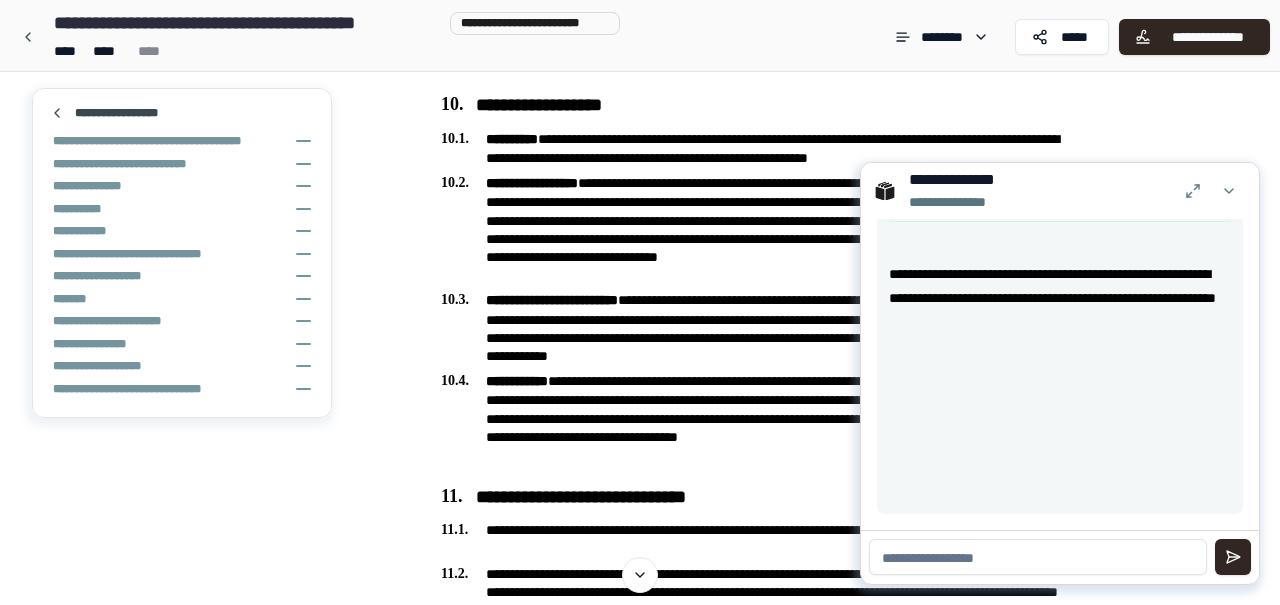 click at bounding box center (1038, 557) 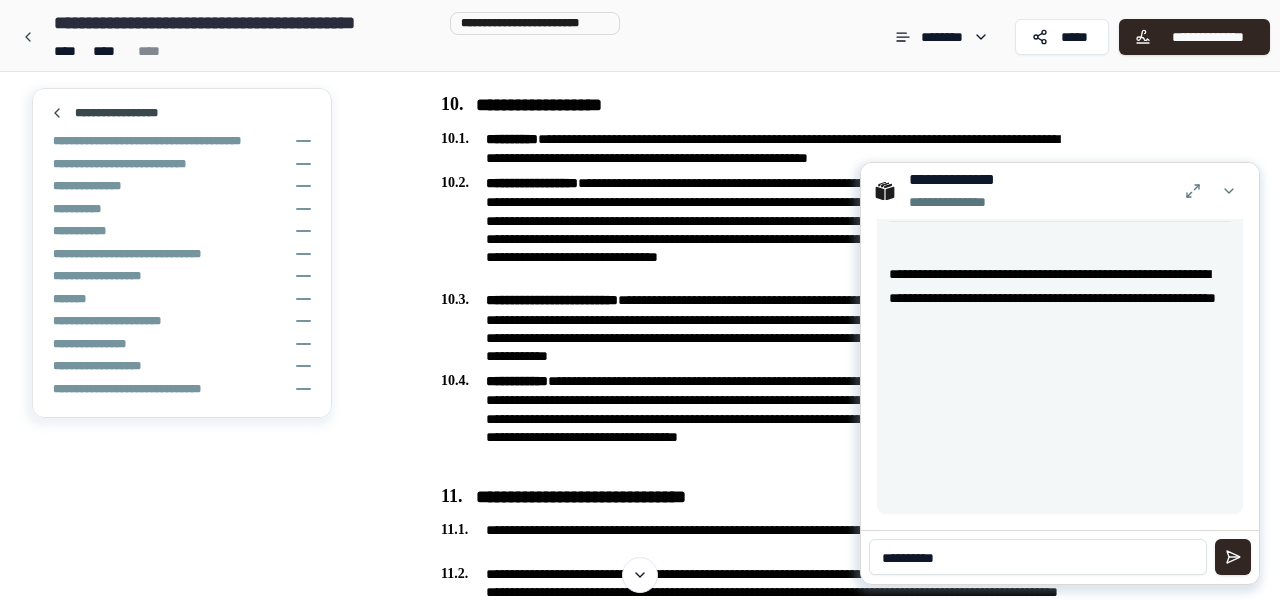 type on "*********" 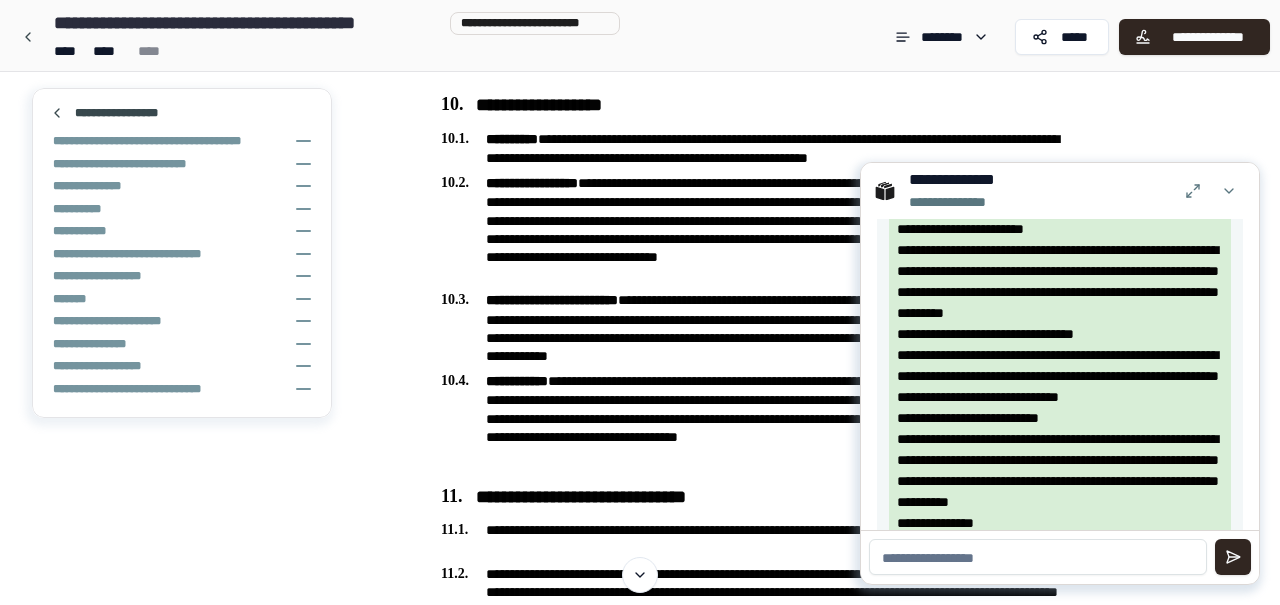 scroll, scrollTop: 5341, scrollLeft: 0, axis: vertical 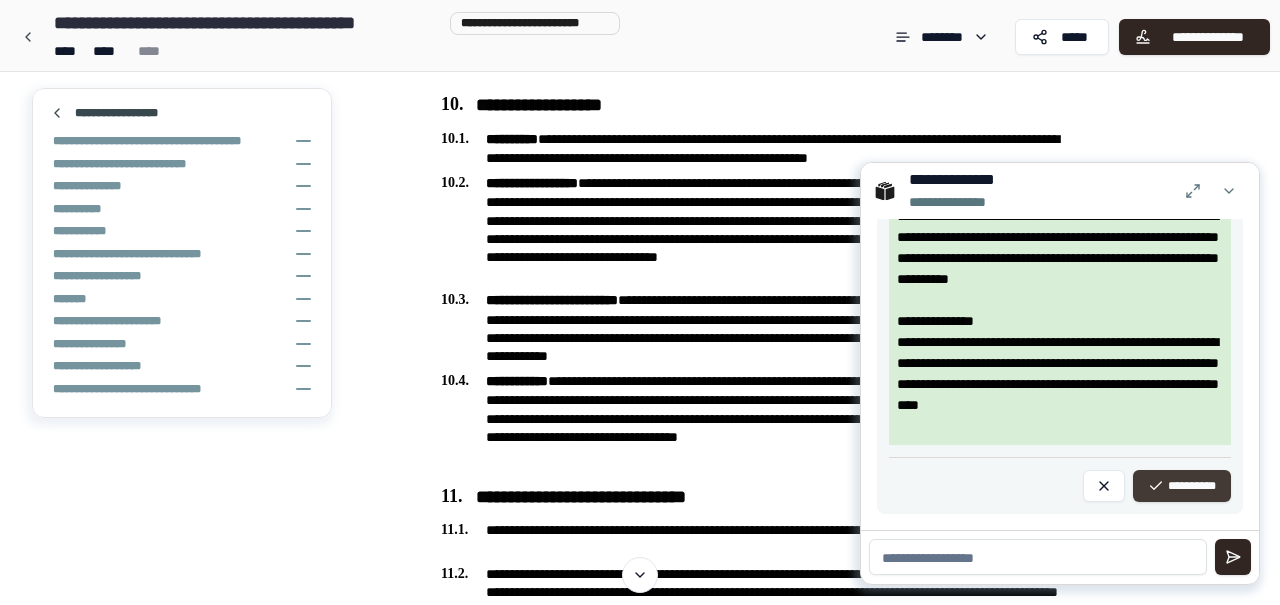 click on "**********" at bounding box center [1182, 486] 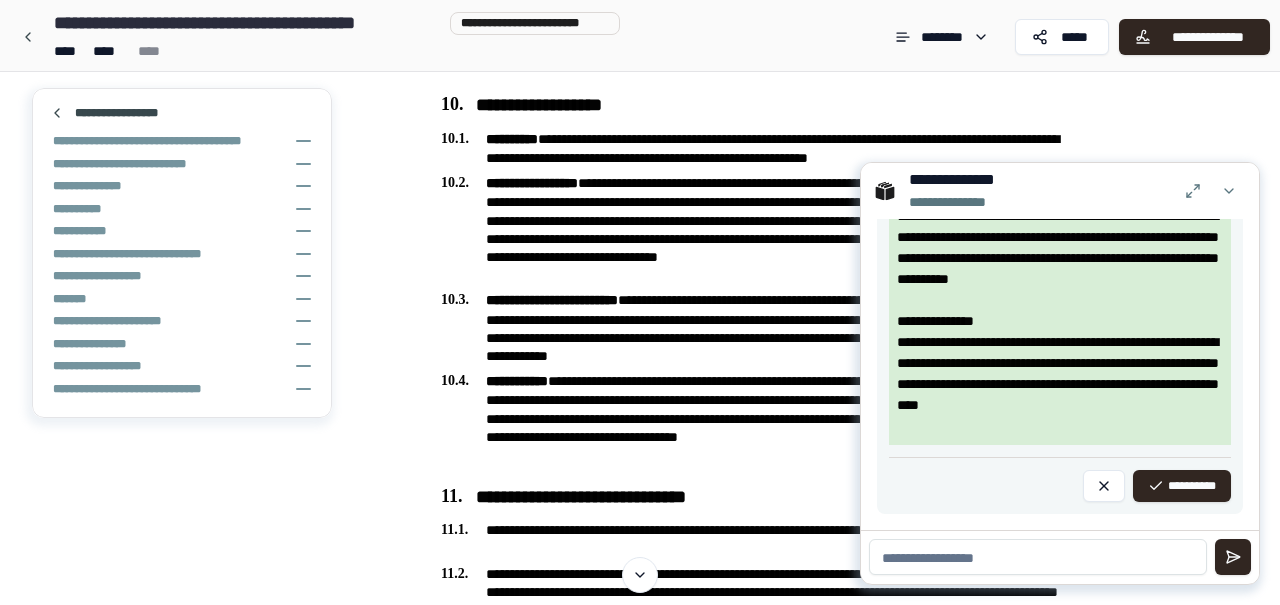 scroll, scrollTop: 2736, scrollLeft: 0, axis: vertical 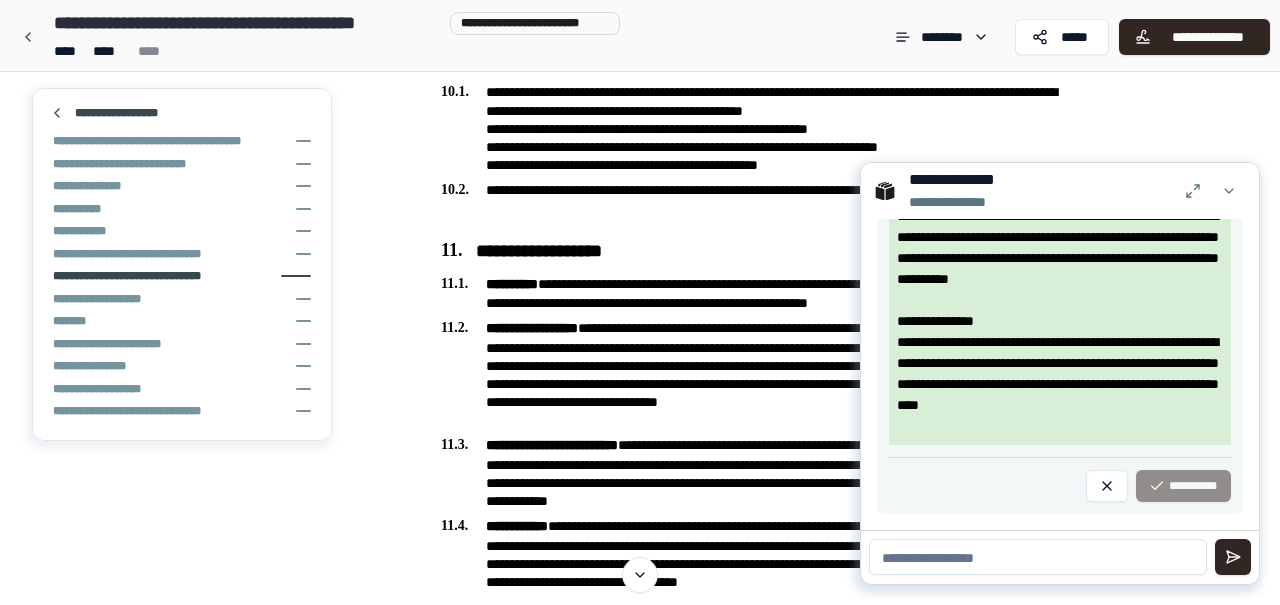 click on "**********" at bounding box center [135, 276] 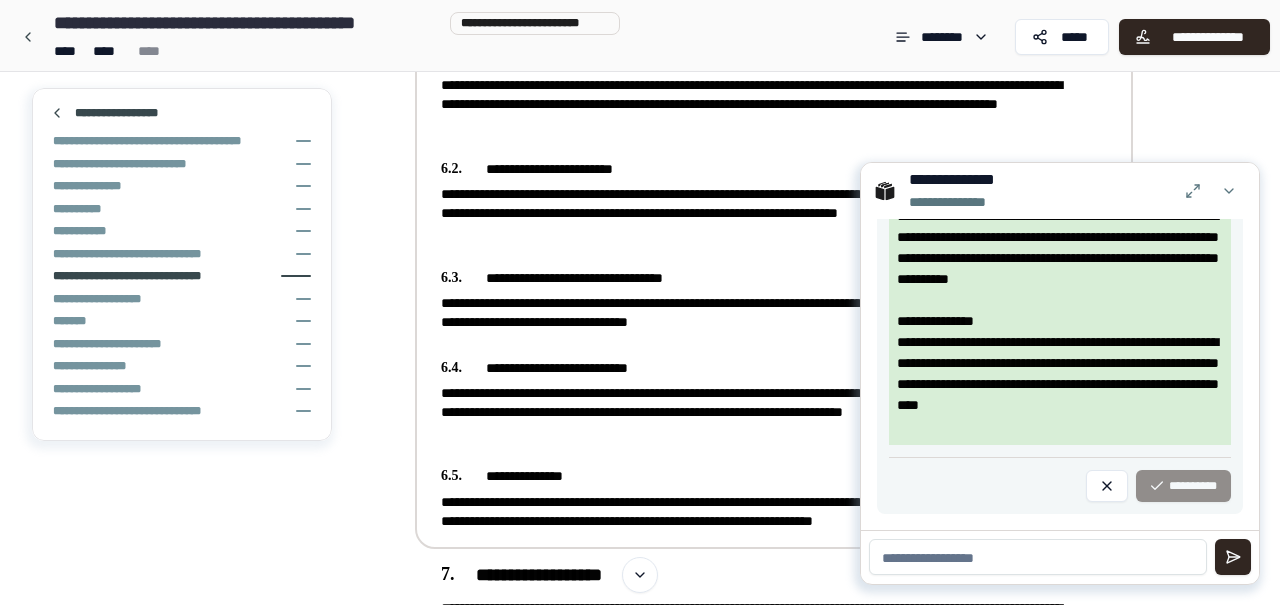 scroll, scrollTop: 1640, scrollLeft: 0, axis: vertical 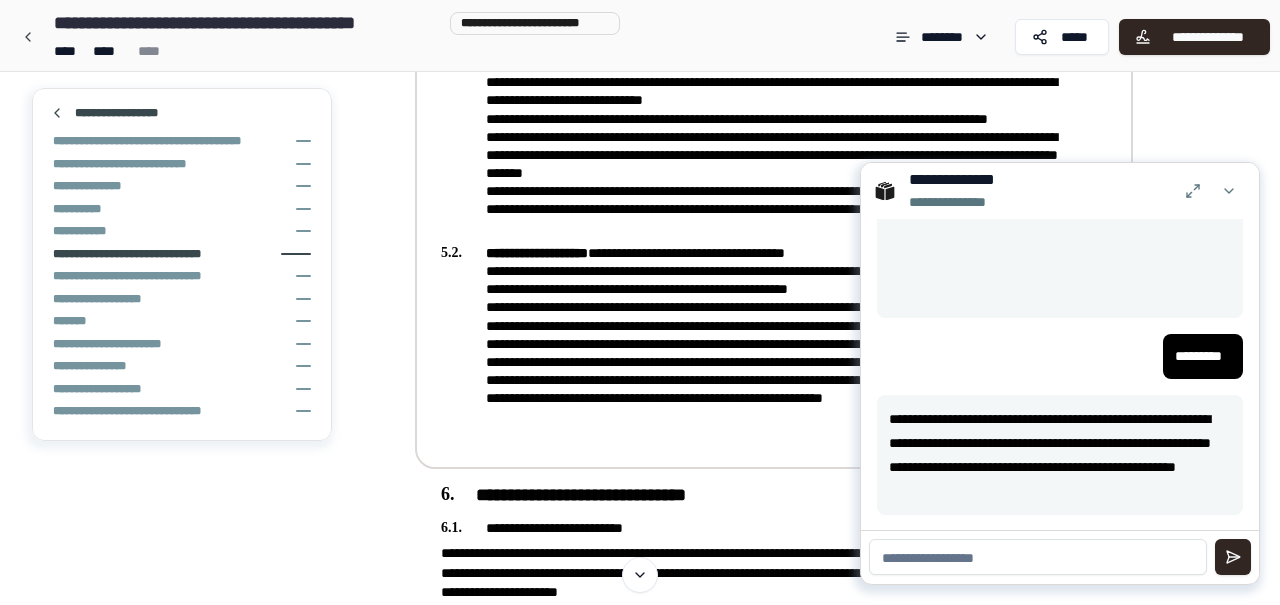 click at bounding box center (1229, 191) 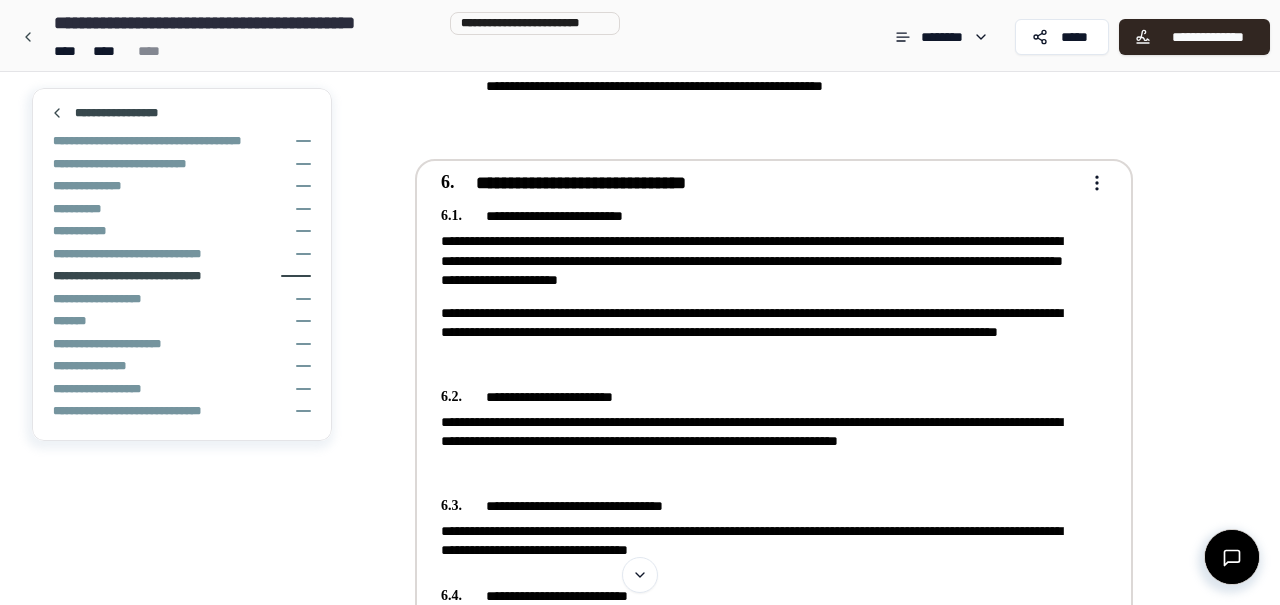 scroll, scrollTop: 1474, scrollLeft: 0, axis: vertical 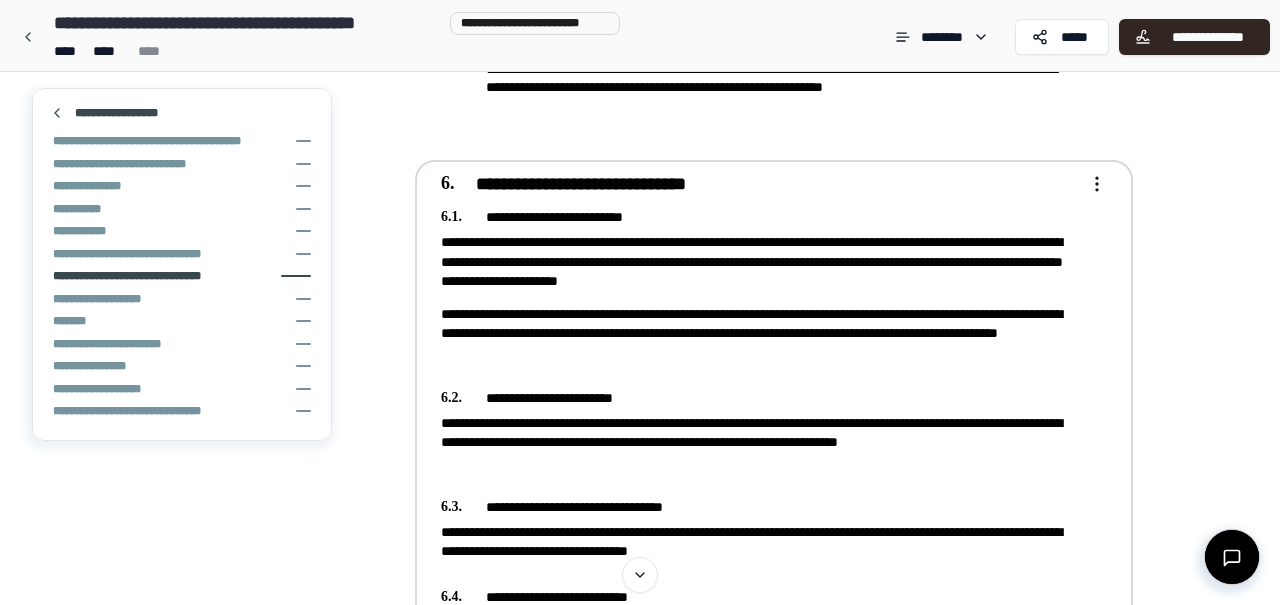 click on "**********" at bounding box center [760, 443] 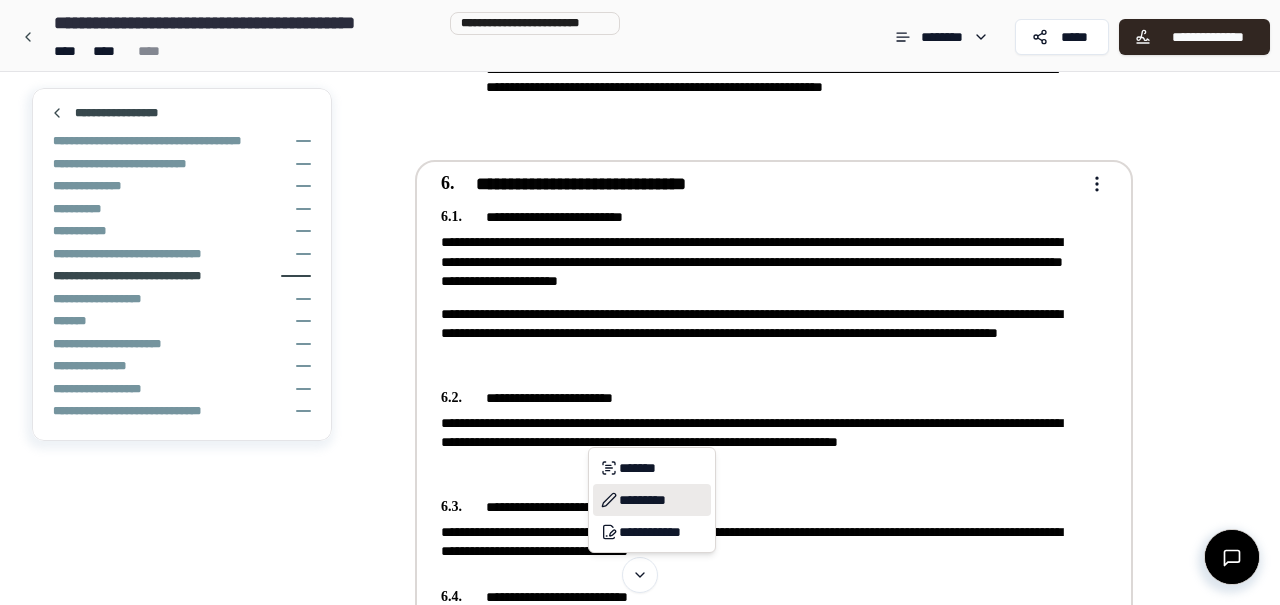click on "*********" at bounding box center (652, 500) 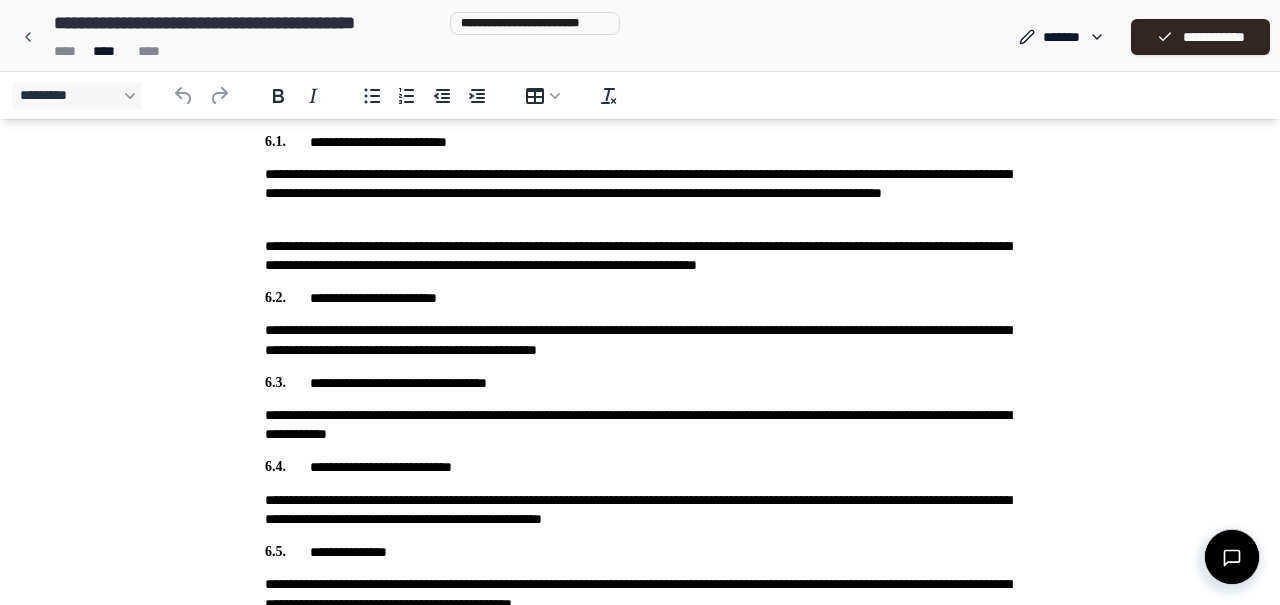 scroll, scrollTop: 1492, scrollLeft: 0, axis: vertical 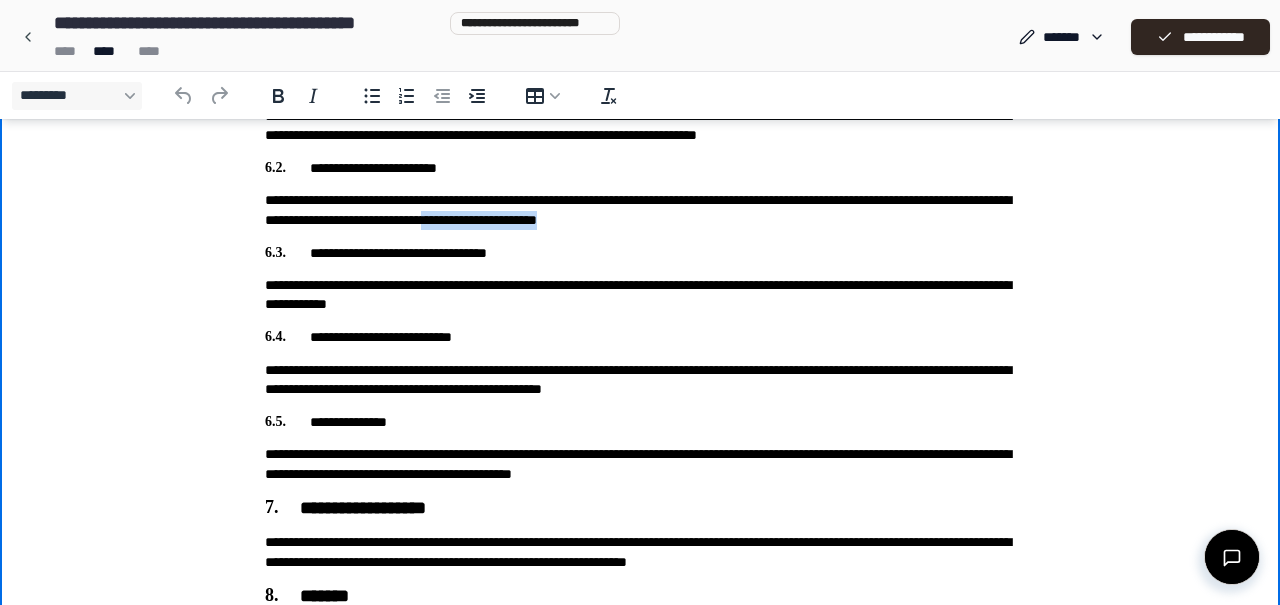 drag, startPoint x: 811, startPoint y: 219, endPoint x: 686, endPoint y: 226, distance: 125.19585 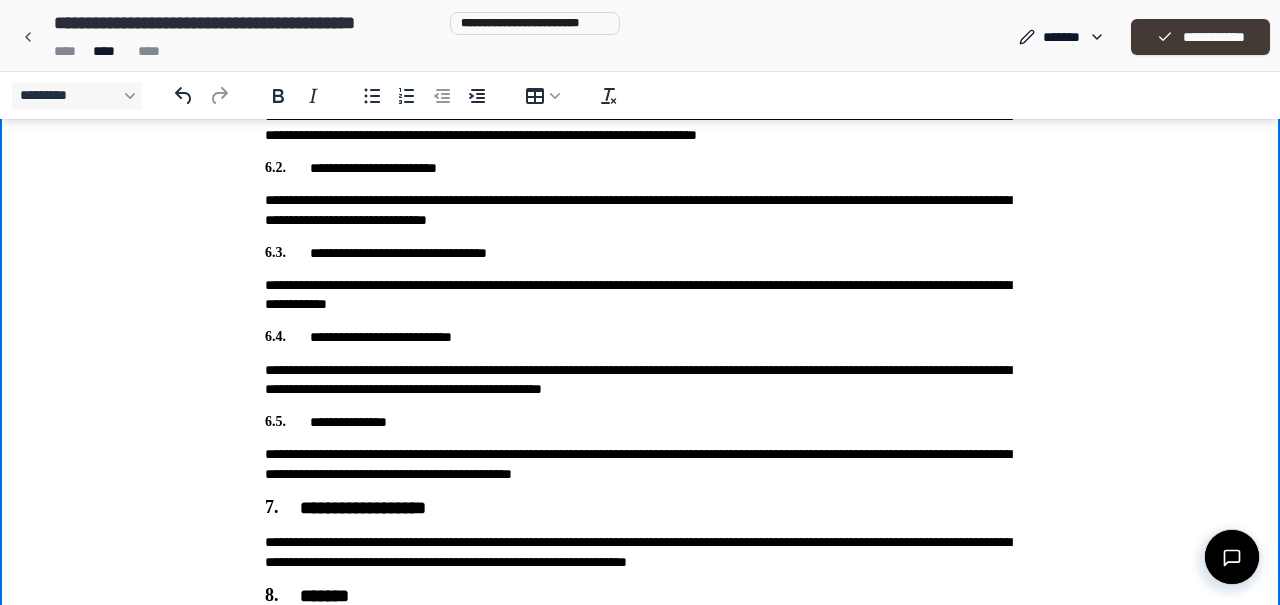 click on "**********" at bounding box center [1200, 37] 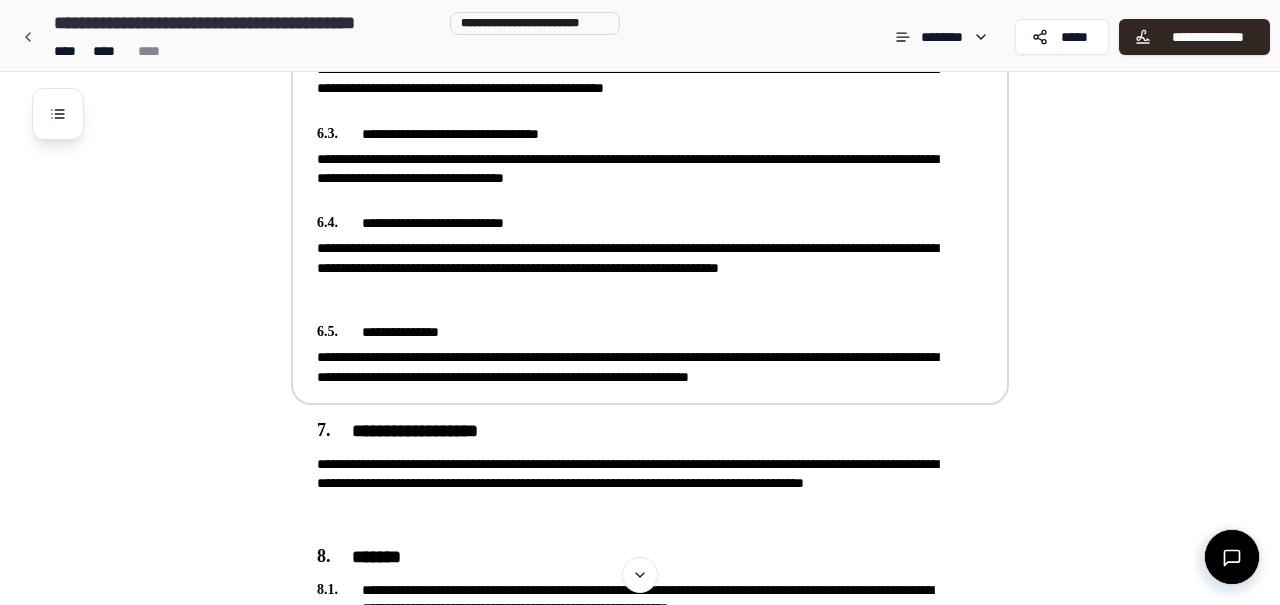 scroll, scrollTop: 1850, scrollLeft: 0, axis: vertical 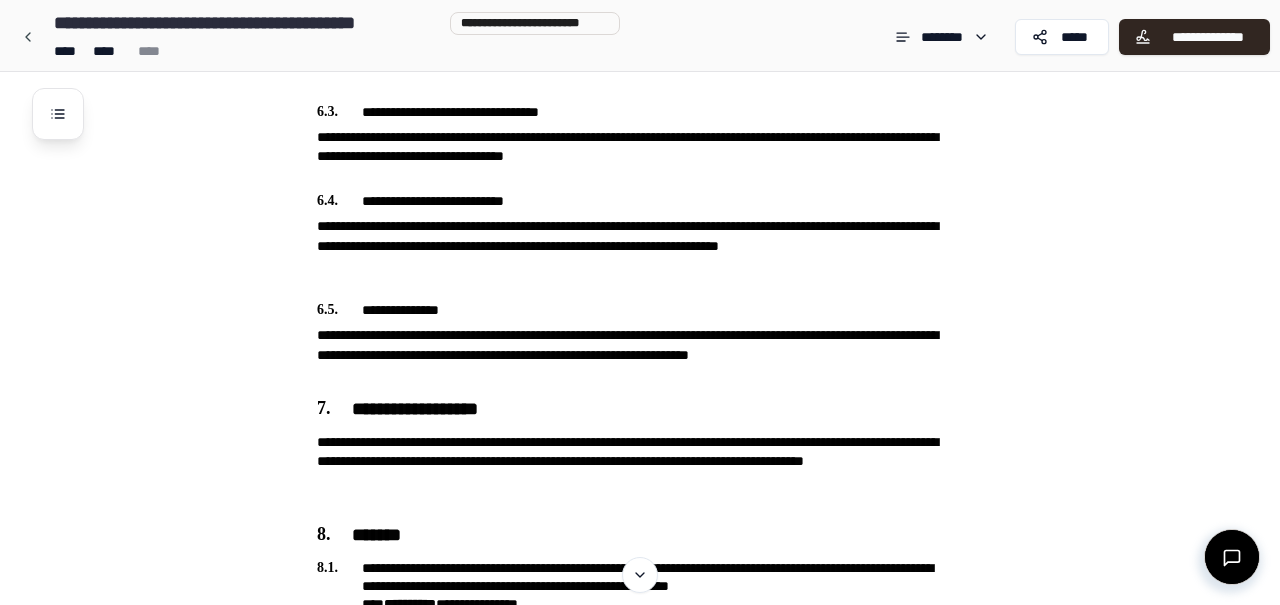 click at bounding box center (1232, 557) 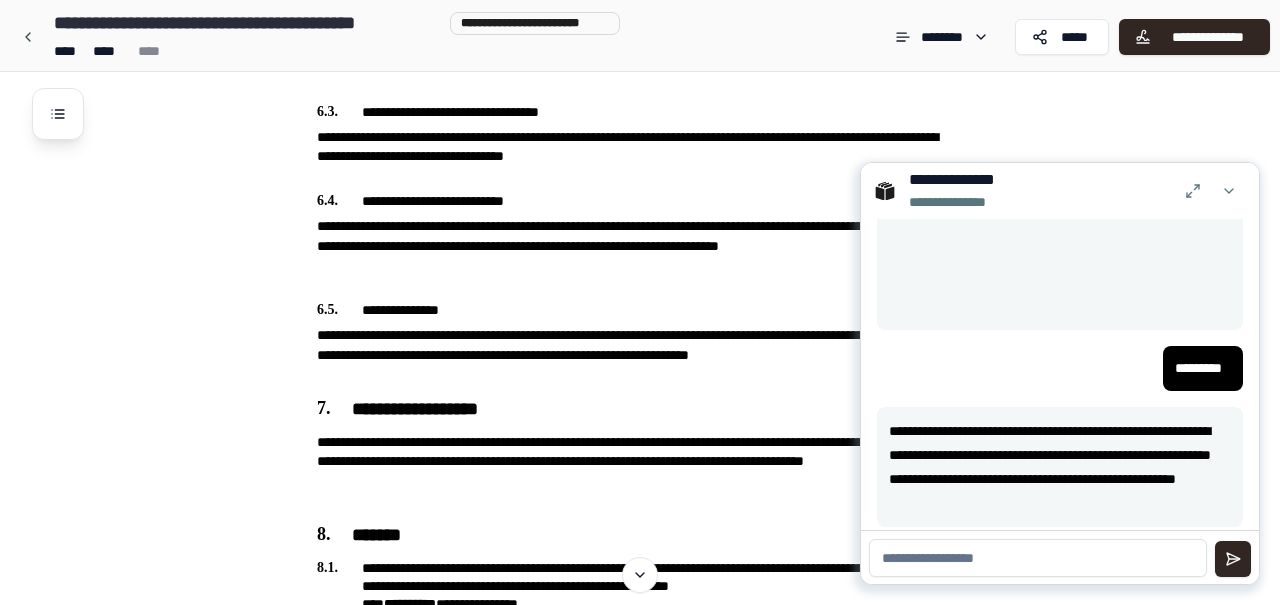 click at bounding box center [1038, 558] 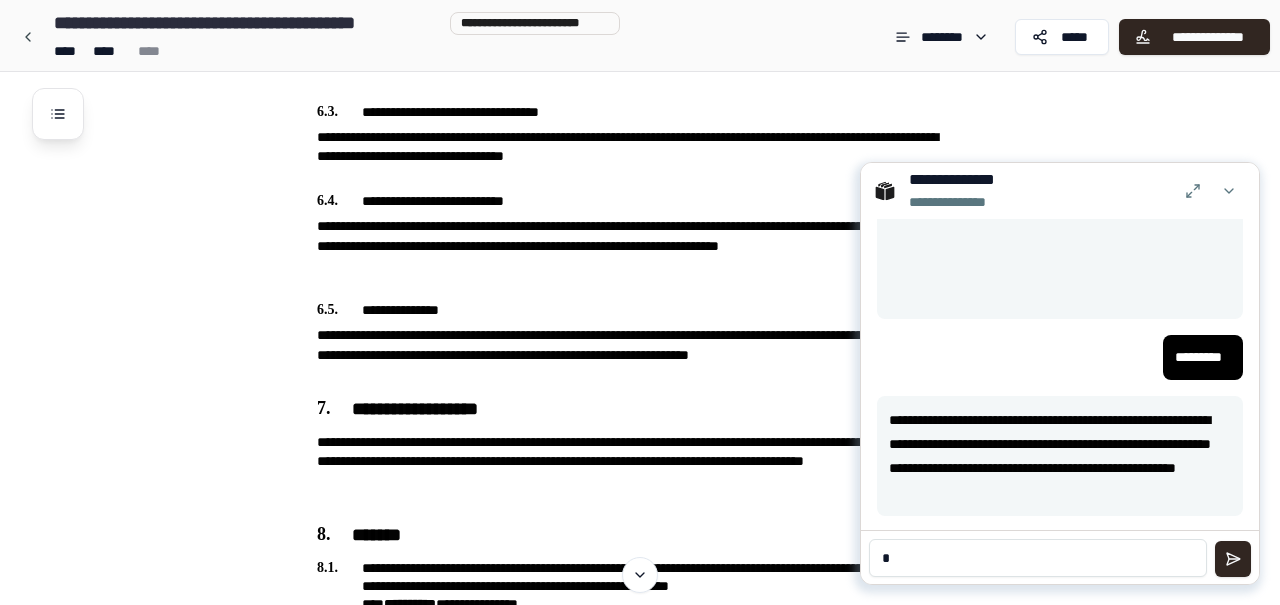 scroll, scrollTop: 2845, scrollLeft: 0, axis: vertical 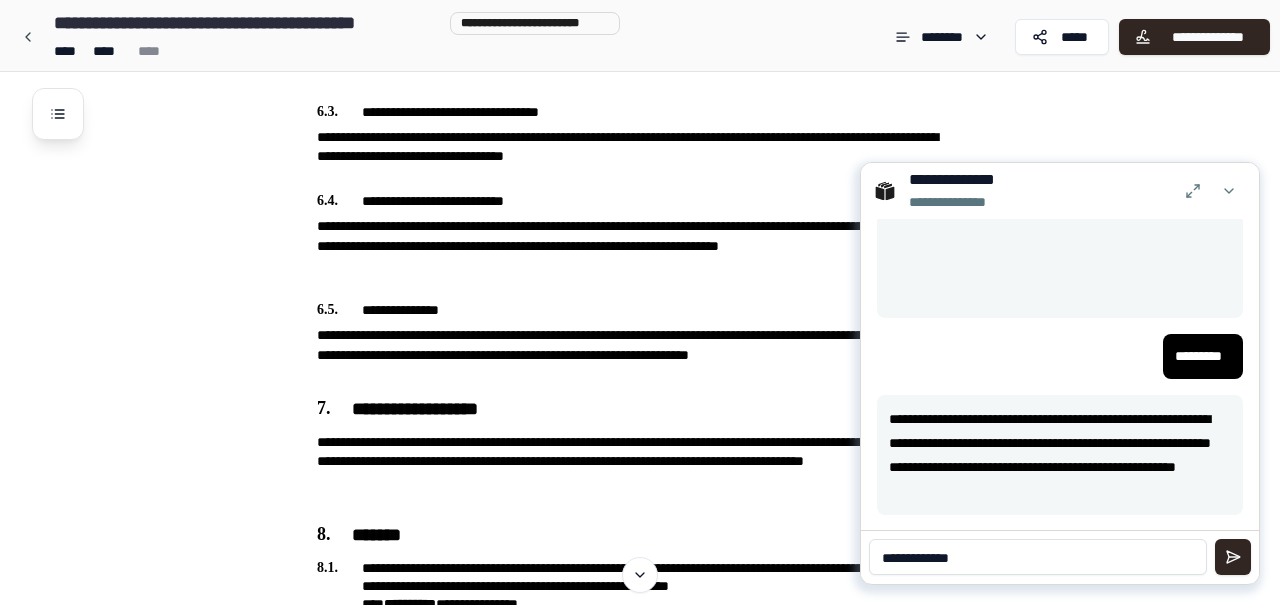 paste on "**********" 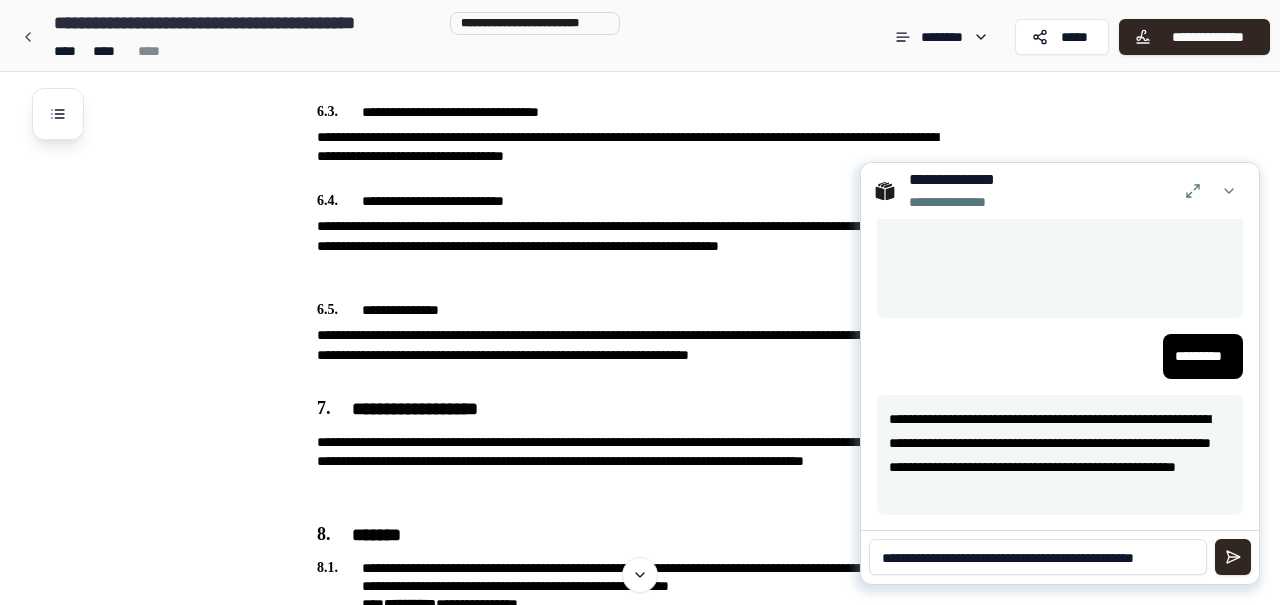 scroll, scrollTop: 1208, scrollLeft: 0, axis: vertical 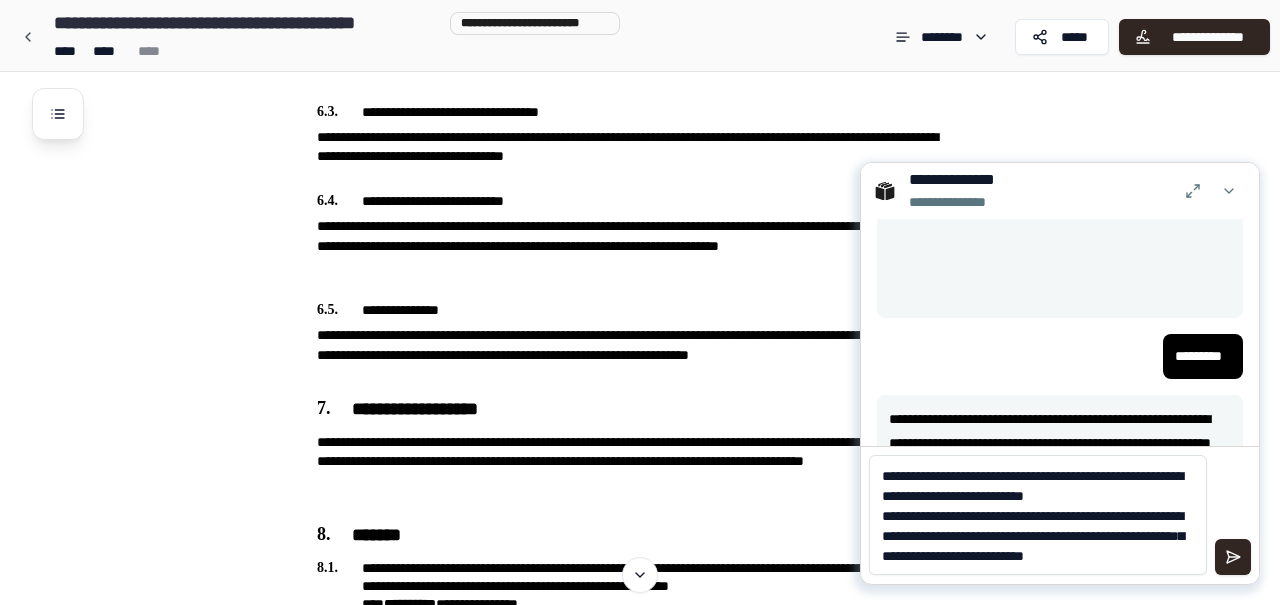 type on "**********" 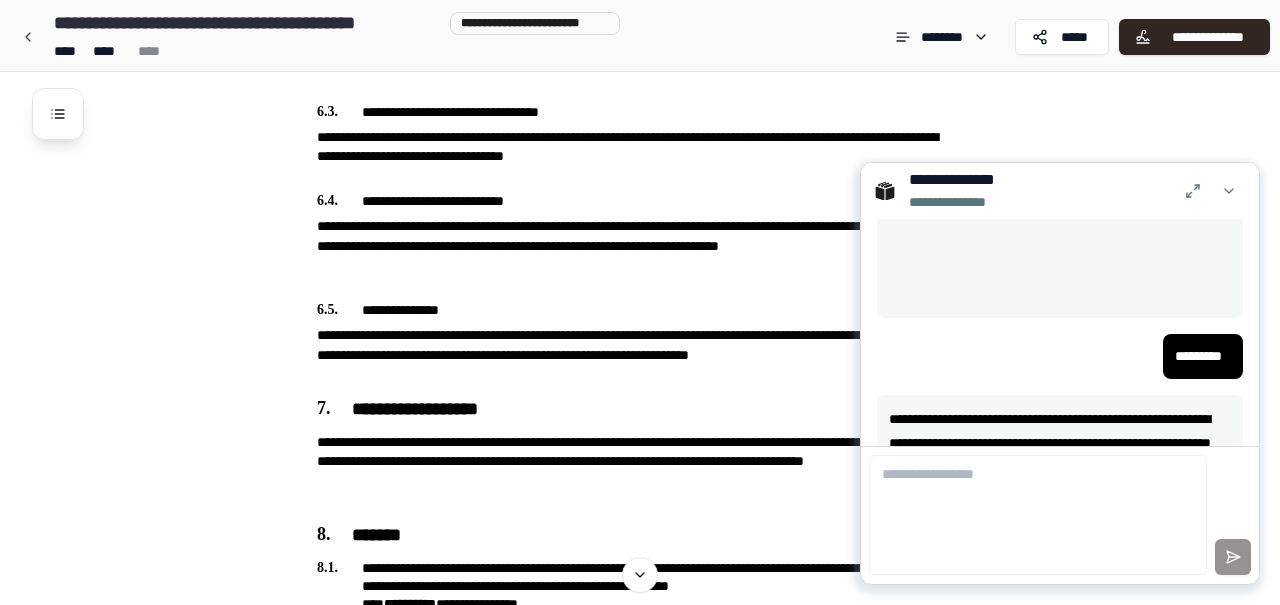scroll, scrollTop: 0, scrollLeft: 0, axis: both 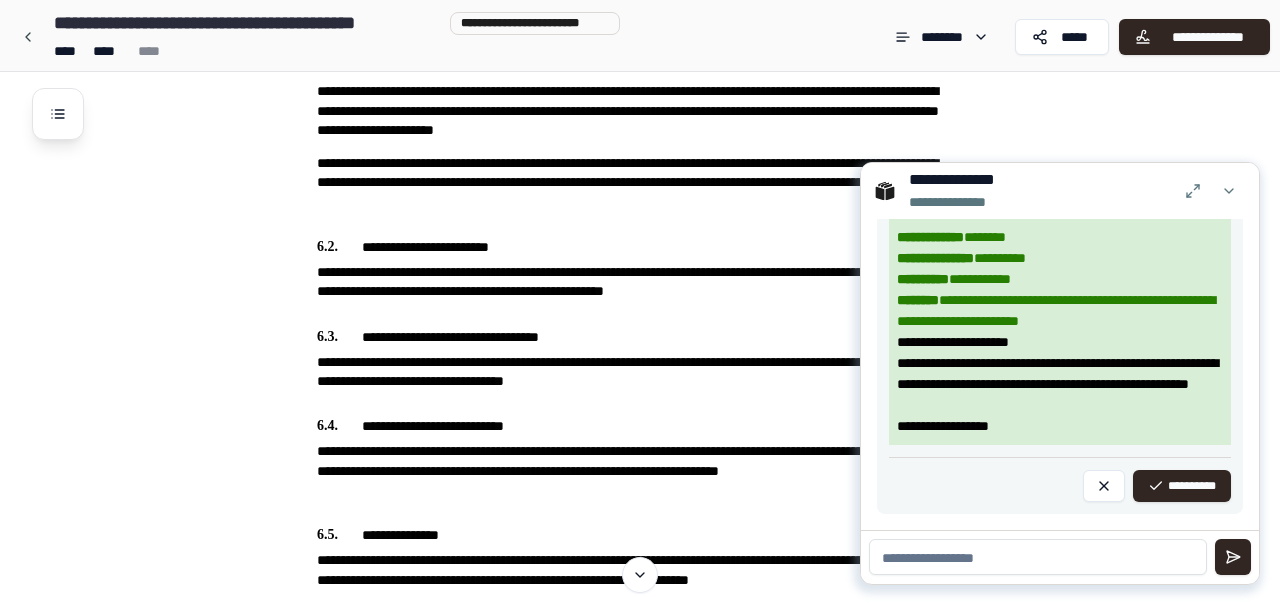 drag, startPoint x: 1139, startPoint y: 479, endPoint x: 1082, endPoint y: 391, distance: 104.84751 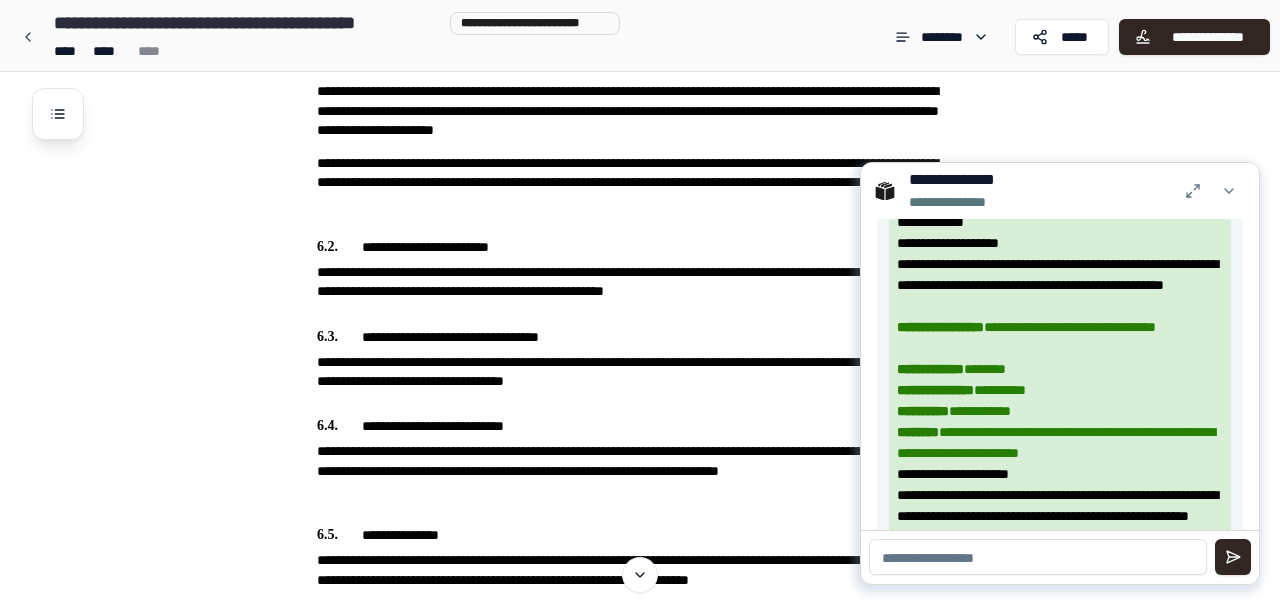 scroll, scrollTop: 7892, scrollLeft: 0, axis: vertical 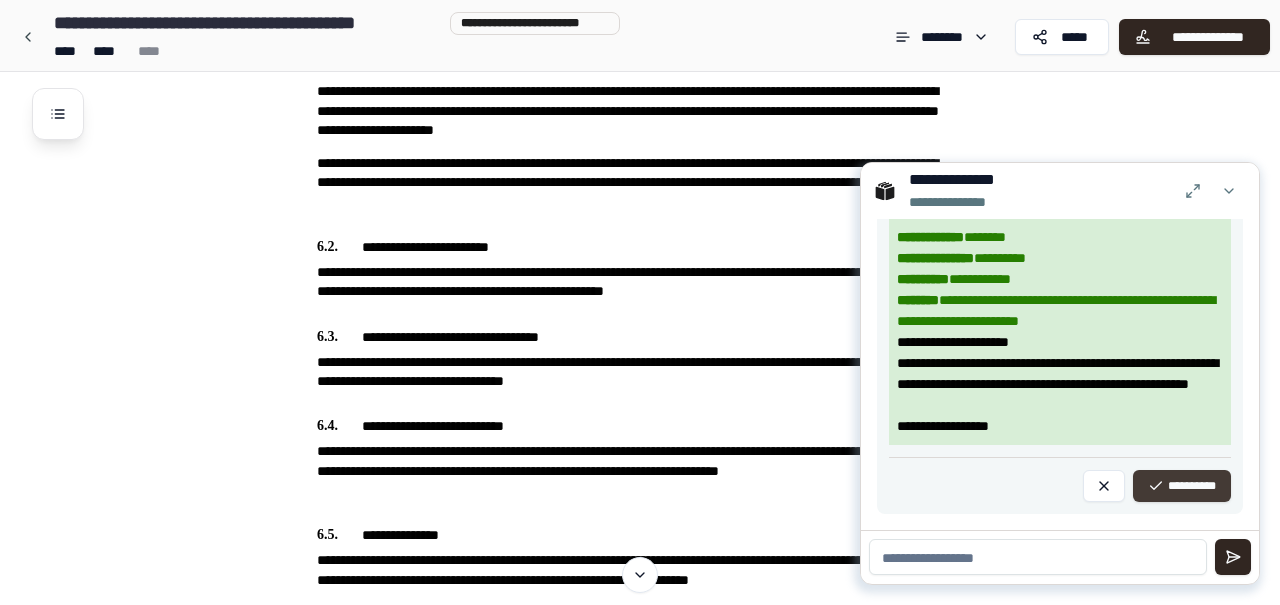 click on "**********" at bounding box center [1182, 486] 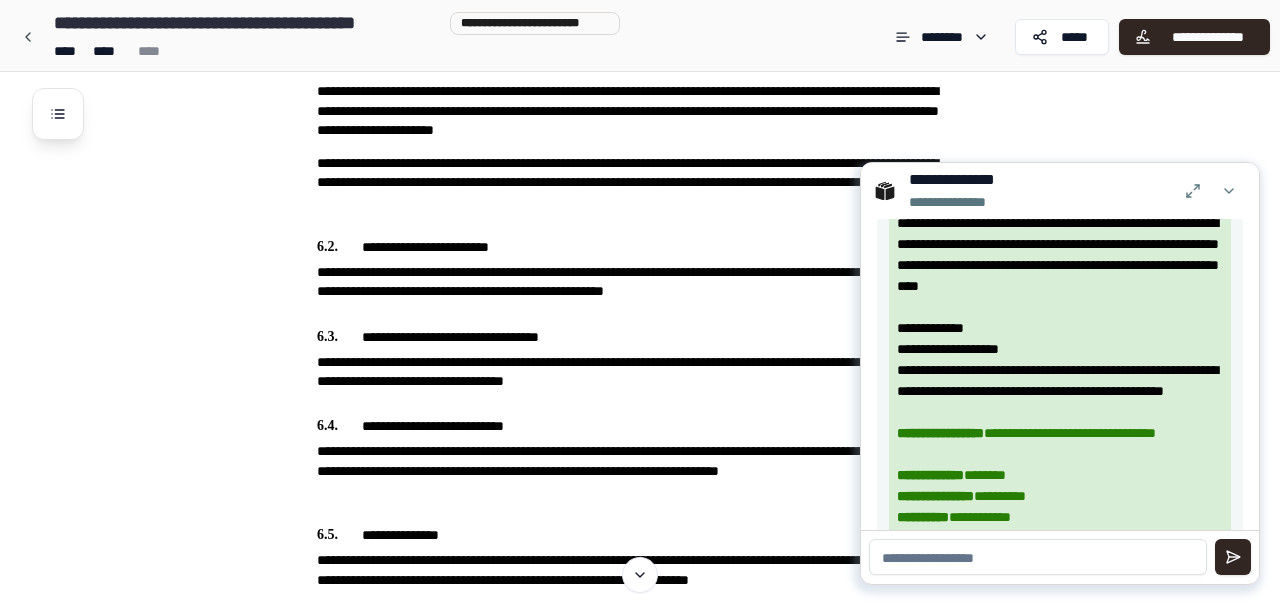 scroll, scrollTop: 7892, scrollLeft: 0, axis: vertical 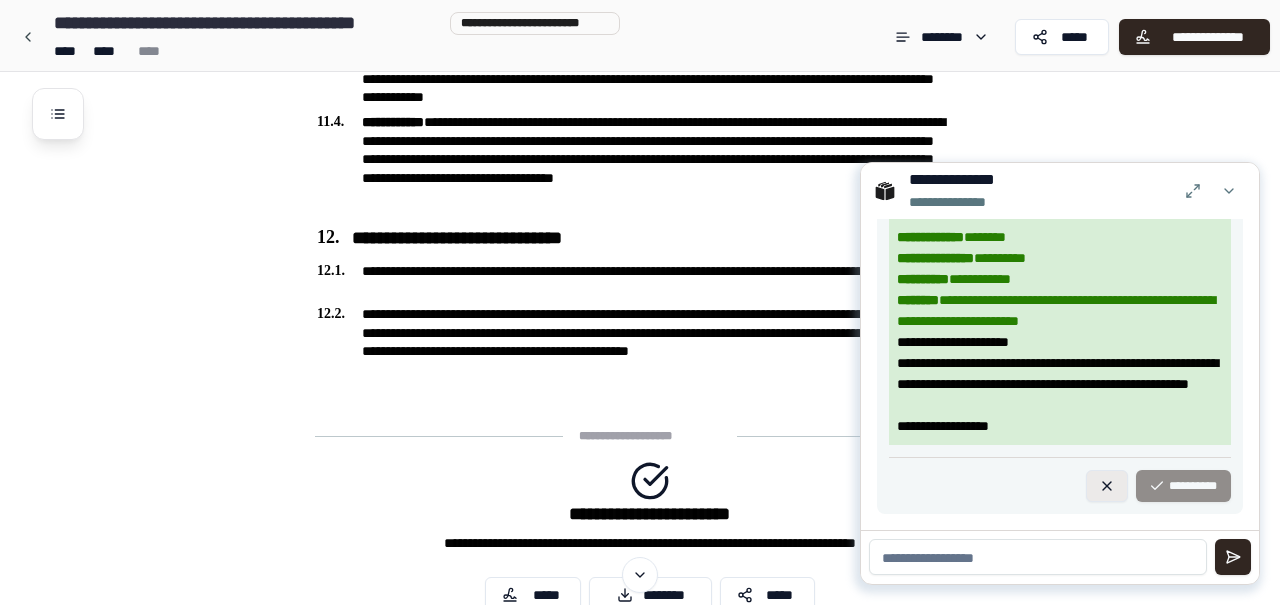 click at bounding box center (1107, 486) 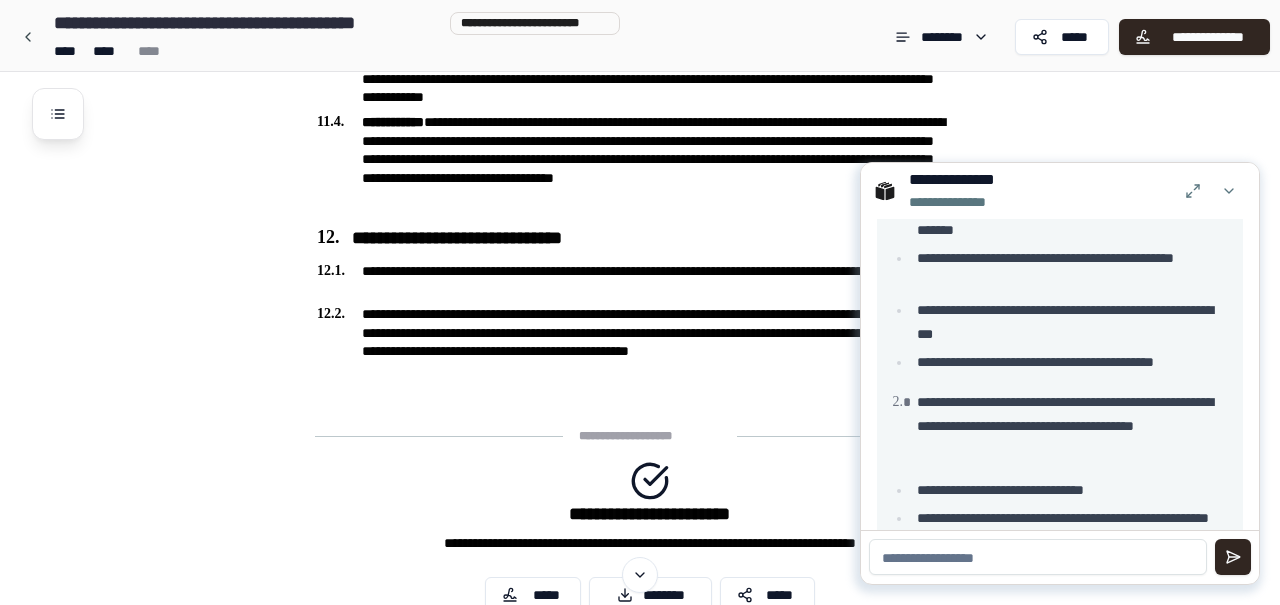 scroll, scrollTop: 4588, scrollLeft: 0, axis: vertical 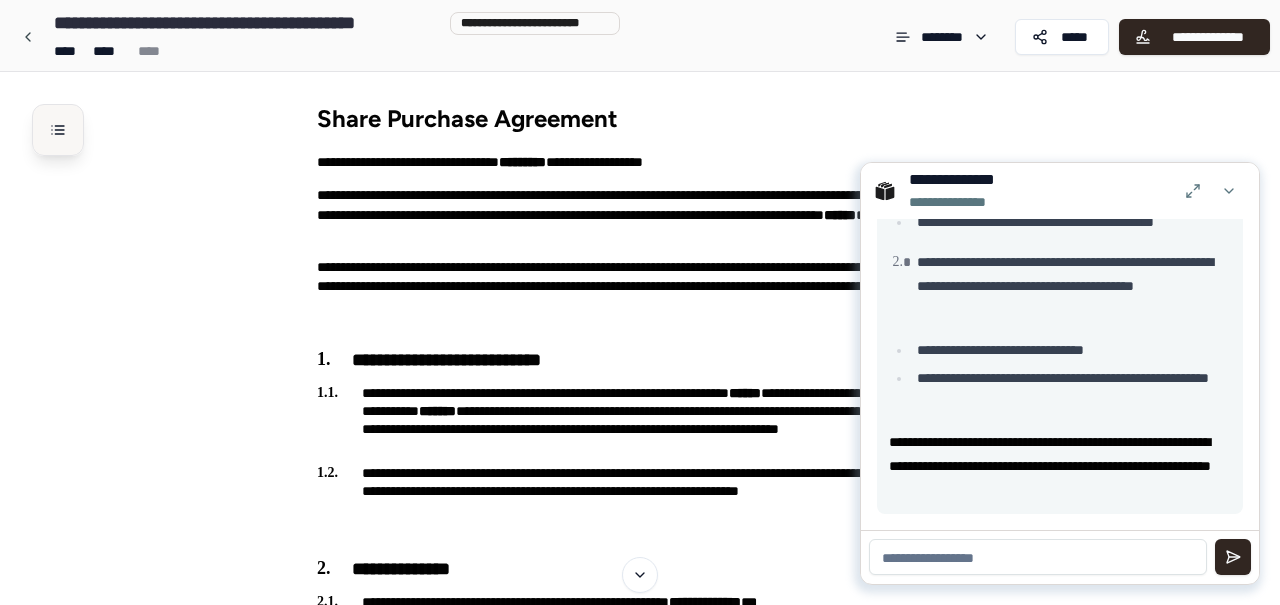 click at bounding box center [58, 130] 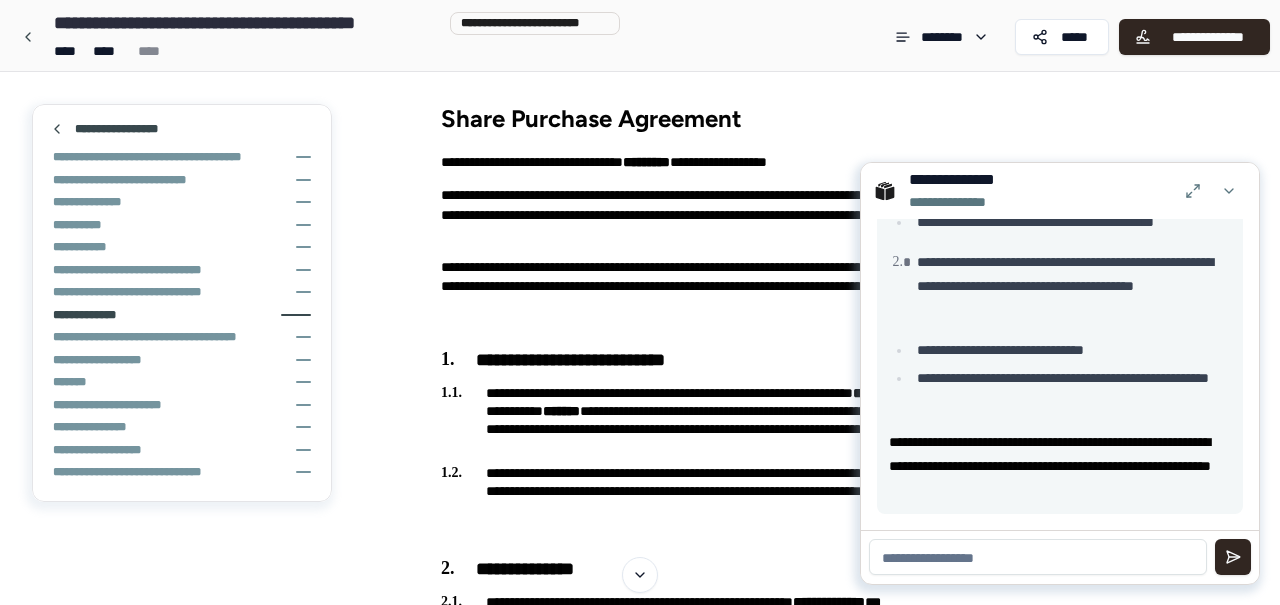click on "**********" at bounding box center [95, 315] 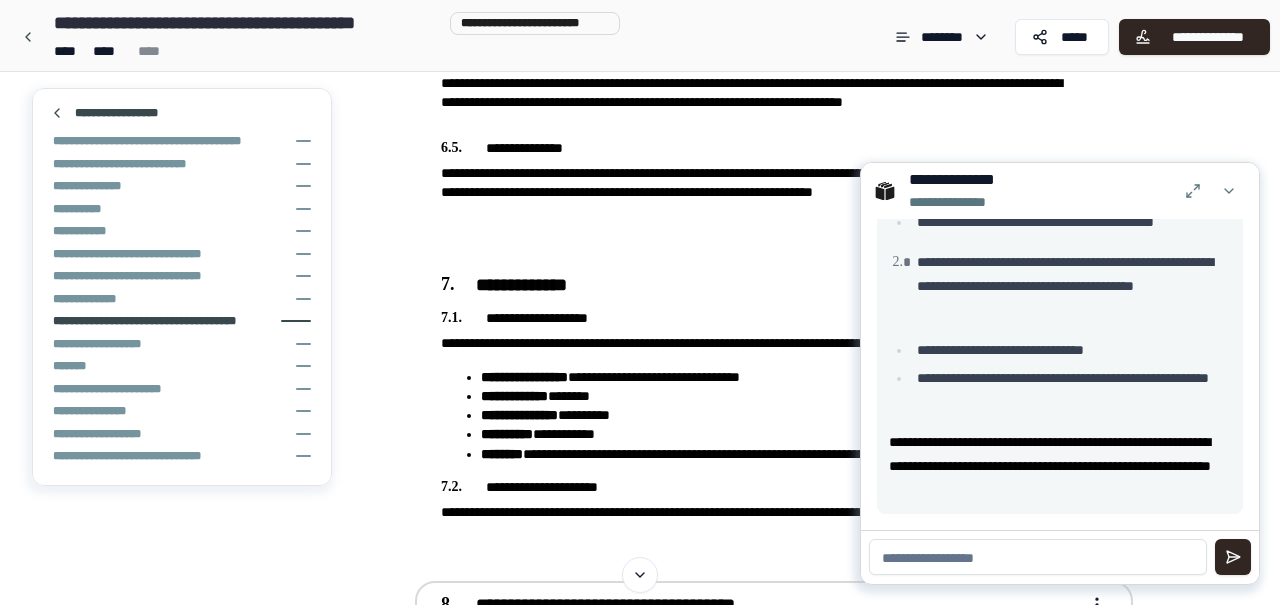 scroll, scrollTop: 2091, scrollLeft: 0, axis: vertical 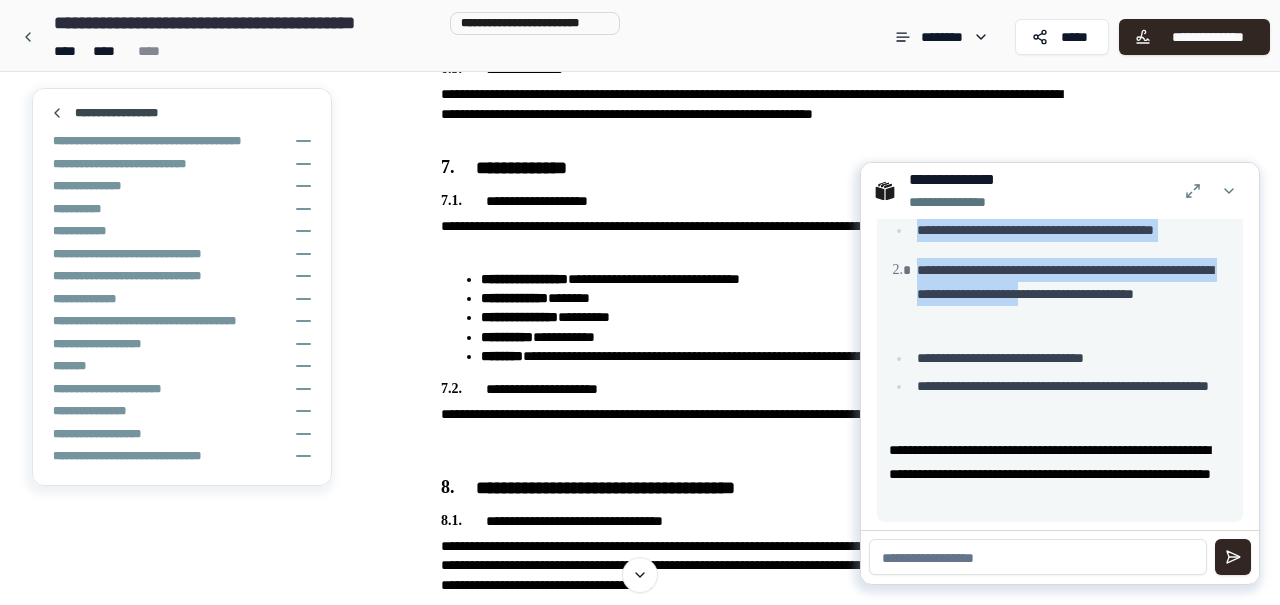 drag, startPoint x: 1103, startPoint y: 196, endPoint x: 1138, endPoint y: 277, distance: 88.23831 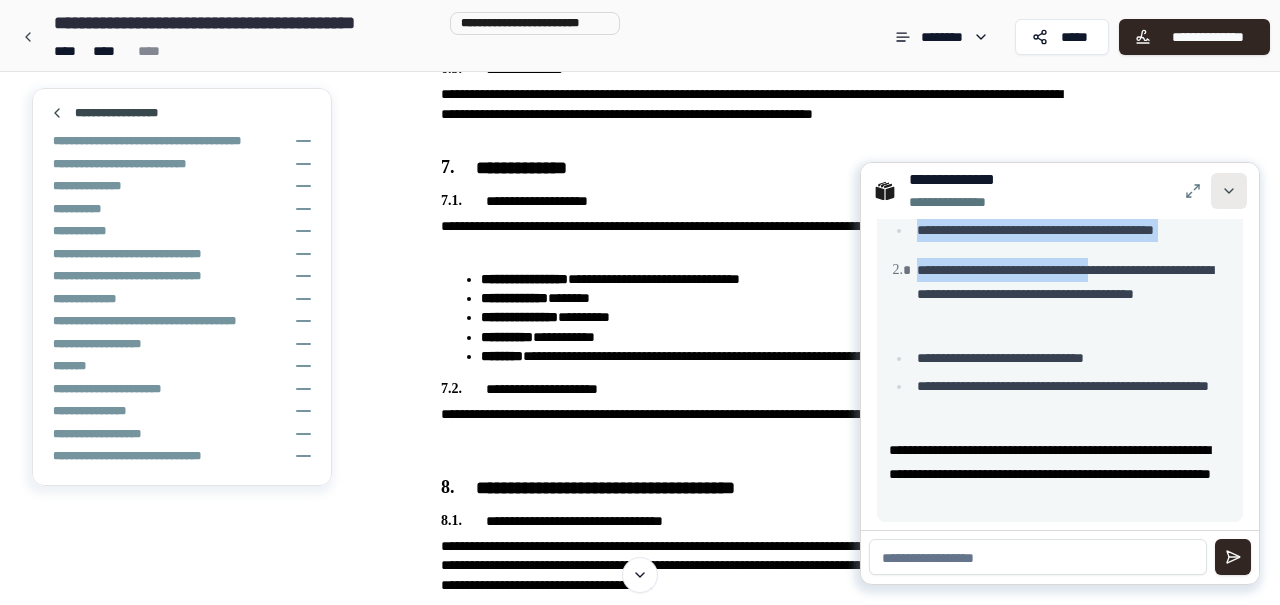 click at bounding box center [1229, 191] 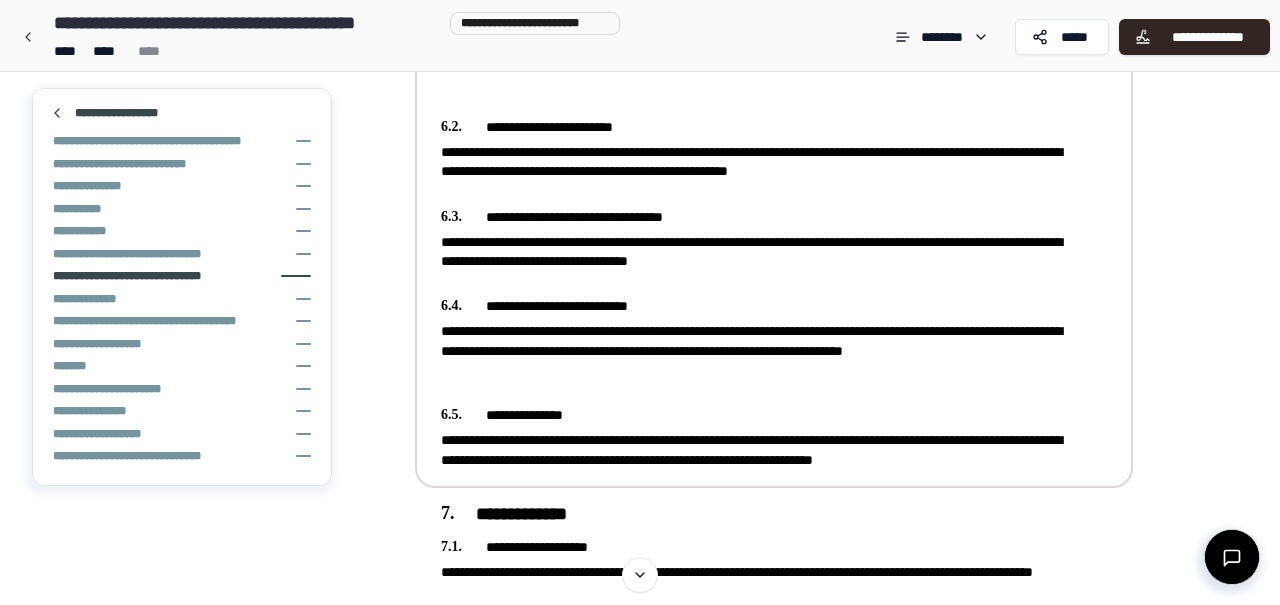 scroll, scrollTop: 1835, scrollLeft: 0, axis: vertical 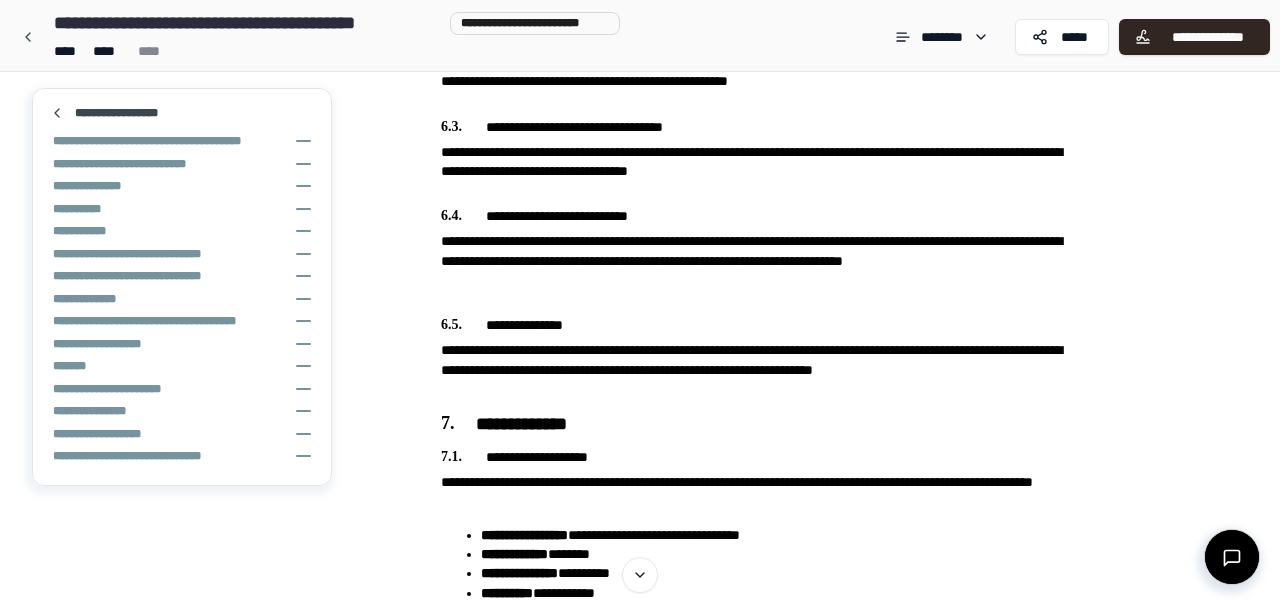click at bounding box center [1232, 557] 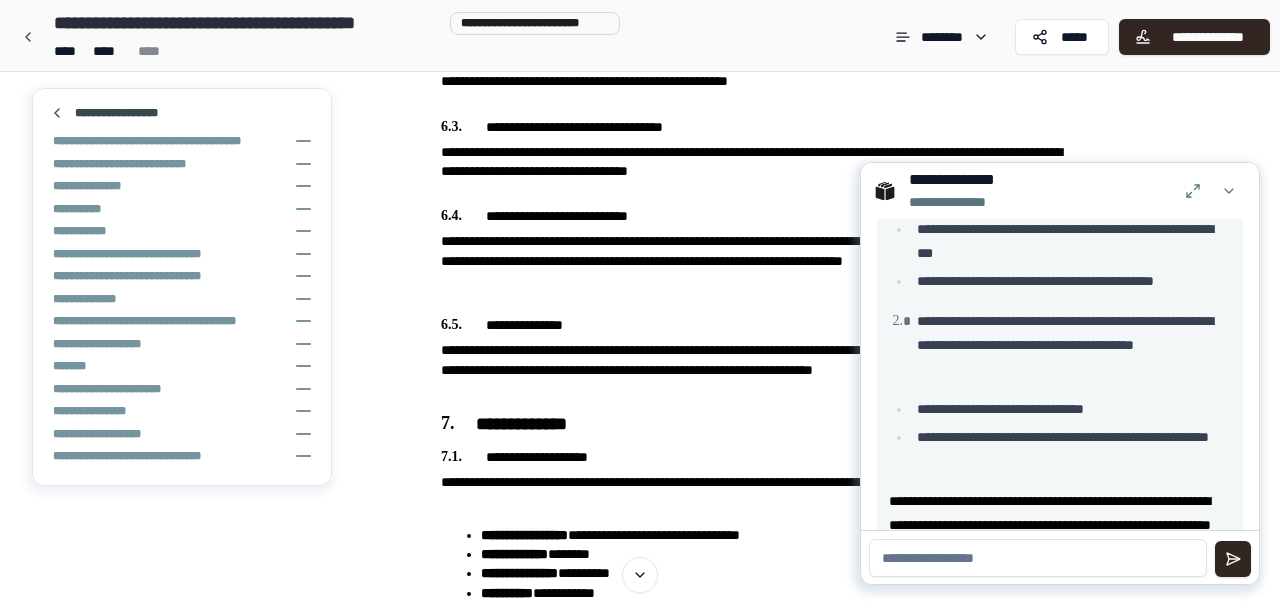 scroll, scrollTop: 4956, scrollLeft: 0, axis: vertical 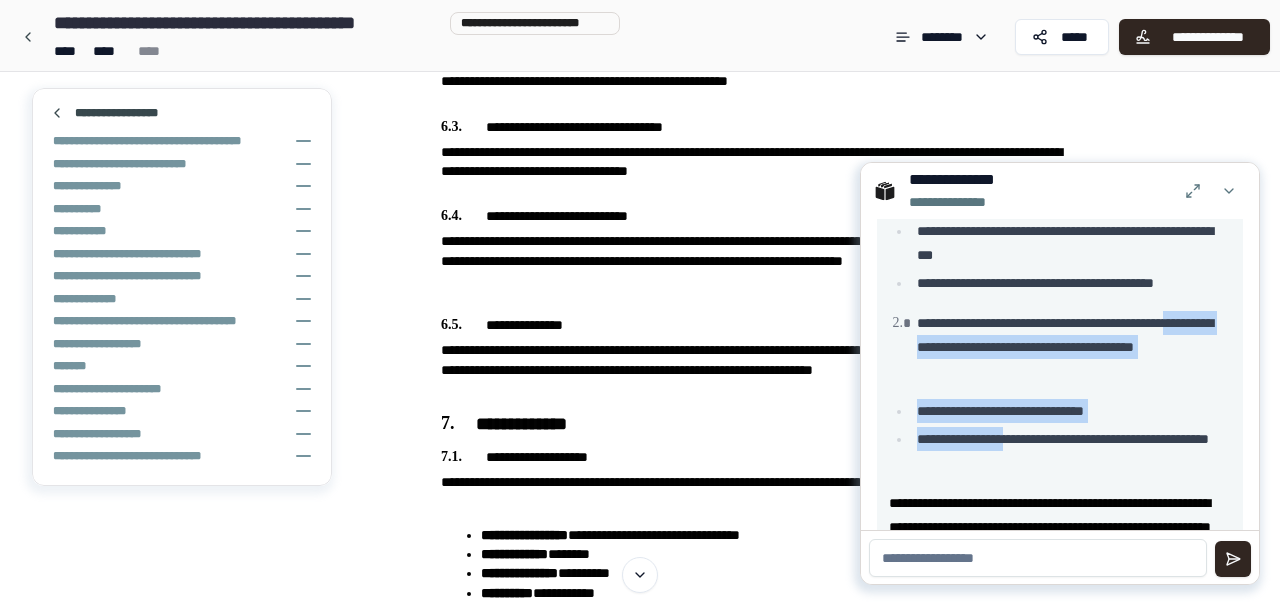 drag, startPoint x: 1037, startPoint y: 440, endPoint x: 940, endPoint y: 335, distance: 142.94754 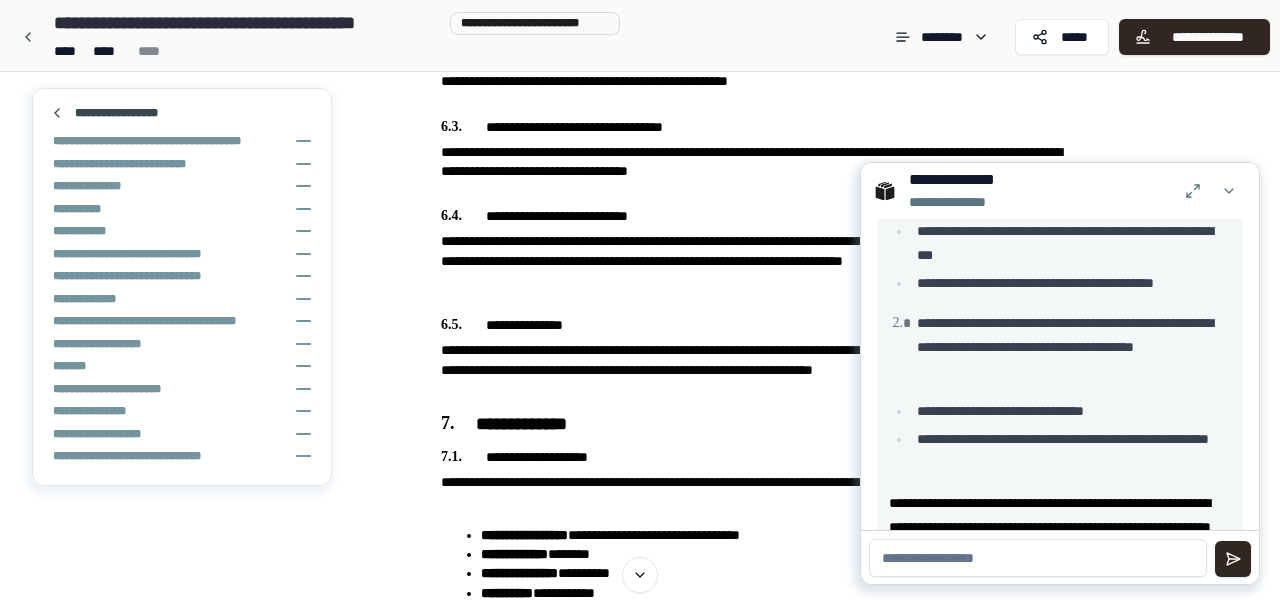 click on "**********" at bounding box center [1071, 451] 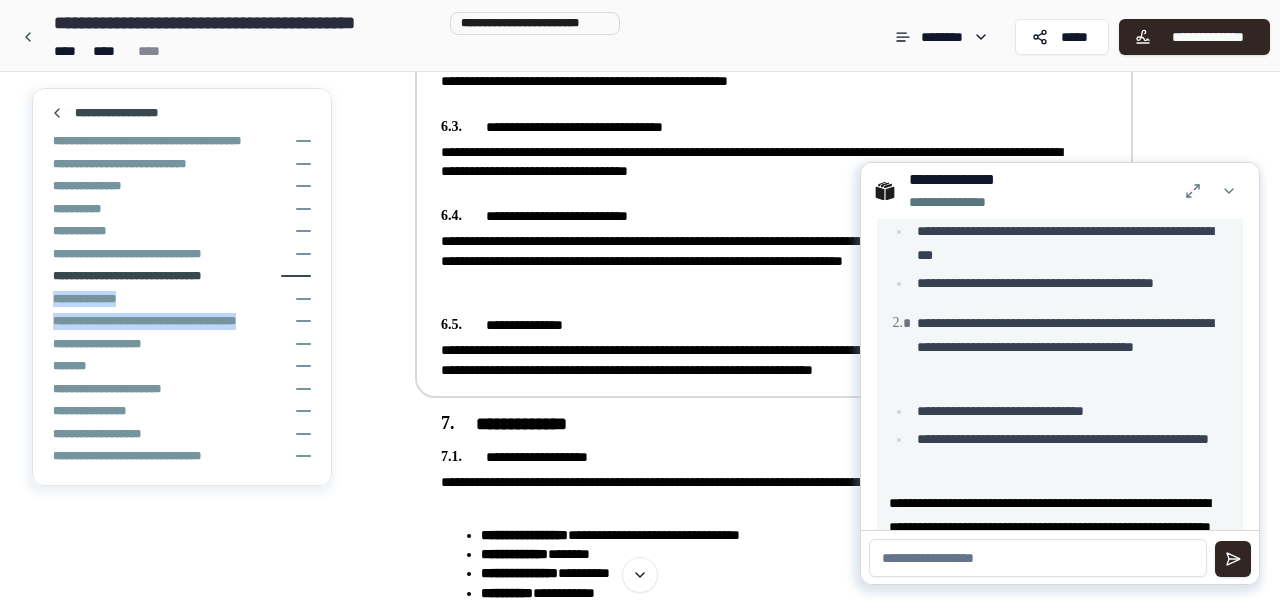 drag, startPoint x: 275, startPoint y: 321, endPoint x: 257, endPoint y: 295, distance: 31.622776 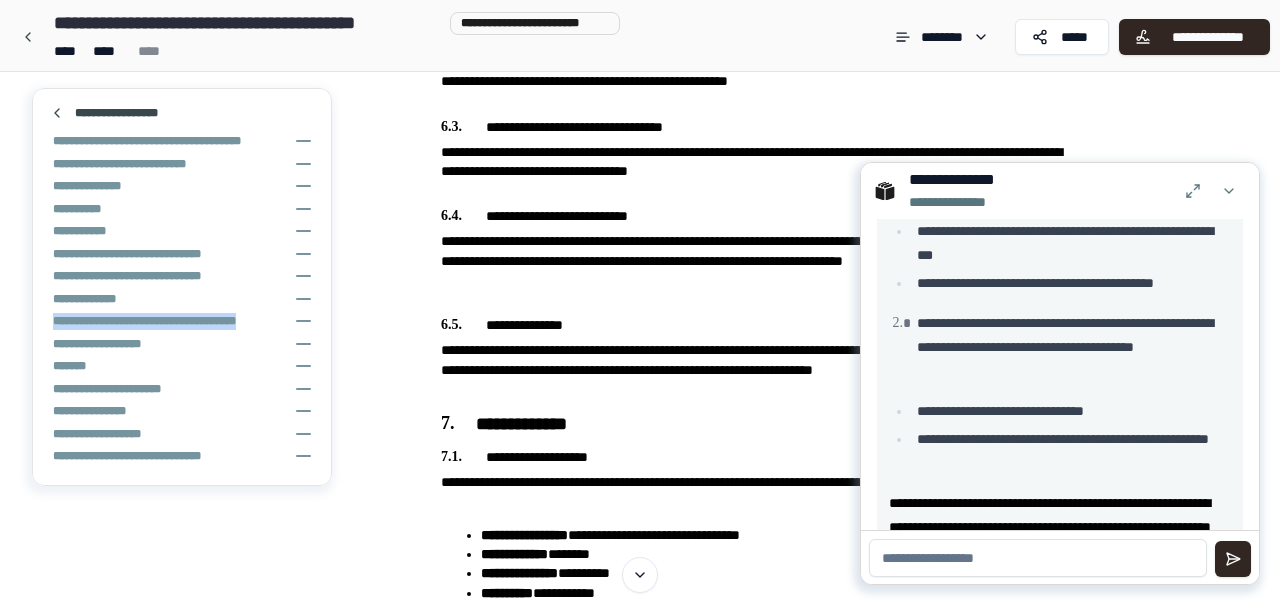 scroll, scrollTop: 5017, scrollLeft: 0, axis: vertical 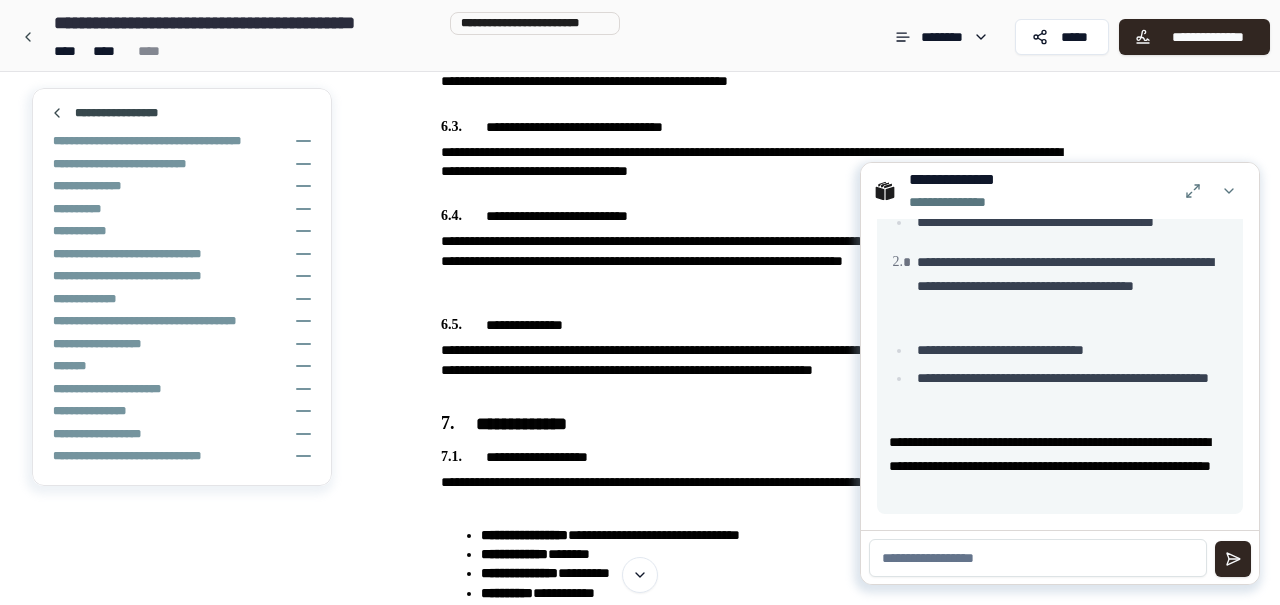 click at bounding box center [1038, 558] 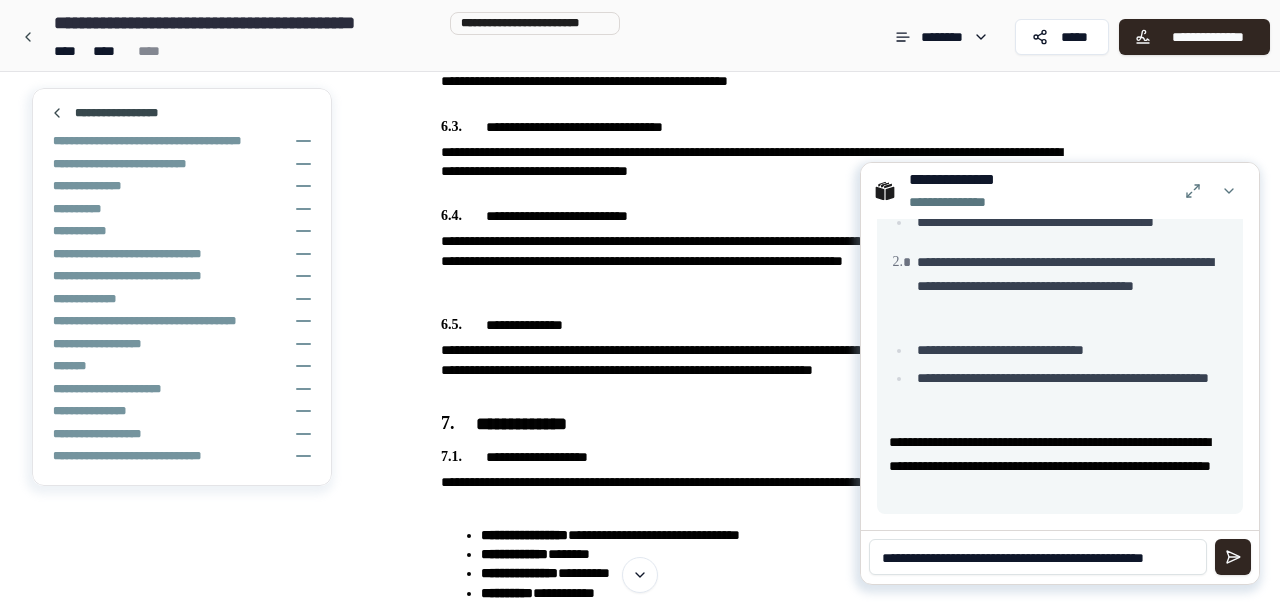 scroll, scrollTop: 0, scrollLeft: 0, axis: both 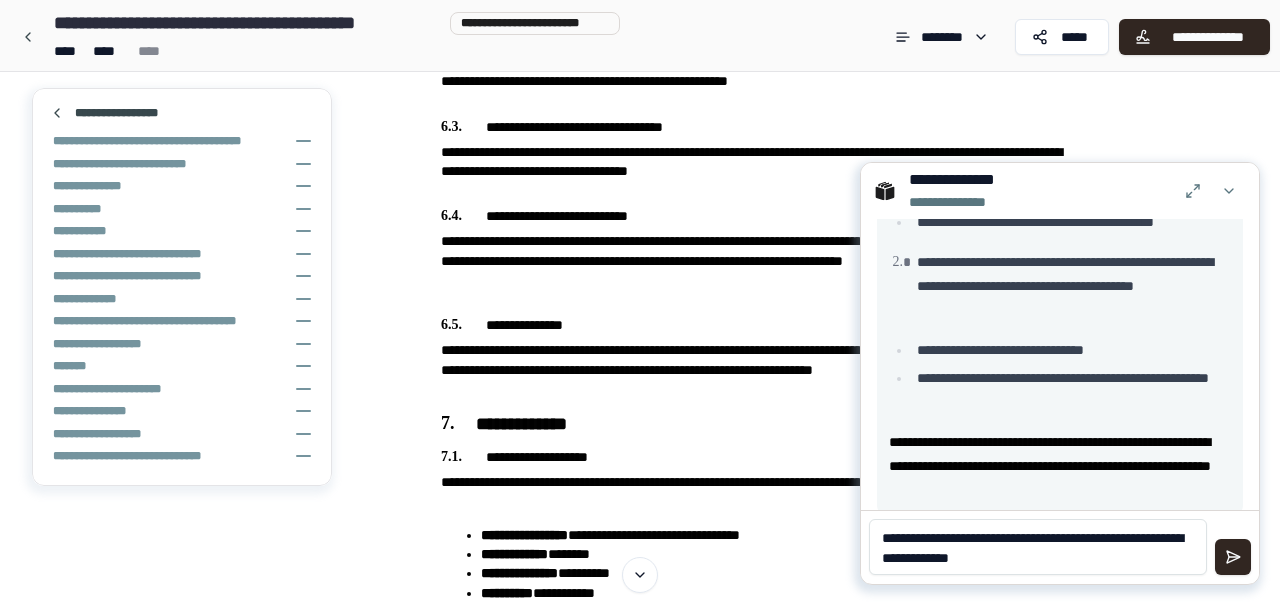 type on "**********" 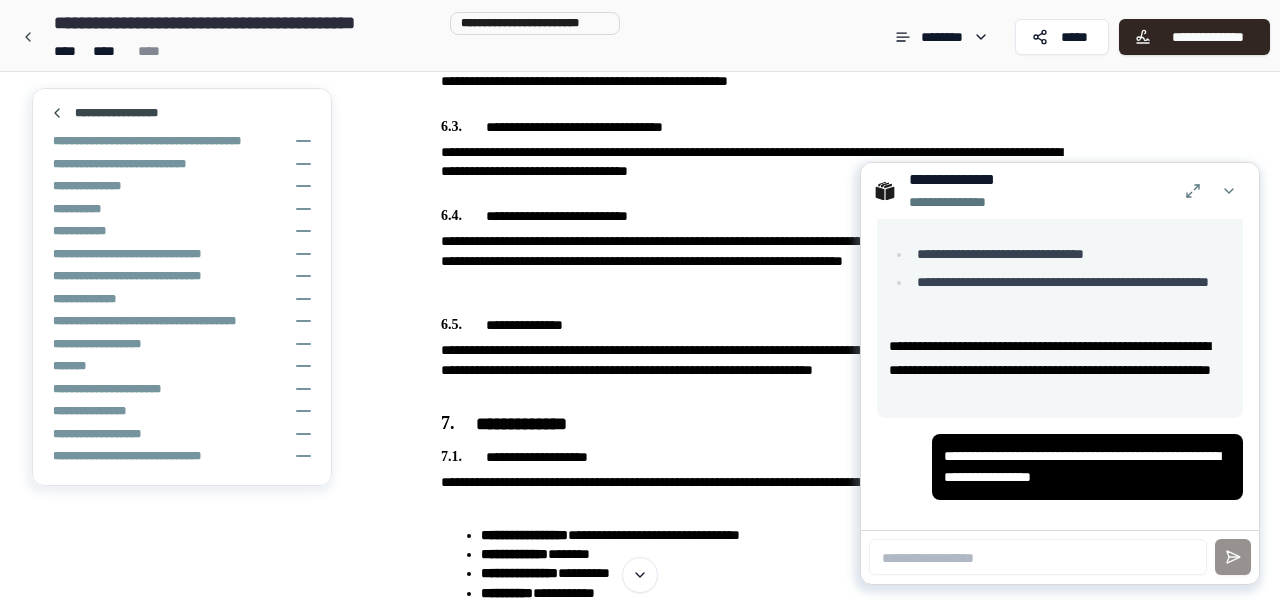 scroll, scrollTop: 5114, scrollLeft: 0, axis: vertical 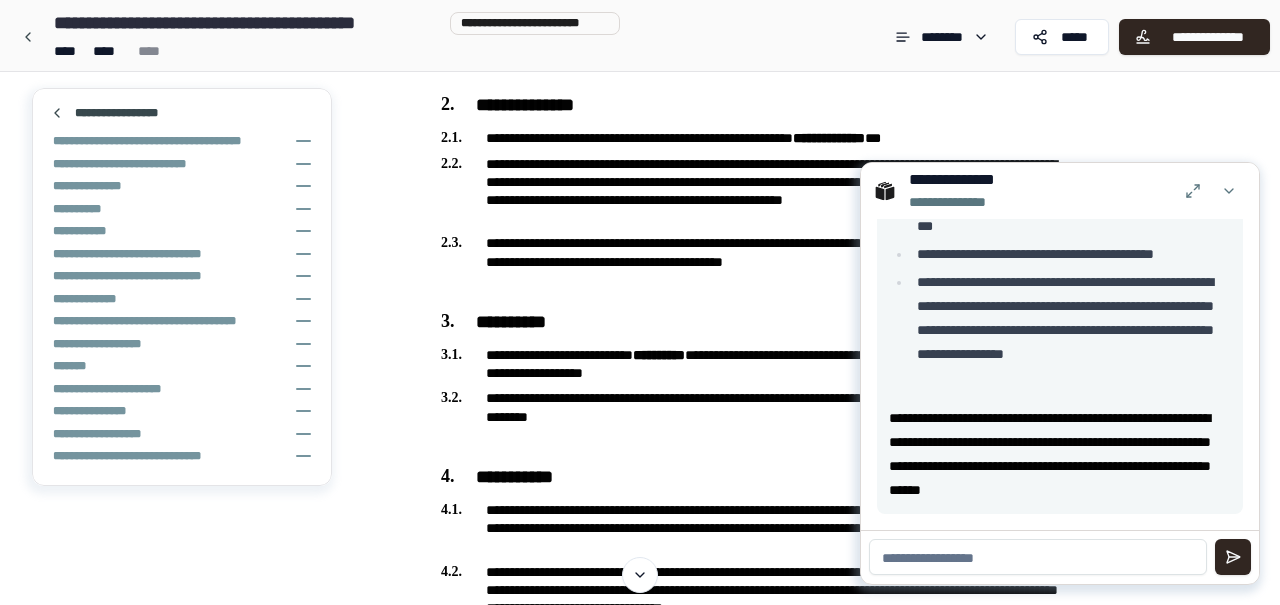 click at bounding box center (1038, 557) 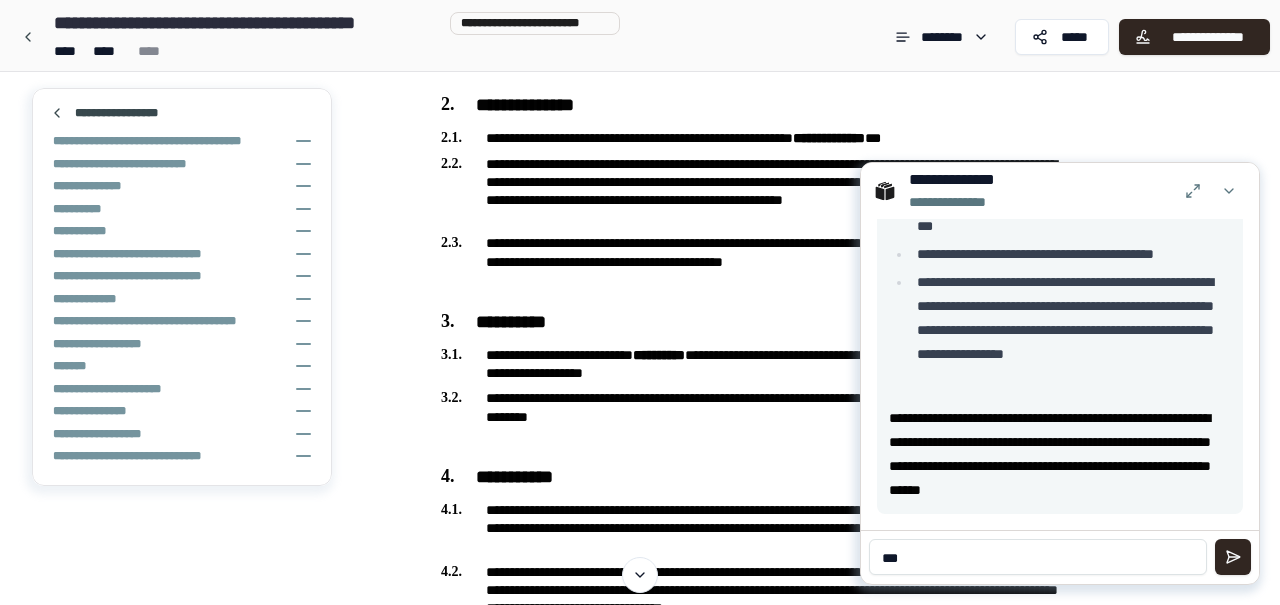 type on "***" 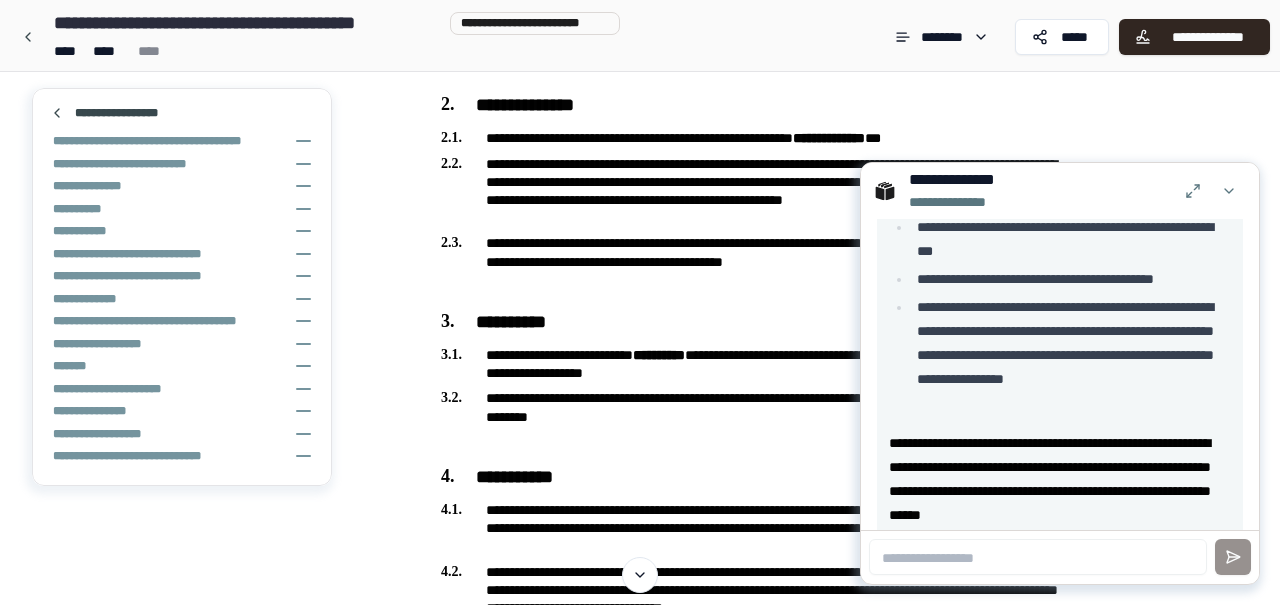 scroll, scrollTop: 5744, scrollLeft: 0, axis: vertical 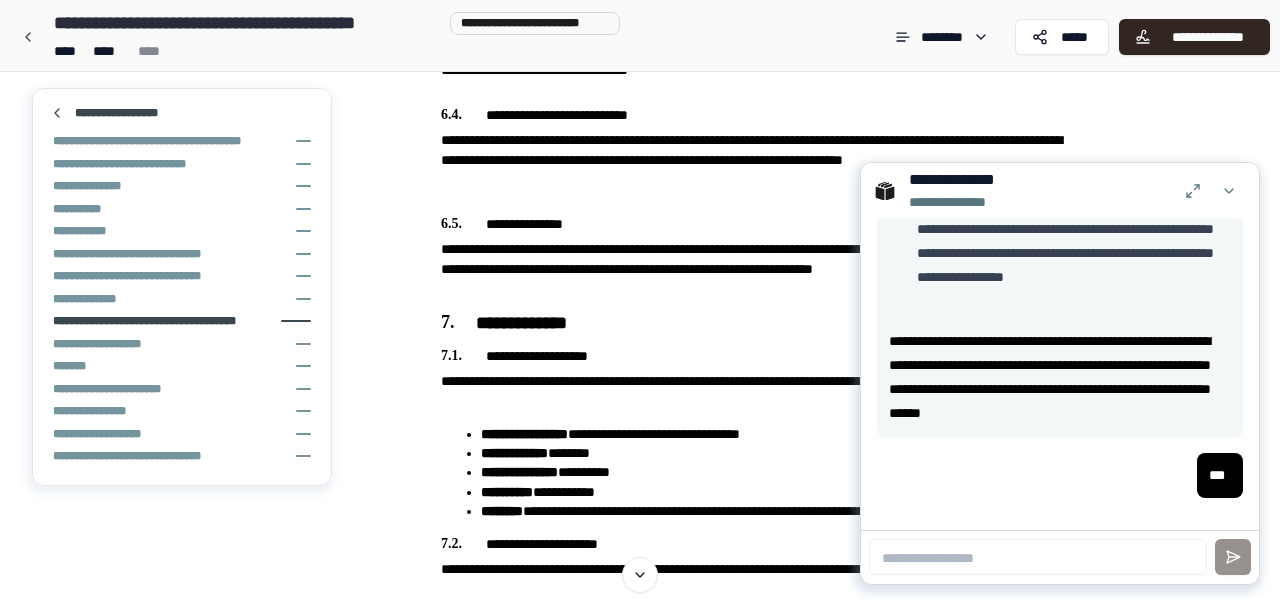 click on "**********" at bounding box center [152, 321] 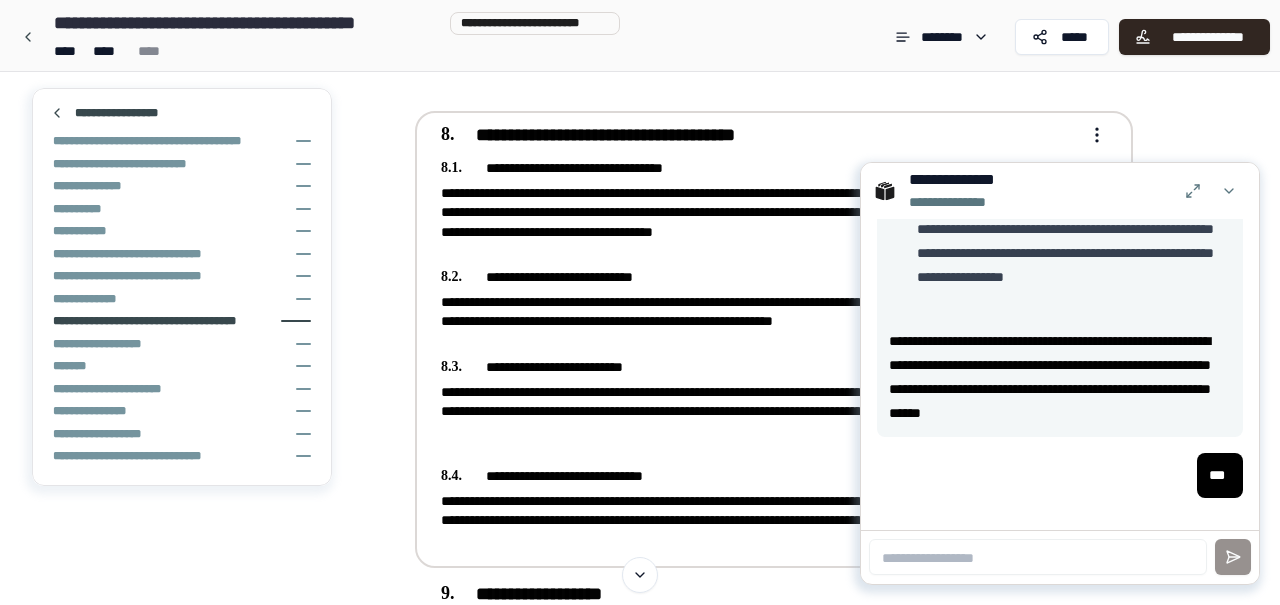 scroll, scrollTop: 2480, scrollLeft: 0, axis: vertical 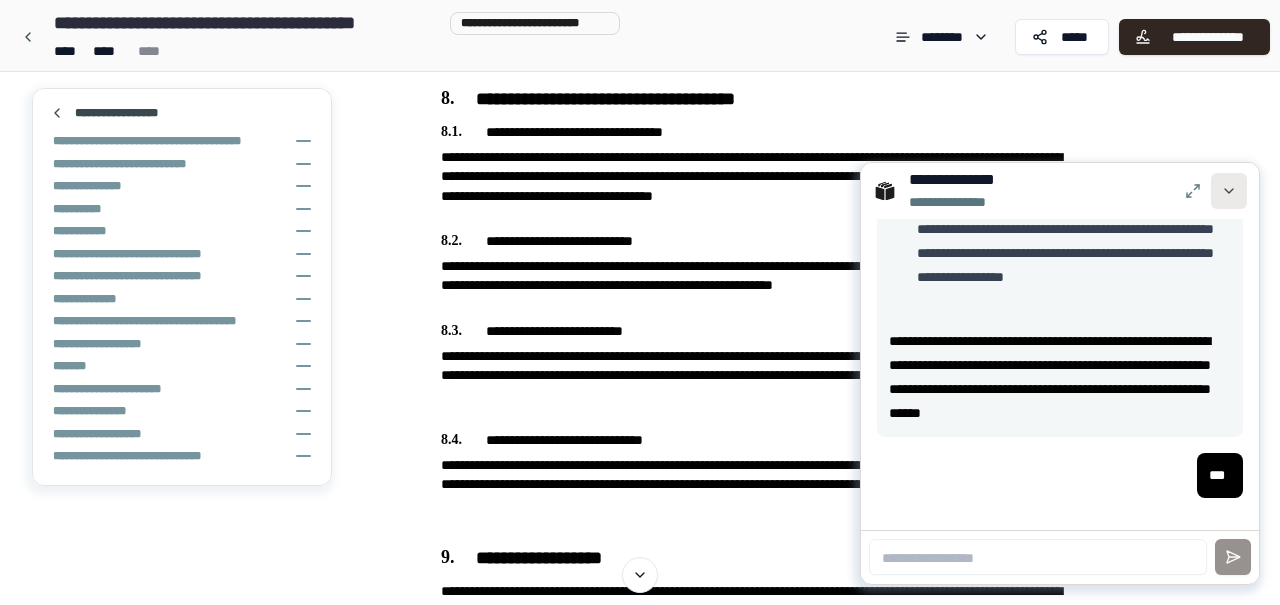 click at bounding box center (1229, 191) 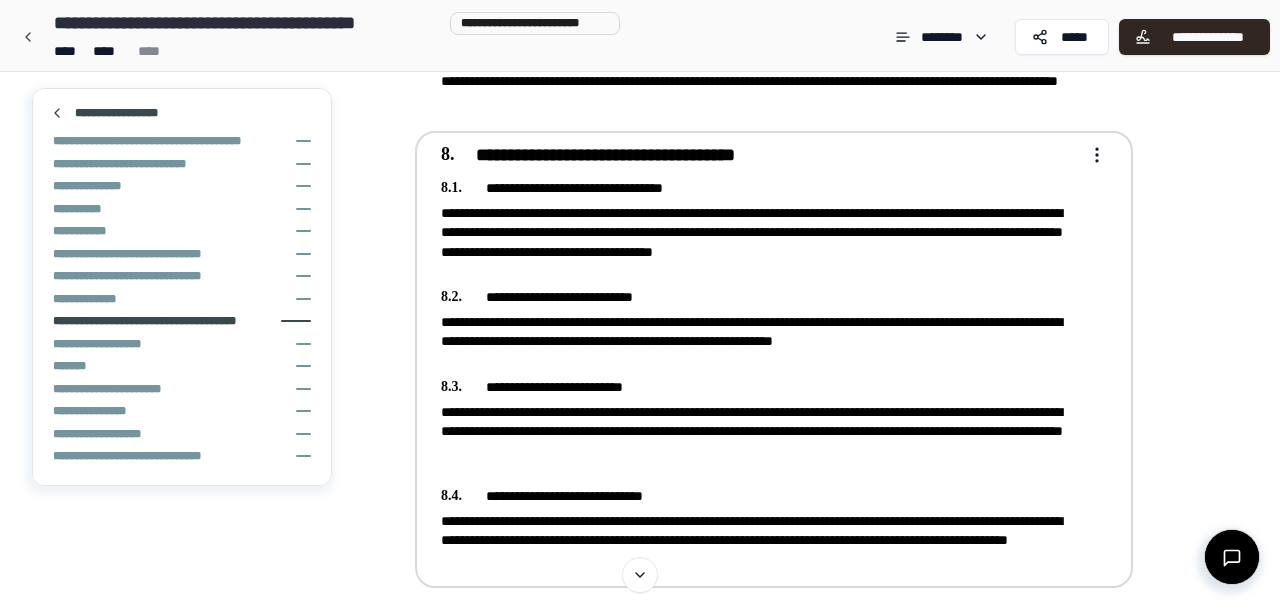 scroll, scrollTop: 2423, scrollLeft: 0, axis: vertical 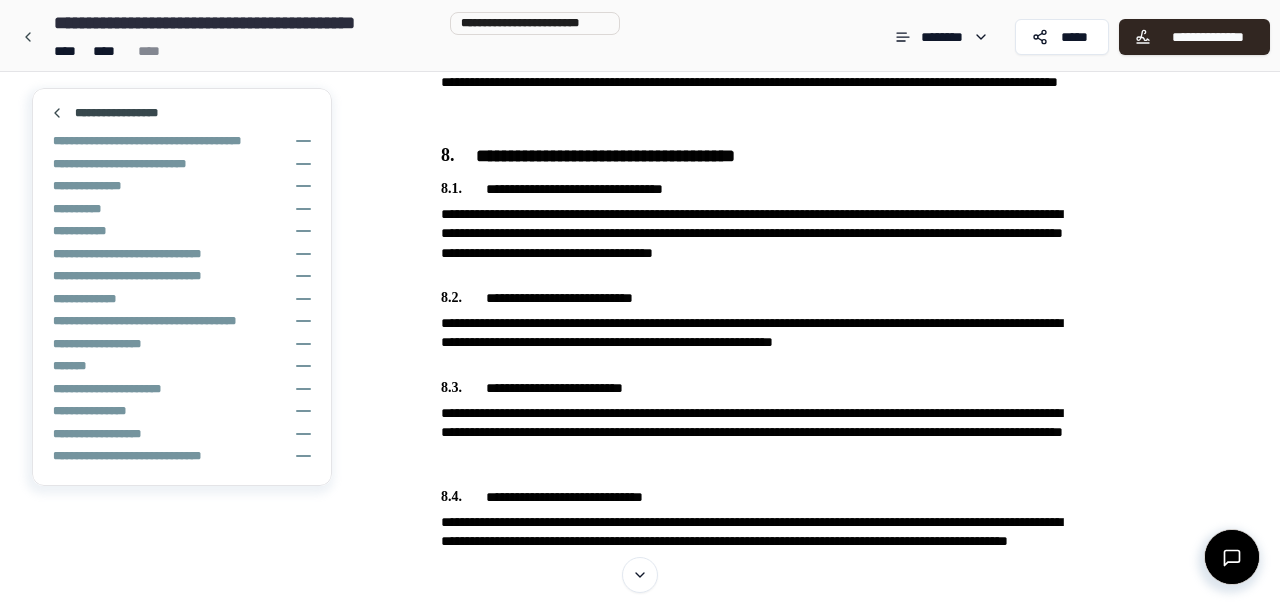 click on "**********" at bounding box center [640, -89] 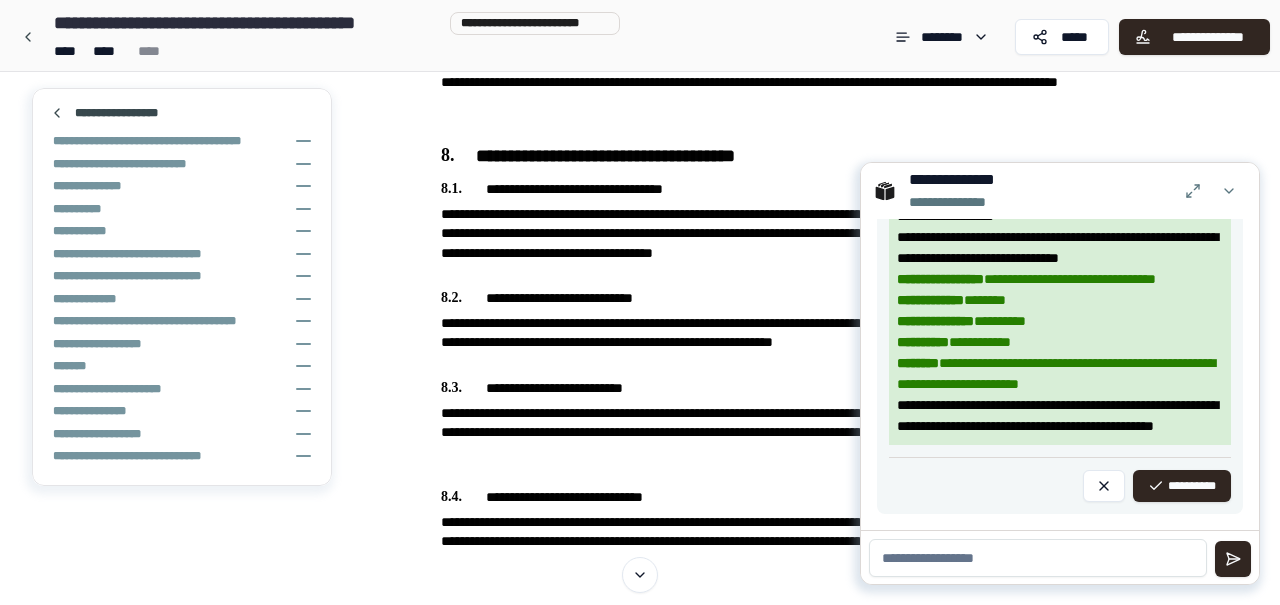 scroll, scrollTop: 7419, scrollLeft: 0, axis: vertical 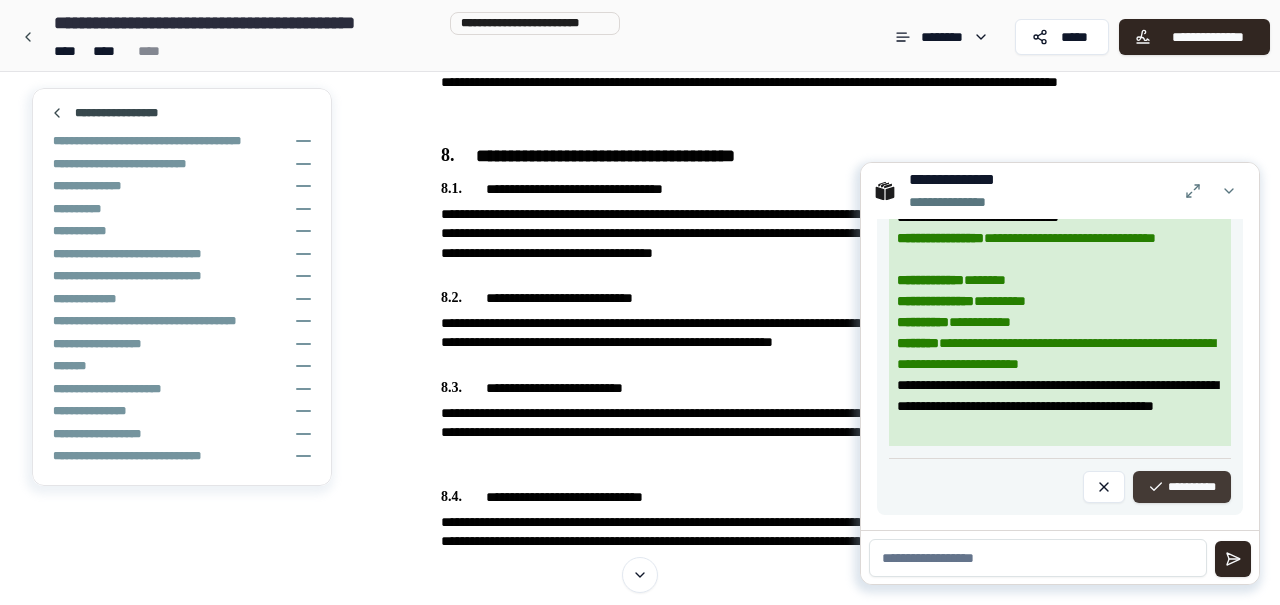 click on "**********" at bounding box center [1182, 487] 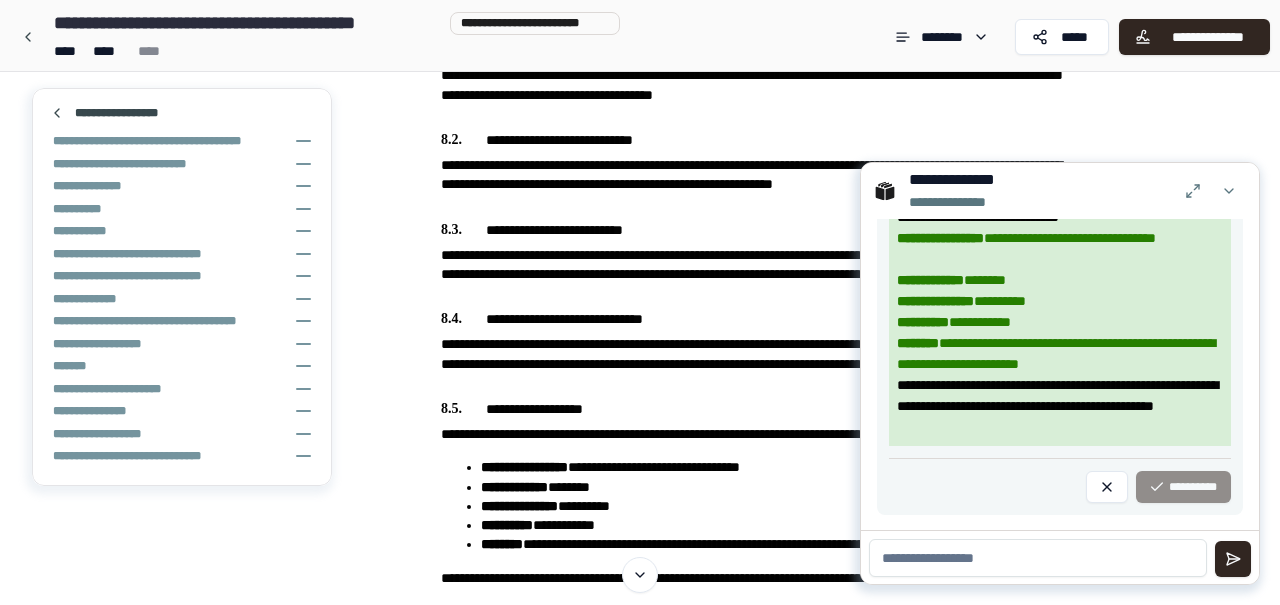 scroll, scrollTop: 2943, scrollLeft: 0, axis: vertical 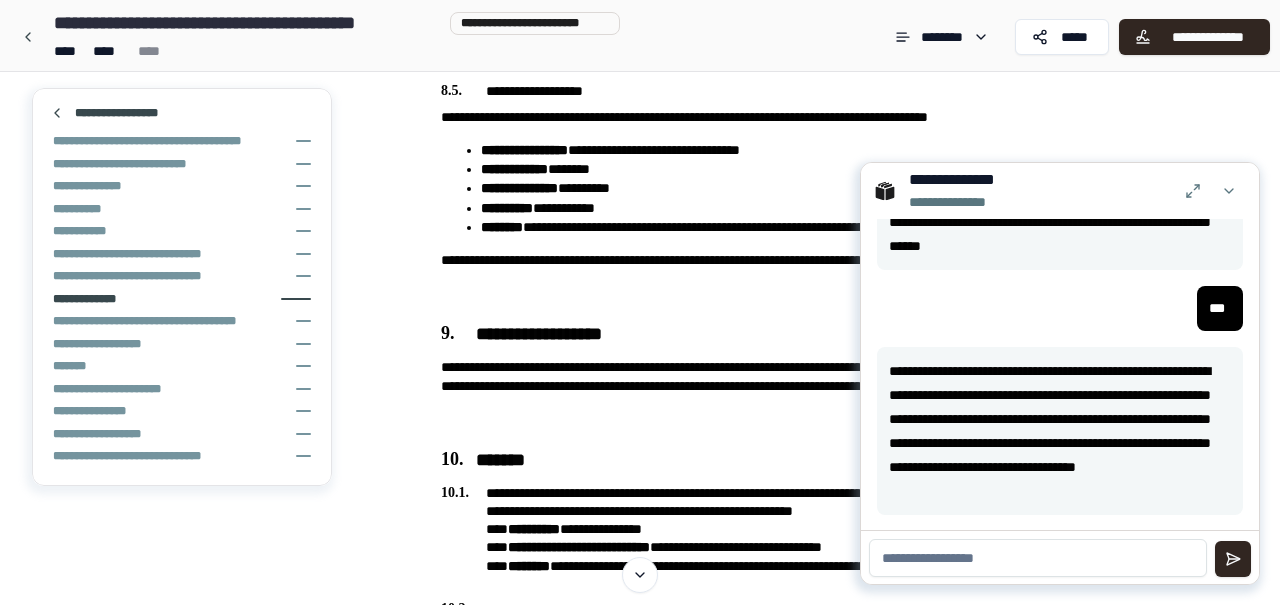 click on "**********" at bounding box center [182, 299] 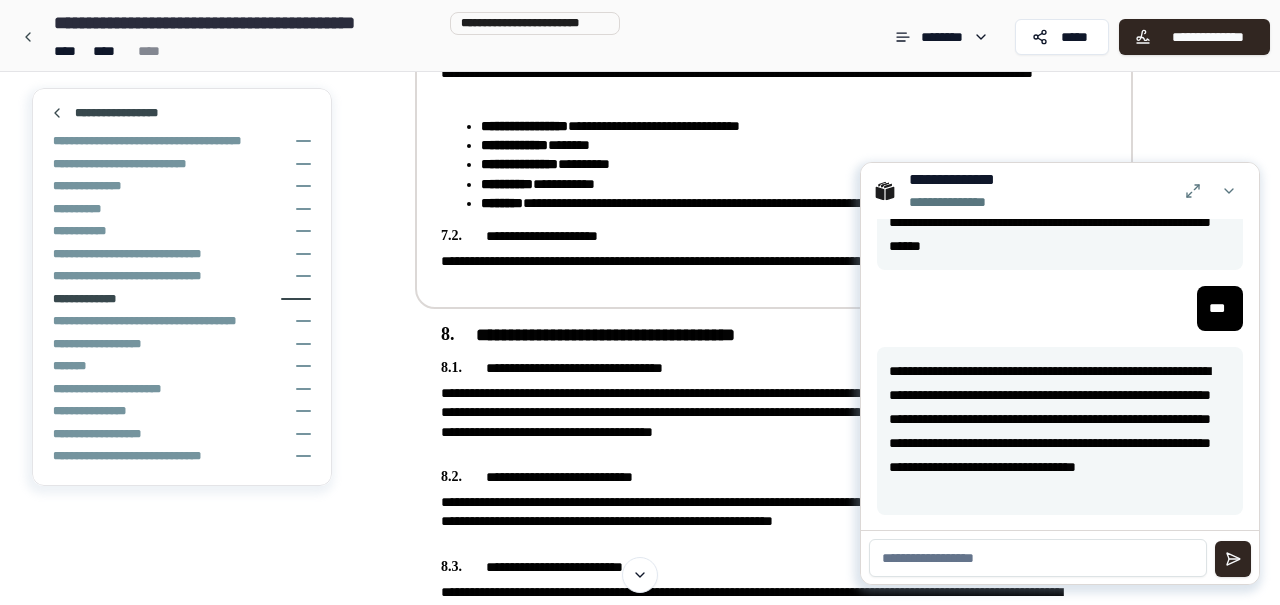 scroll, scrollTop: 2091, scrollLeft: 0, axis: vertical 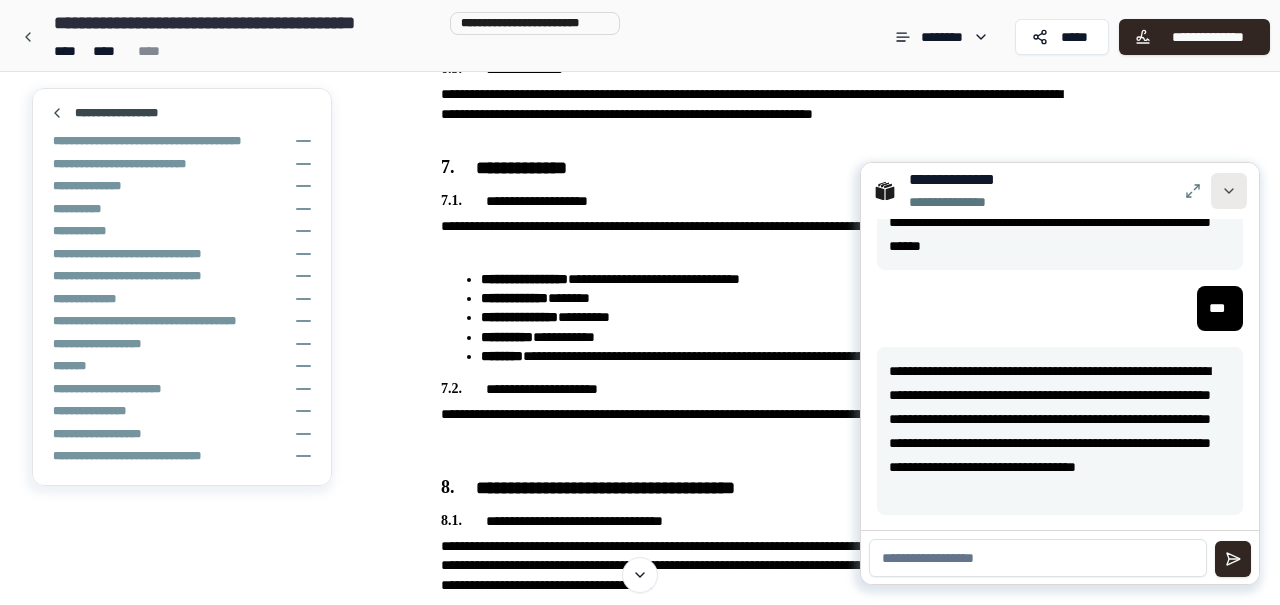 click at bounding box center (1229, 191) 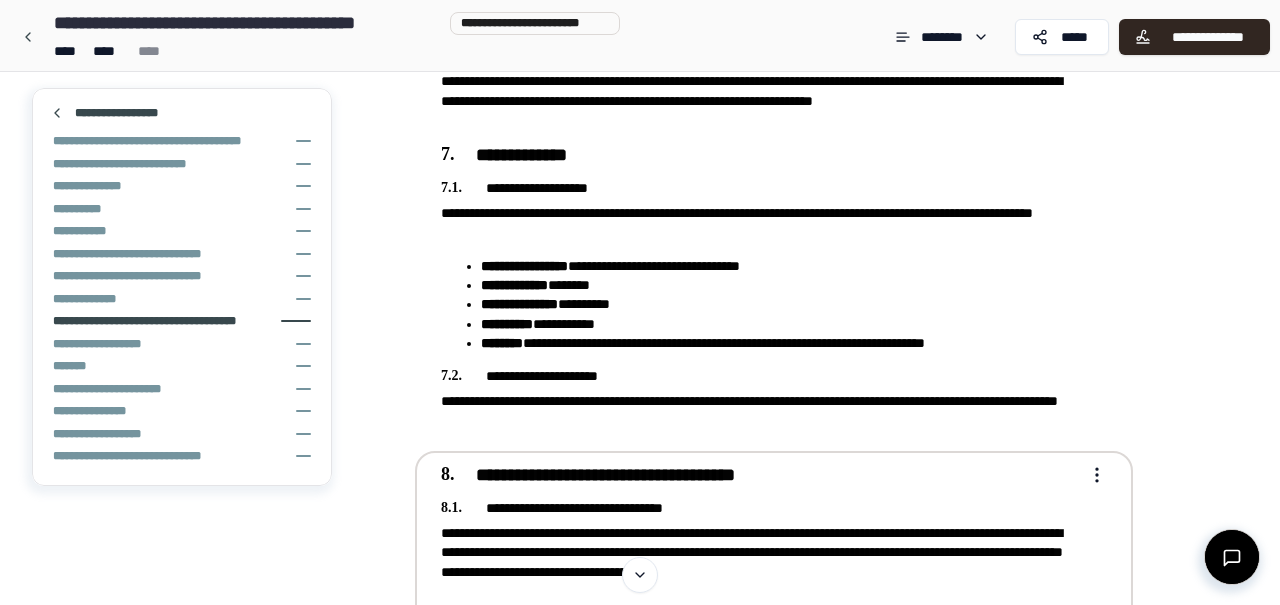 scroll, scrollTop: 1924, scrollLeft: 0, axis: vertical 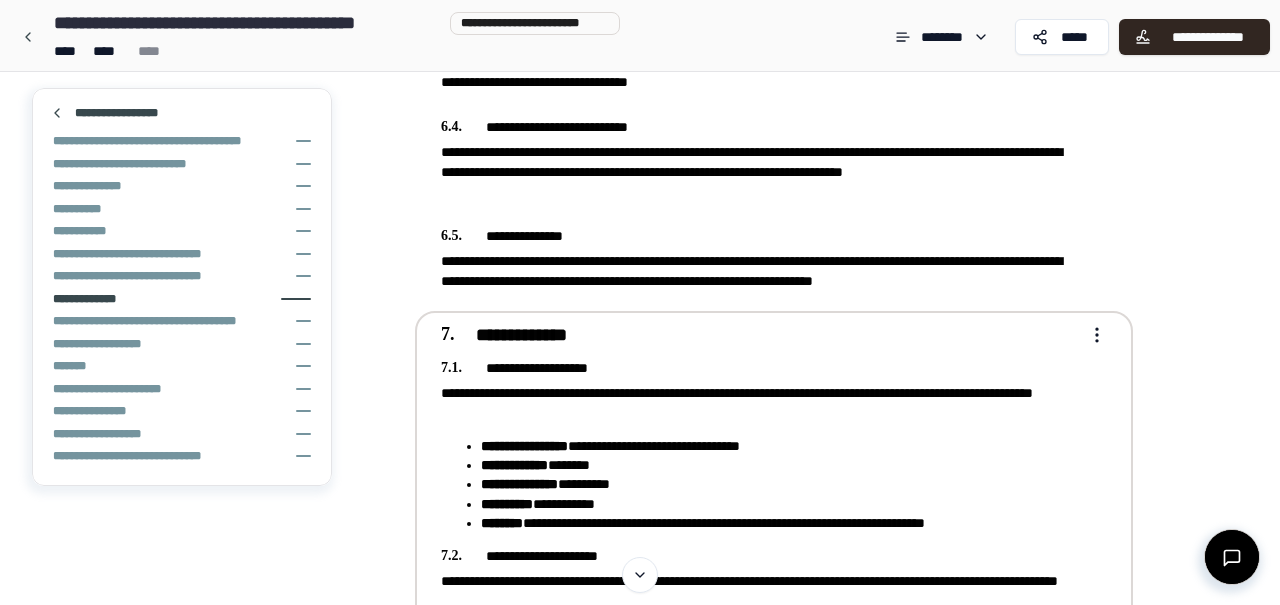 click on "**********" at bounding box center (640, 491) 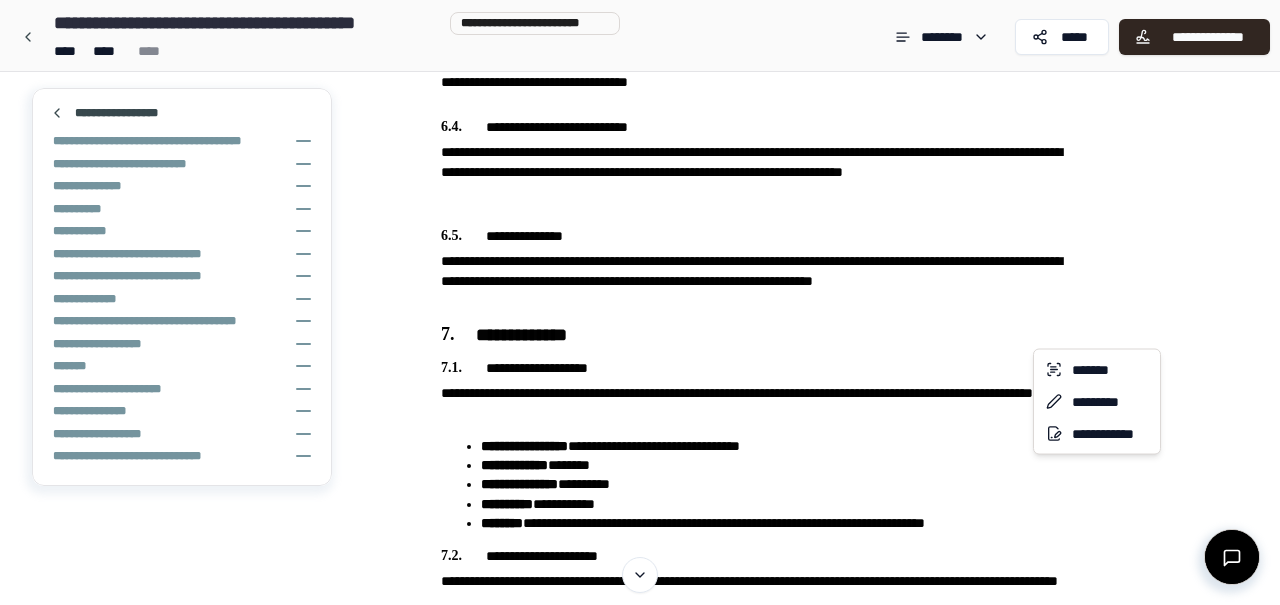 click on "**********" at bounding box center [640, 491] 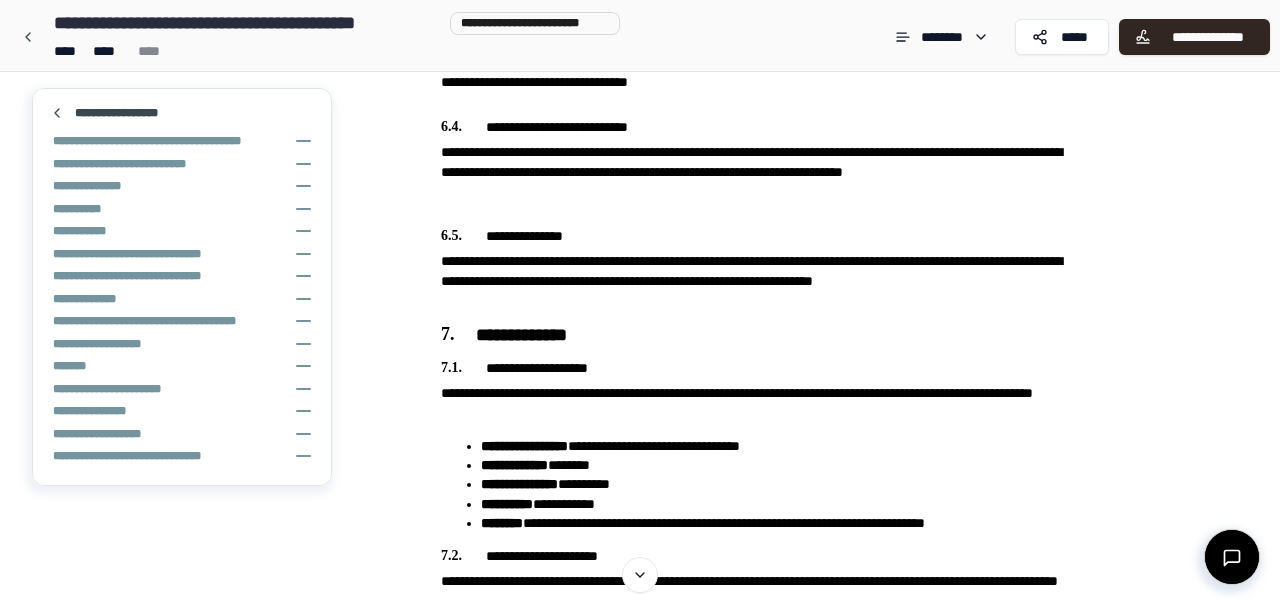 click at bounding box center (1232, 557) 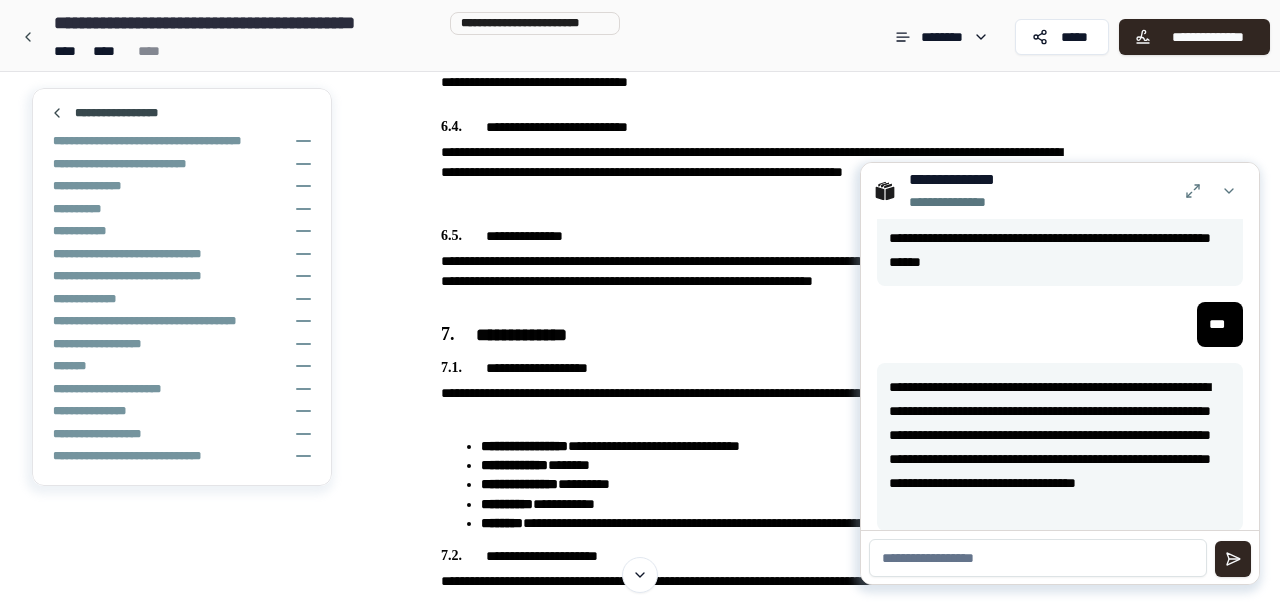 click at bounding box center [1038, 558] 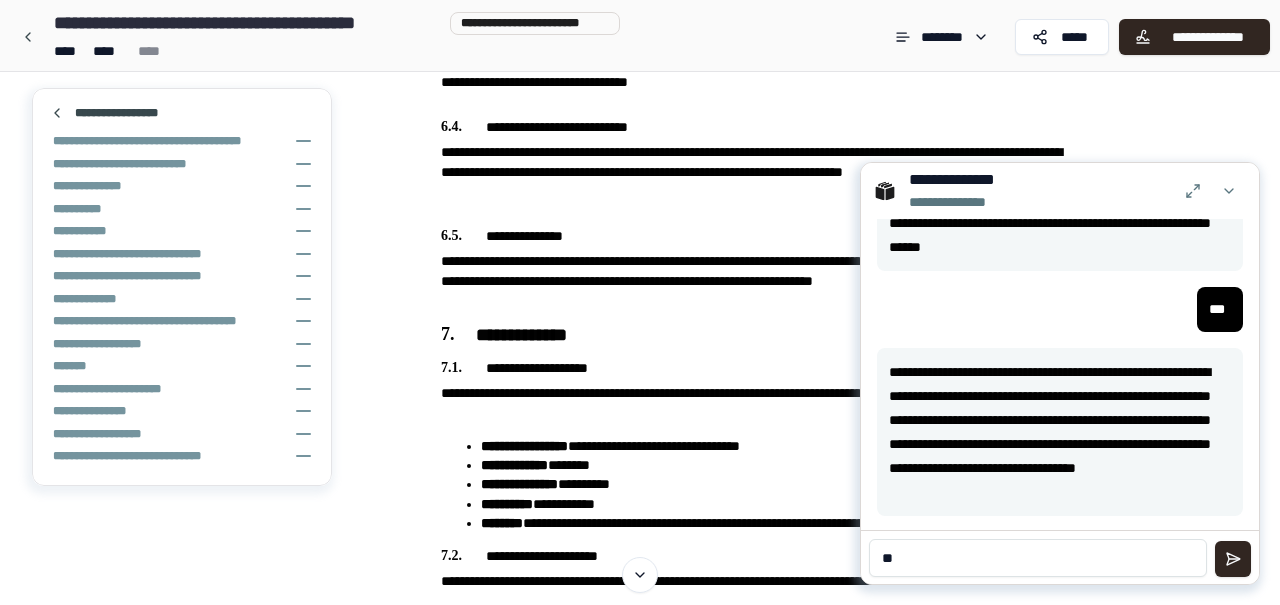 scroll, scrollTop: 5911, scrollLeft: 0, axis: vertical 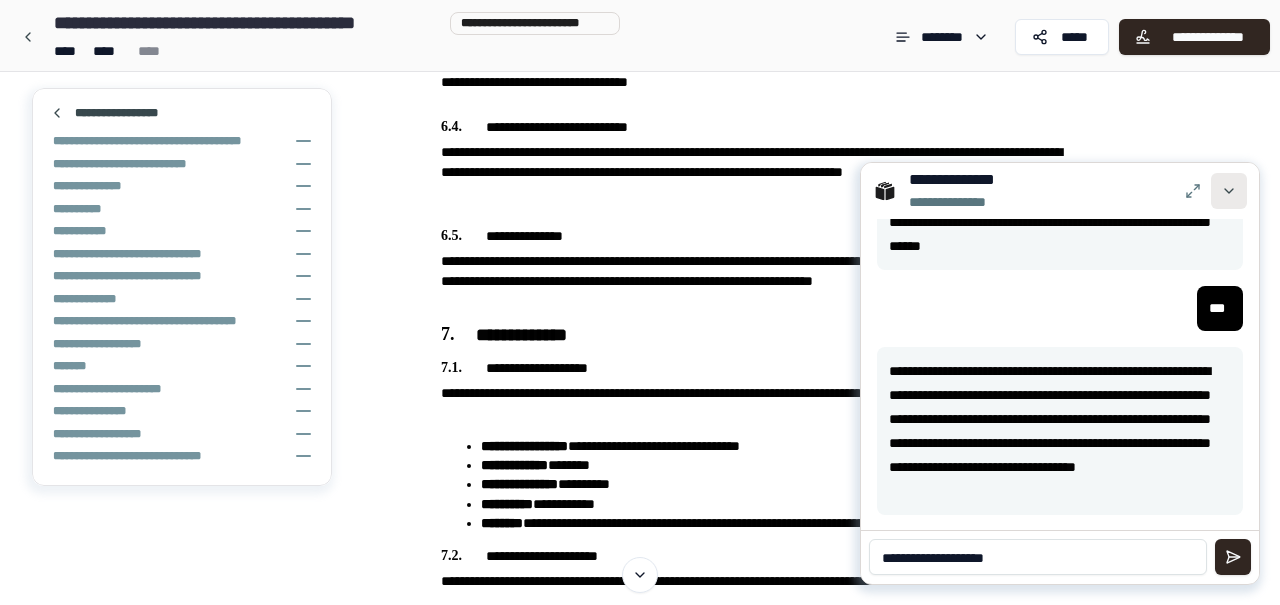 type on "**********" 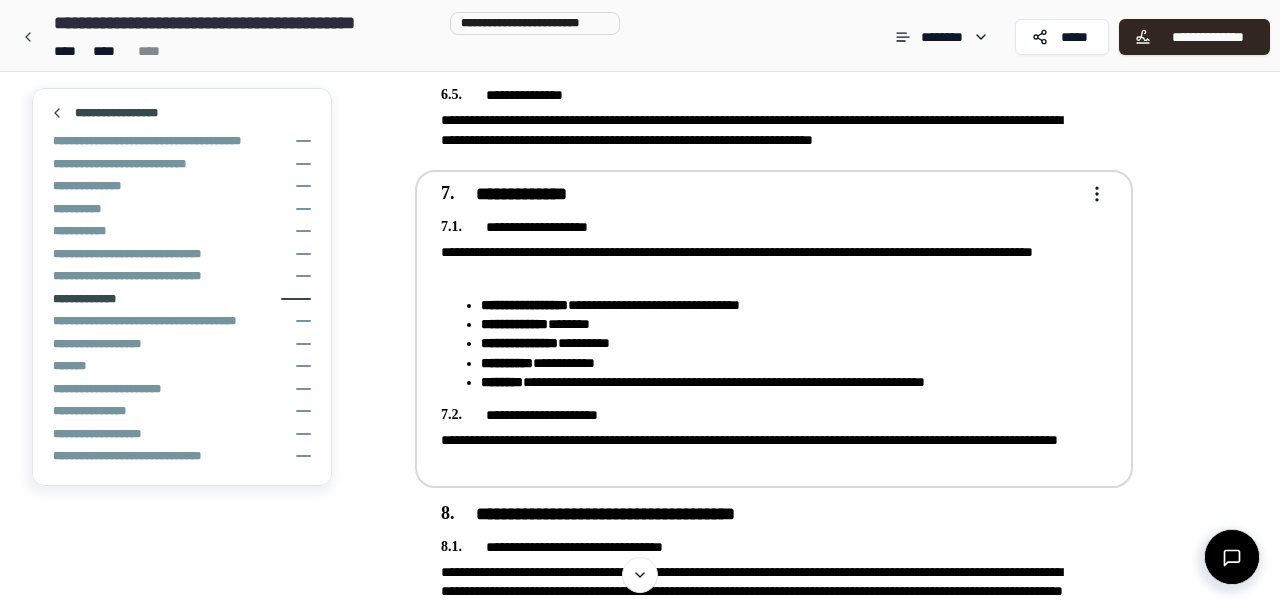 scroll, scrollTop: 2063, scrollLeft: 0, axis: vertical 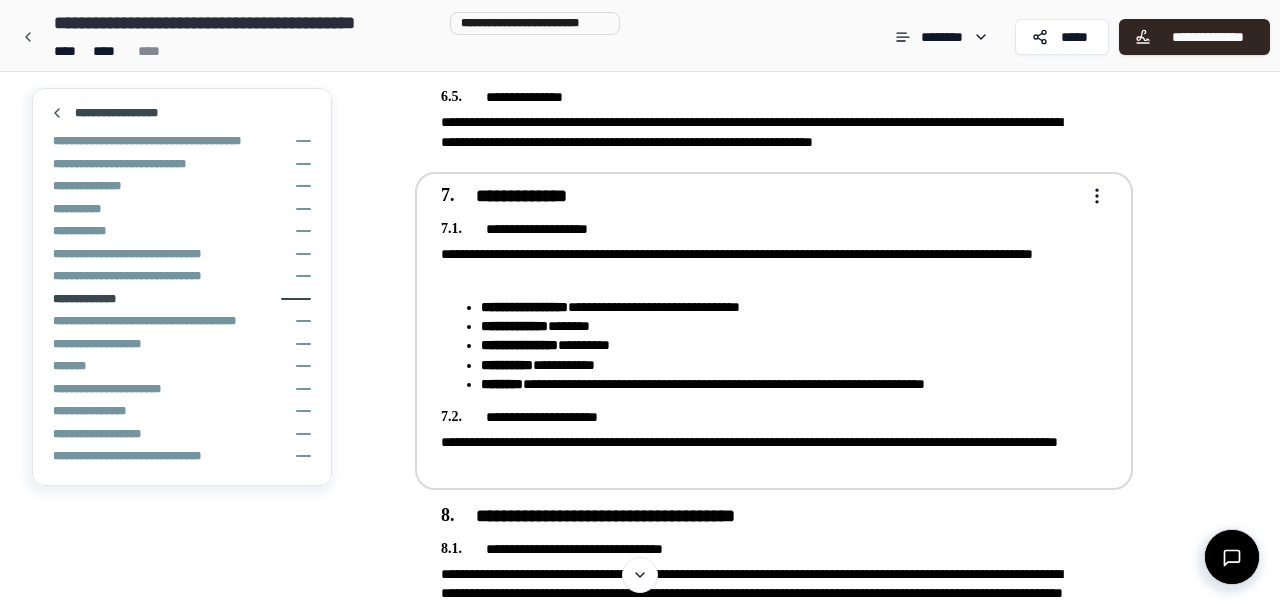 click on "**********" at bounding box center [760, 452] 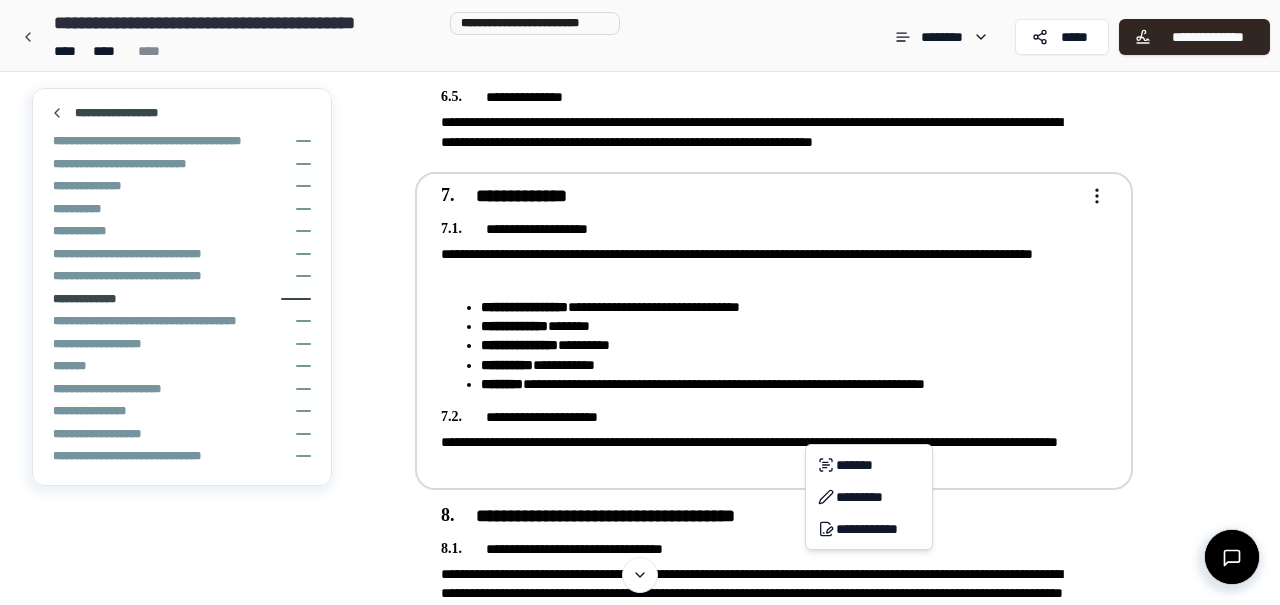 click on "**********" at bounding box center (640, 352) 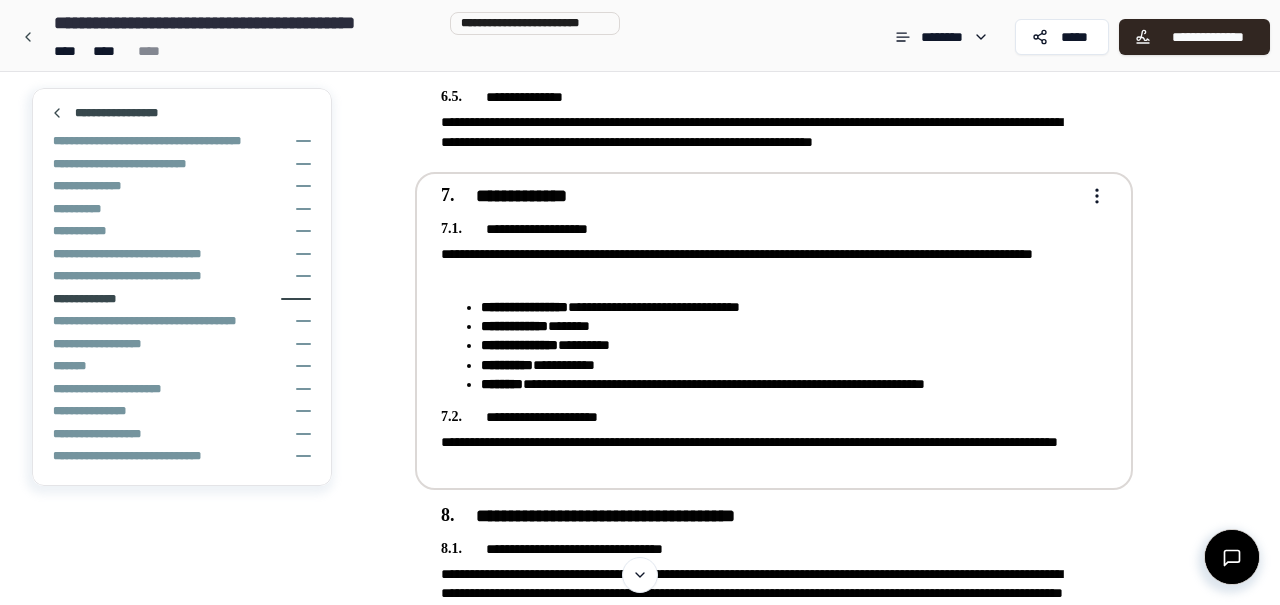 click on "**********" at bounding box center [760, 452] 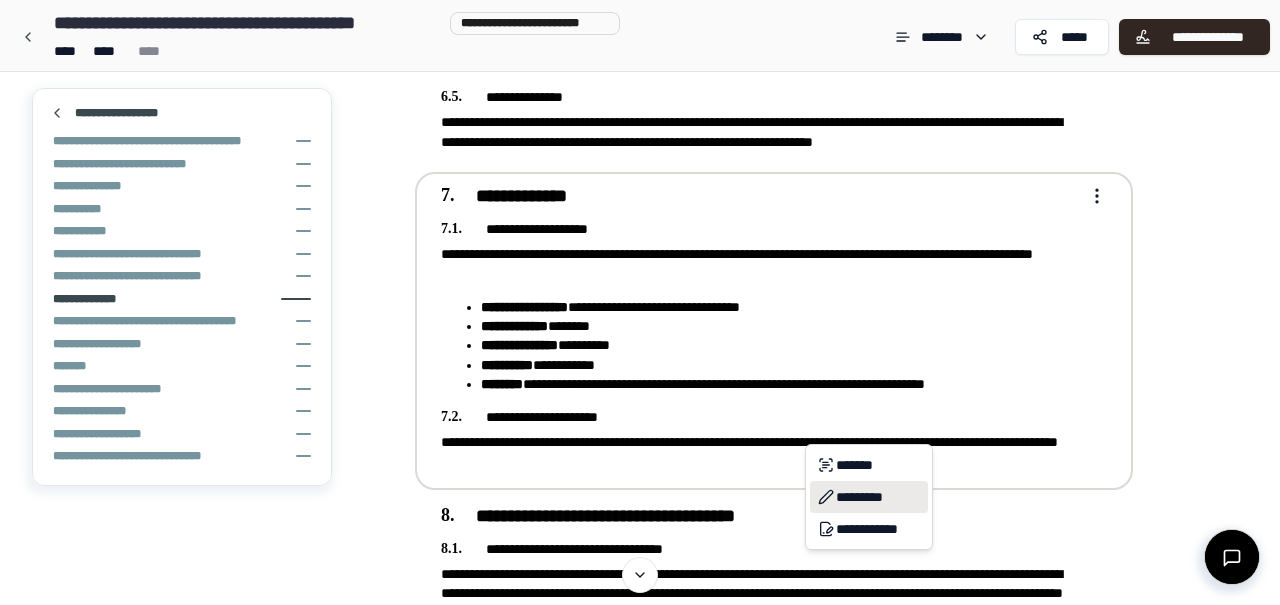 click 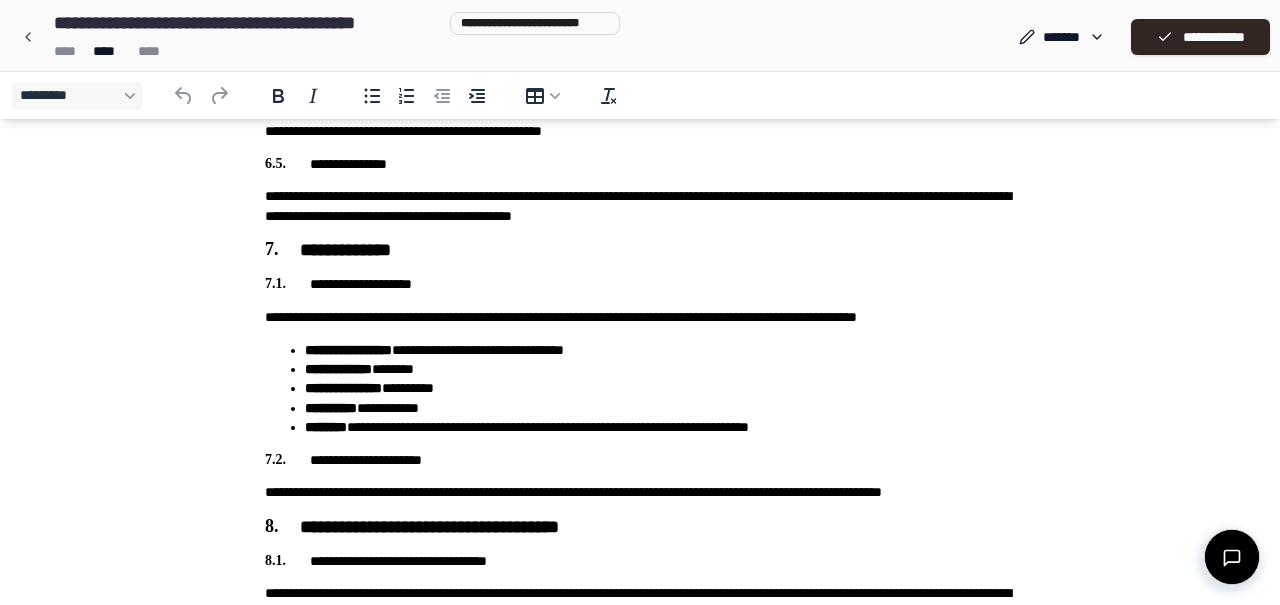 scroll, scrollTop: 1804, scrollLeft: 0, axis: vertical 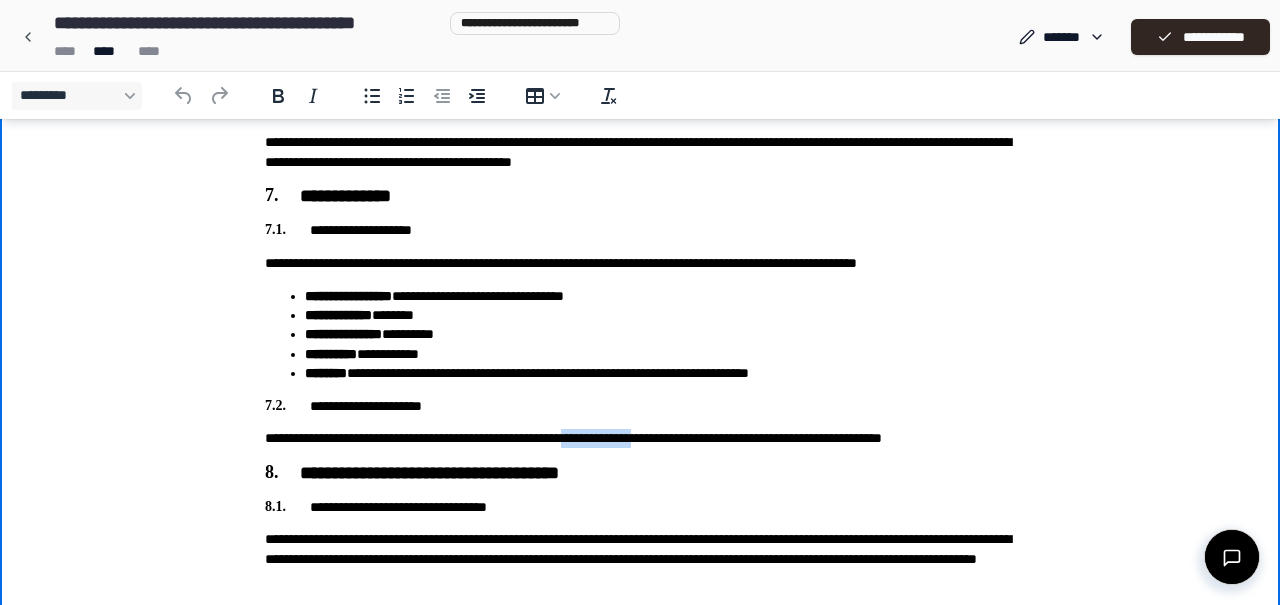 drag, startPoint x: 713, startPoint y: 439, endPoint x: 623, endPoint y: 437, distance: 90.02222 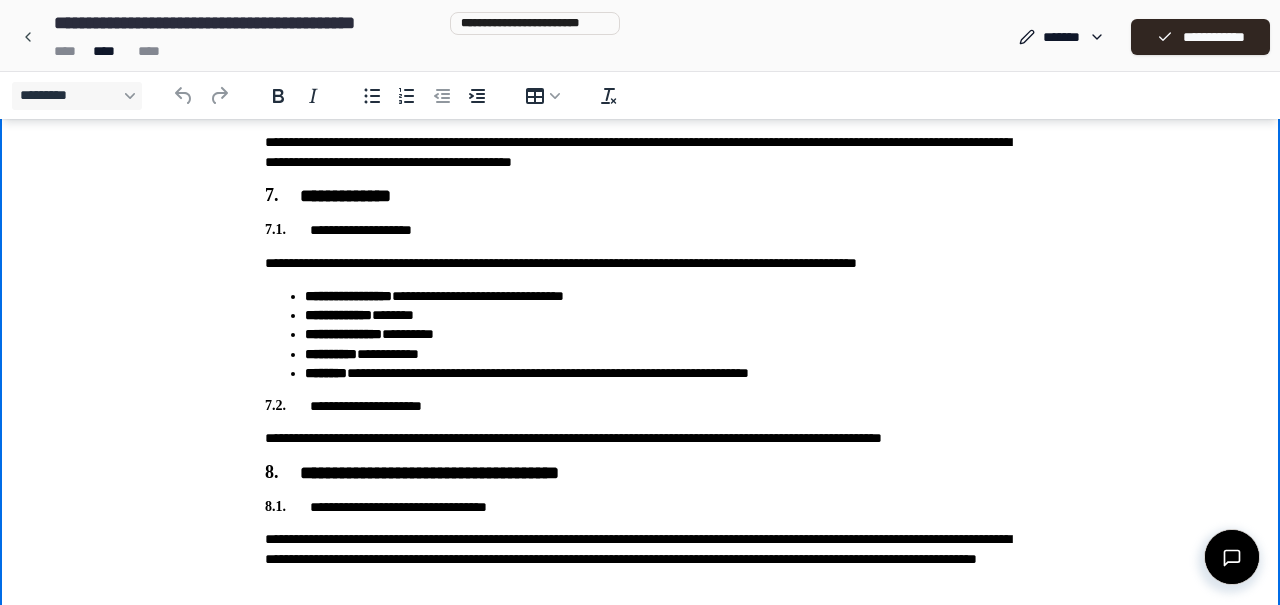 click on "**********" at bounding box center [640, 438] 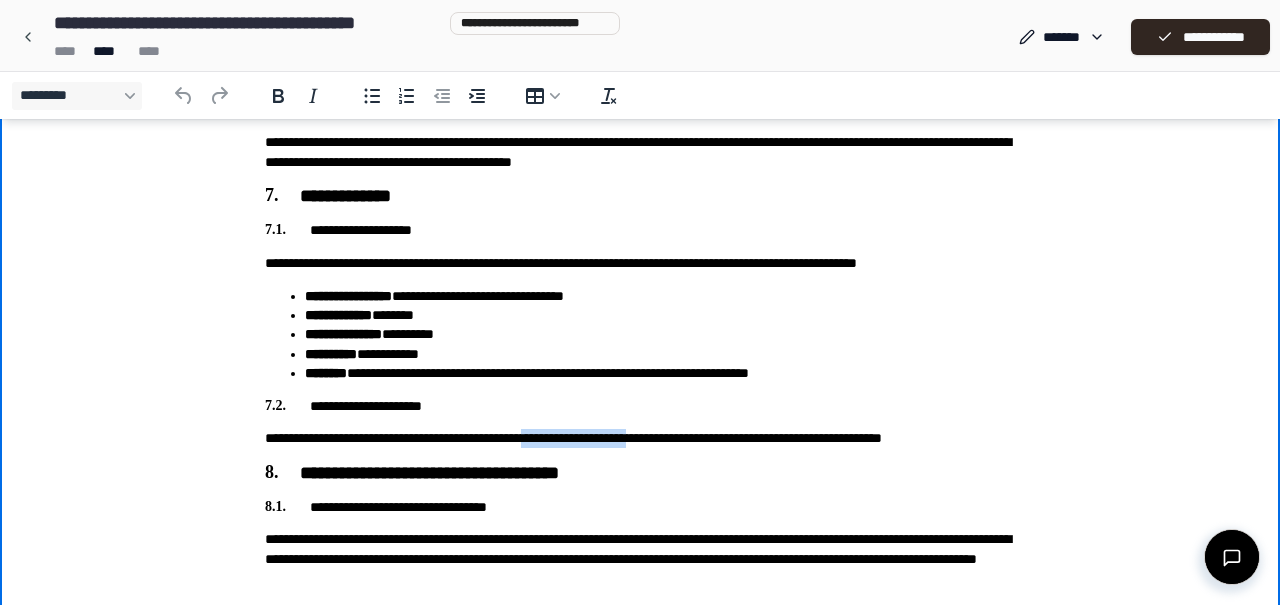drag, startPoint x: 710, startPoint y: 438, endPoint x: 574, endPoint y: 438, distance: 136 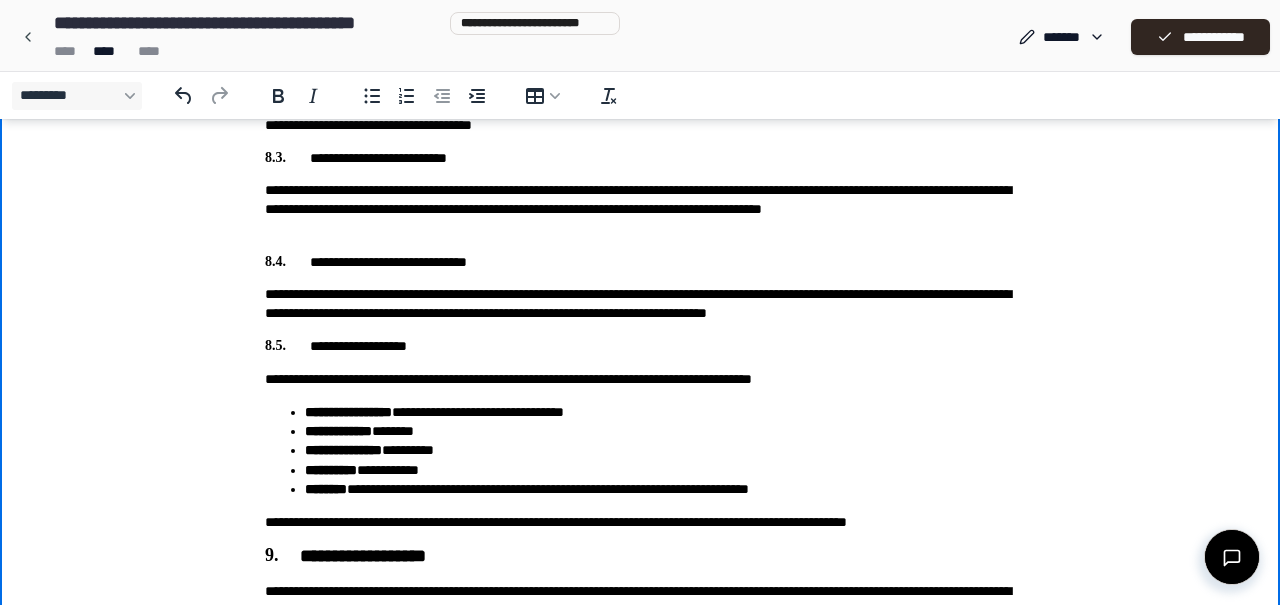 scroll, scrollTop: 2385, scrollLeft: 0, axis: vertical 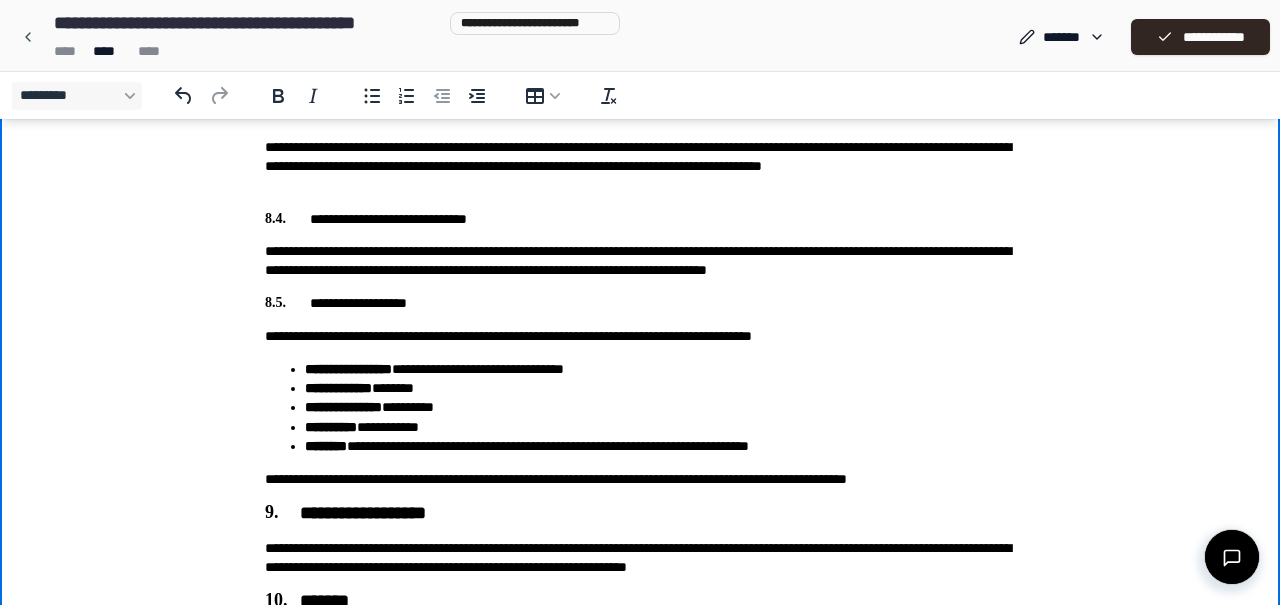 click on "**********" at bounding box center [640, 479] 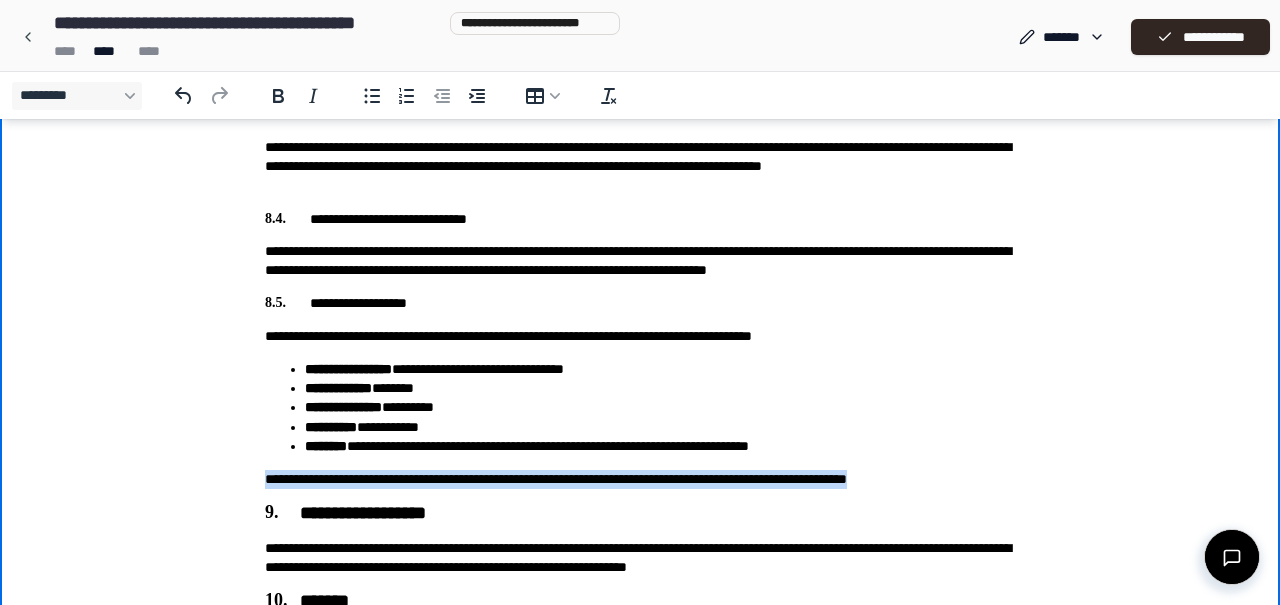 drag, startPoint x: 992, startPoint y: 483, endPoint x: 246, endPoint y: 484, distance: 746.0007 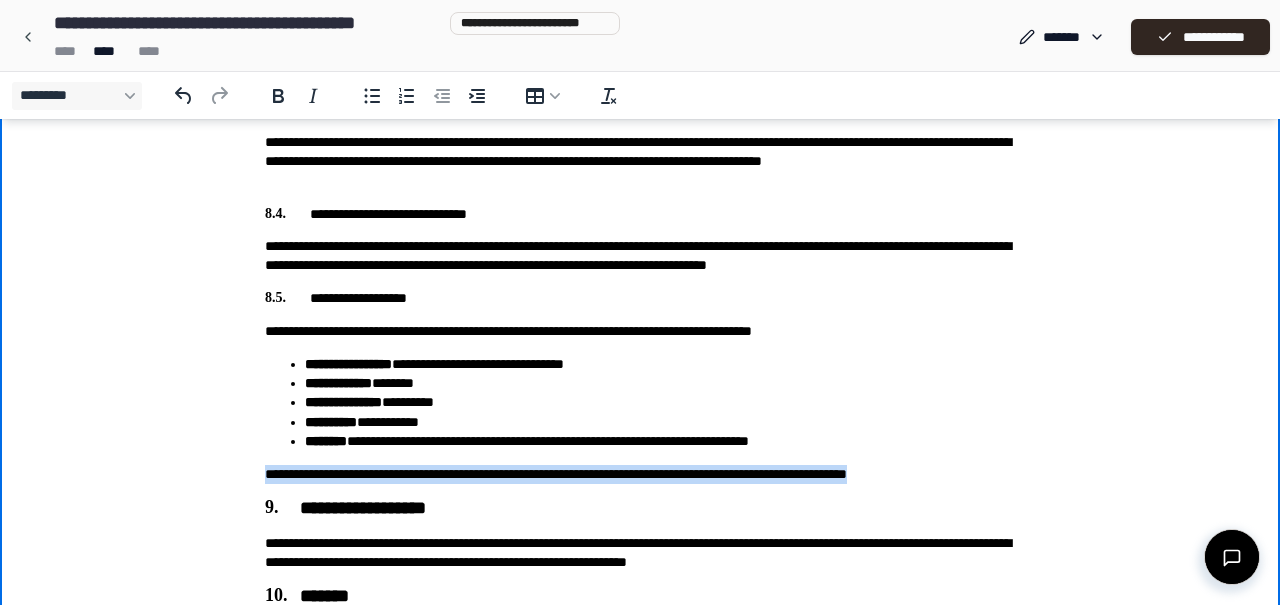 scroll, scrollTop: 2387, scrollLeft: 0, axis: vertical 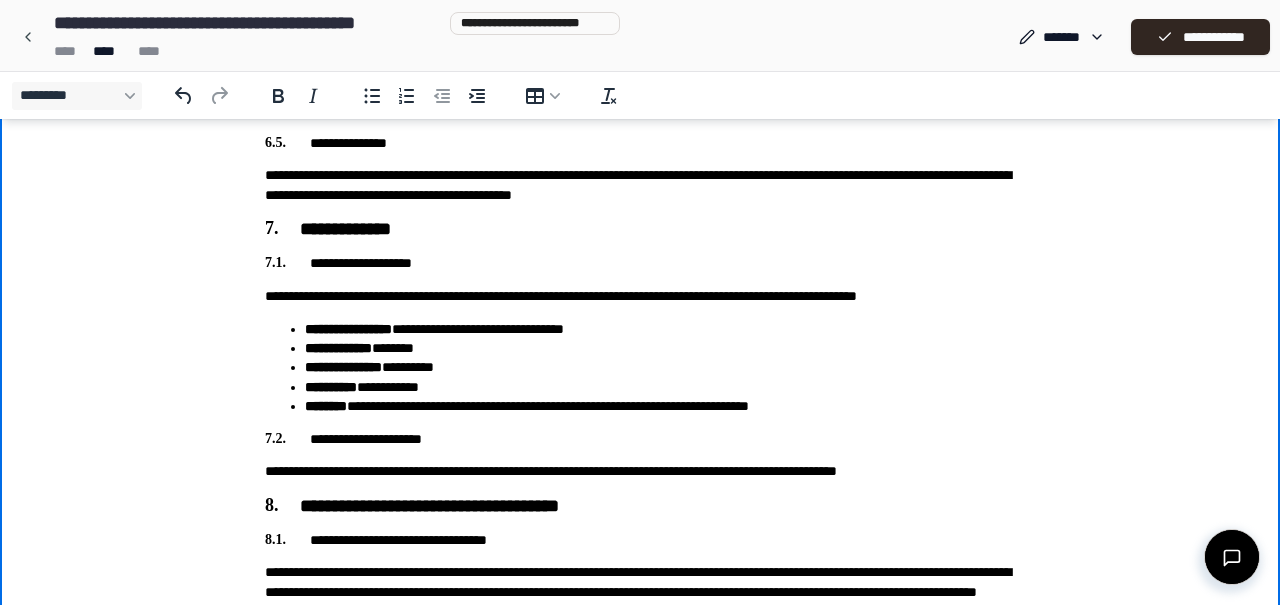 click on "**********" at bounding box center [640, 296] 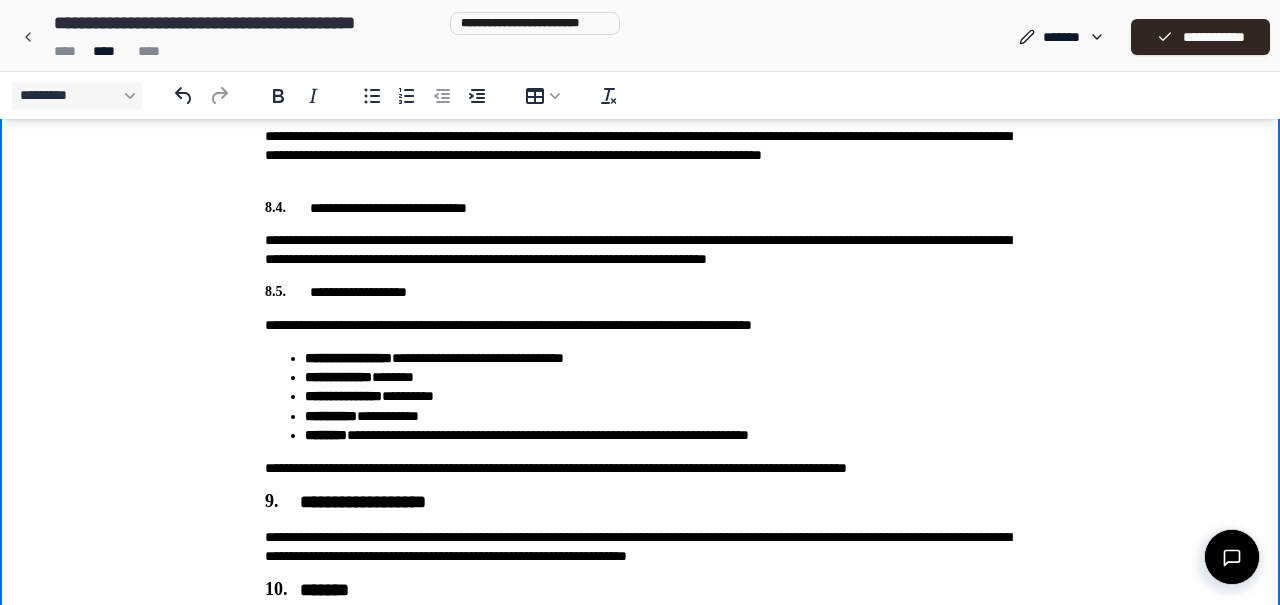 scroll, scrollTop: 2398, scrollLeft: 0, axis: vertical 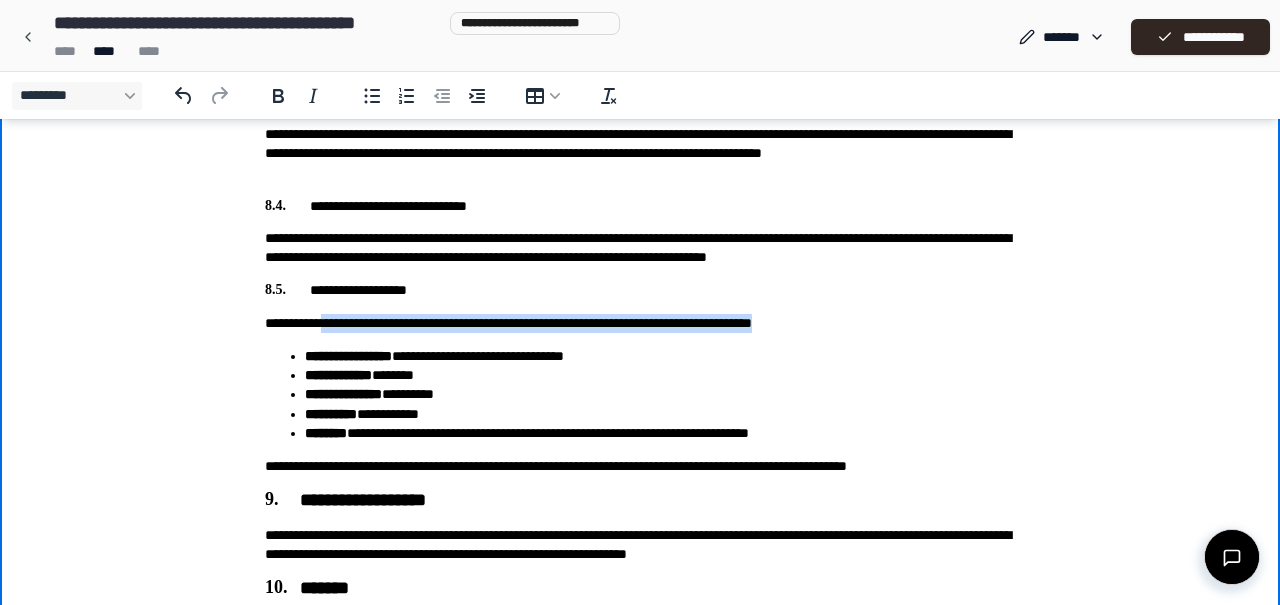 drag, startPoint x: 862, startPoint y: 324, endPoint x: 336, endPoint y: 323, distance: 526.001 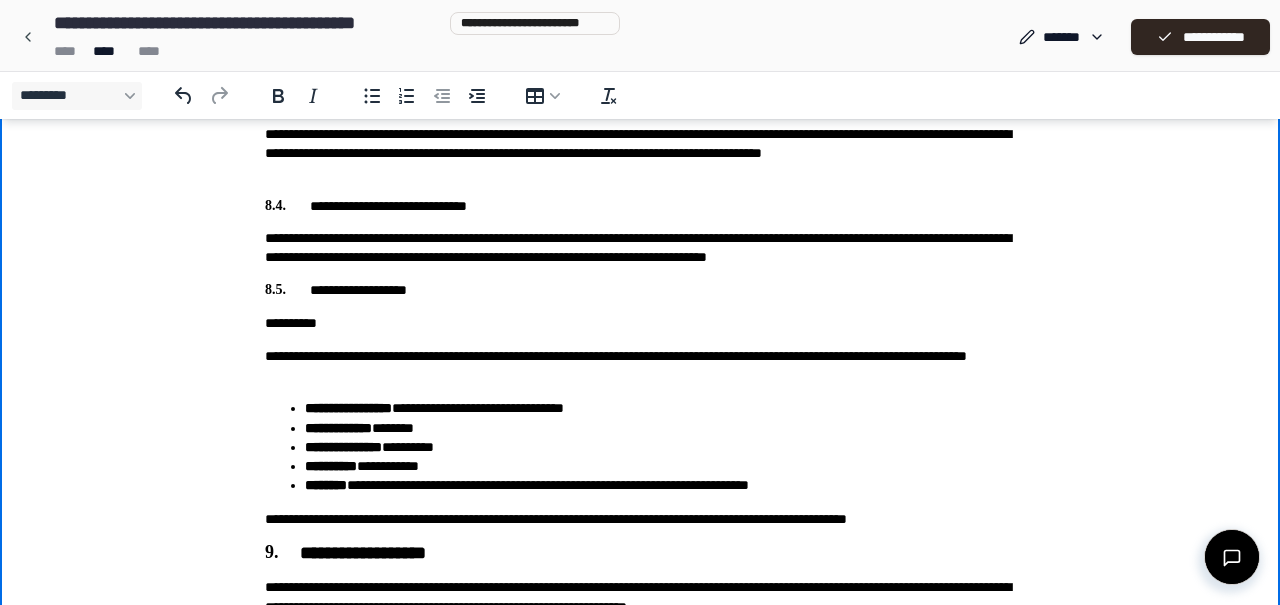 click on "**********" at bounding box center [640, 366] 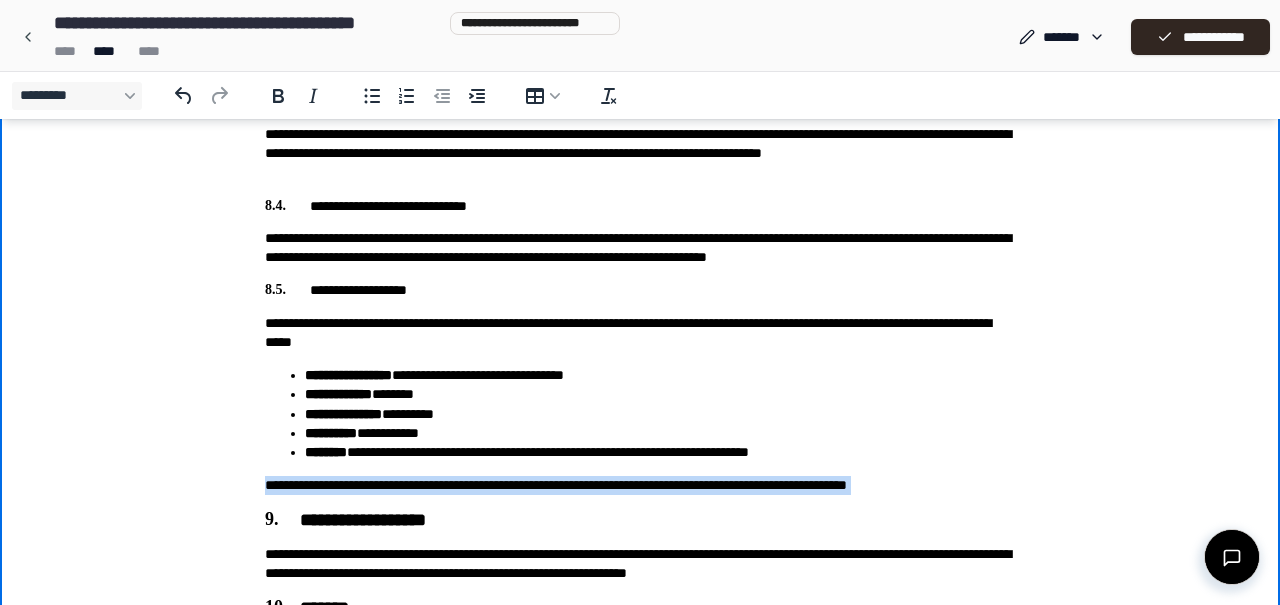 drag, startPoint x: 260, startPoint y: 486, endPoint x: 997, endPoint y: 503, distance: 737.19604 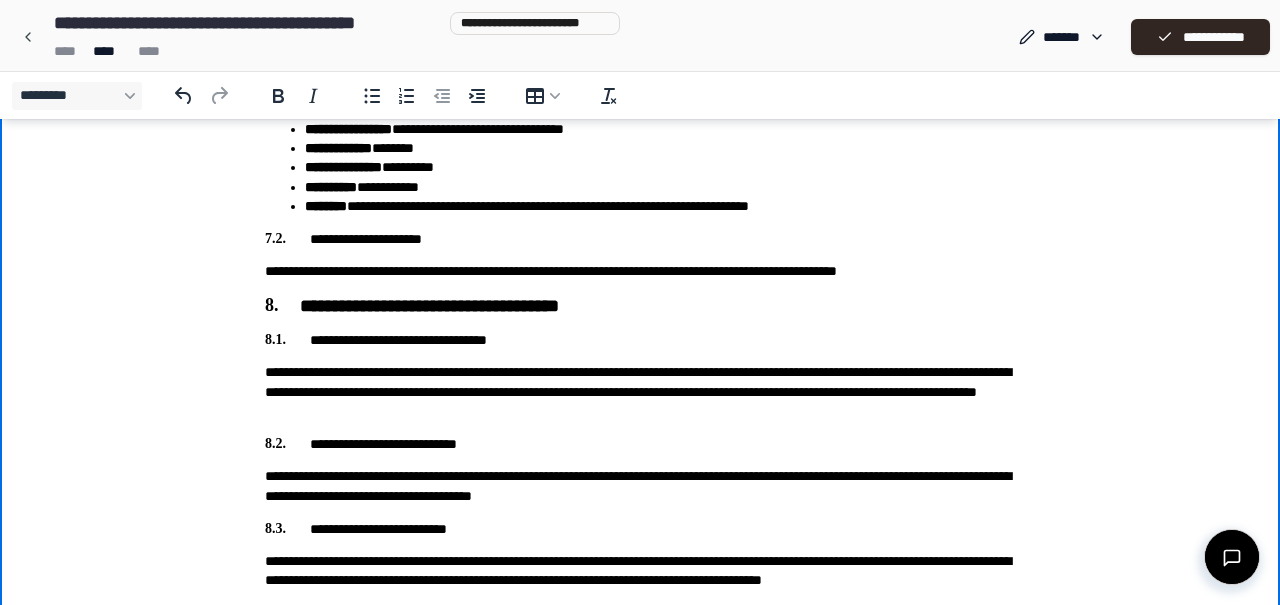 scroll, scrollTop: 1868, scrollLeft: 0, axis: vertical 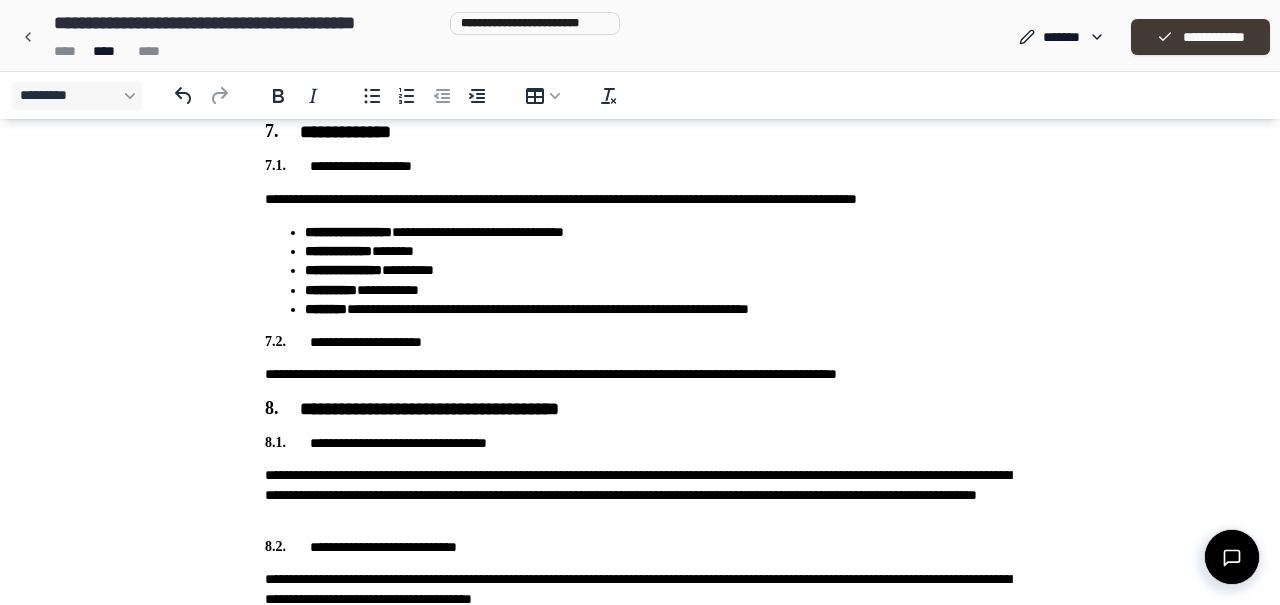 click on "**********" at bounding box center (1200, 37) 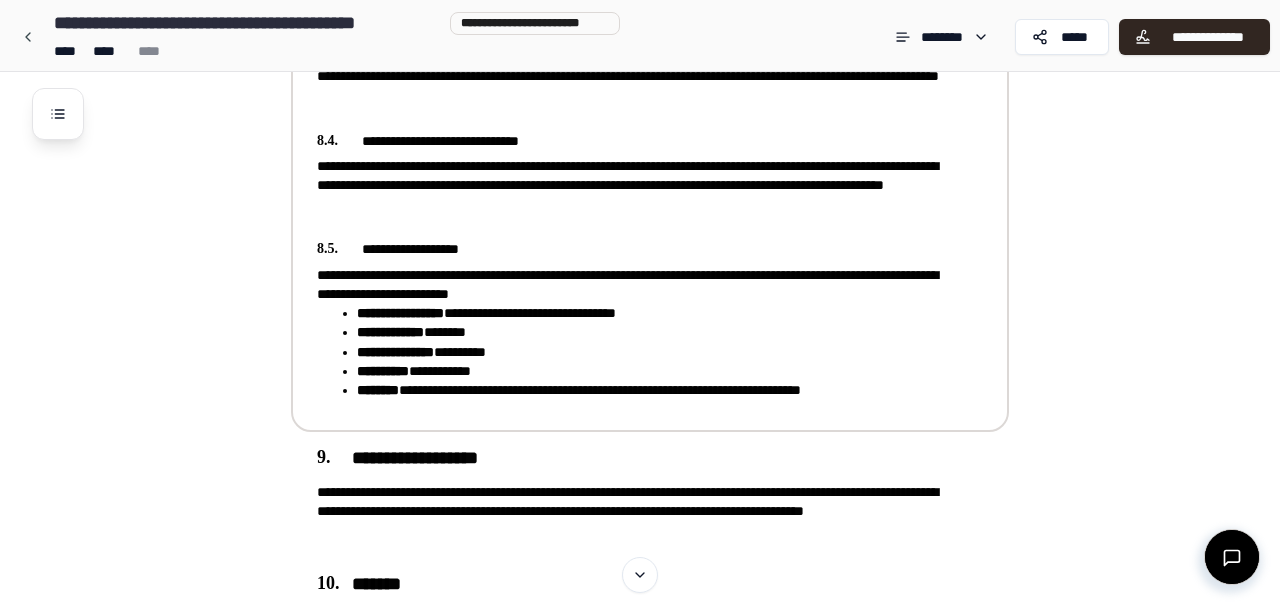 scroll, scrollTop: 2793, scrollLeft: 0, axis: vertical 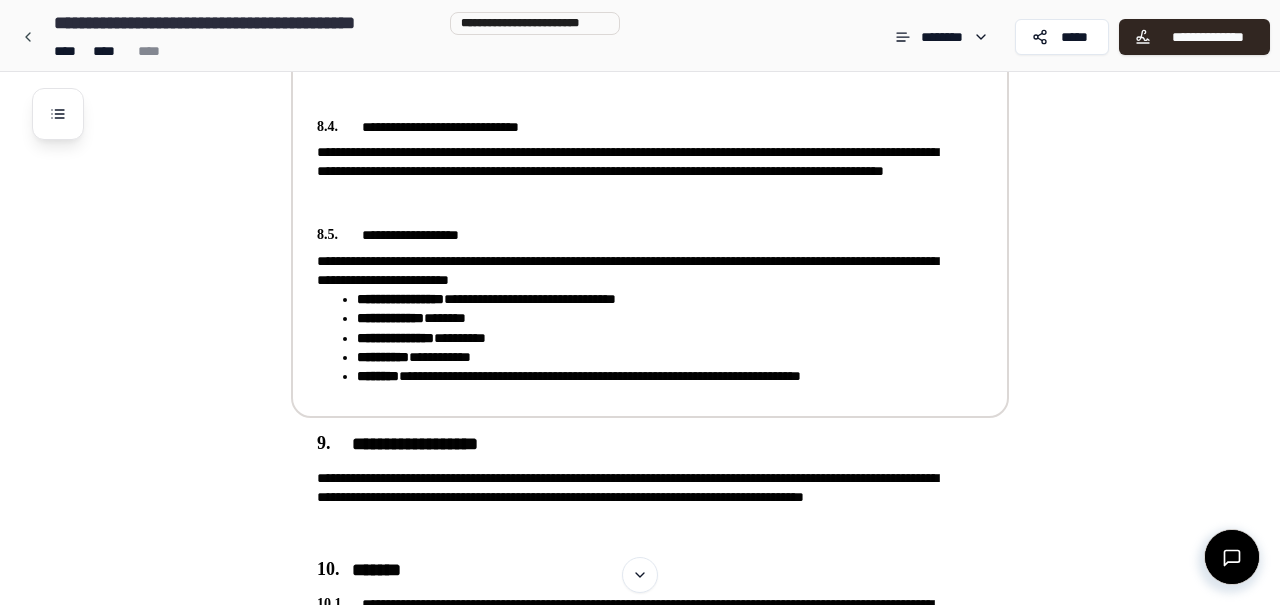 click on "**********" at bounding box center [383, 357] 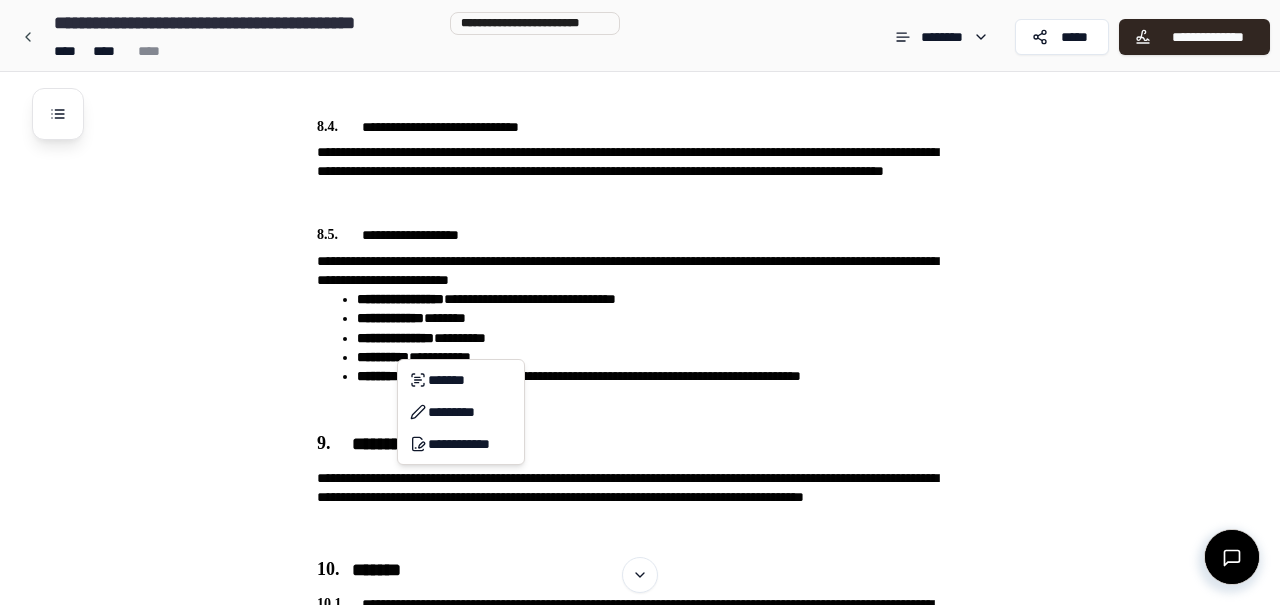 click on "**********" at bounding box center [640, -395] 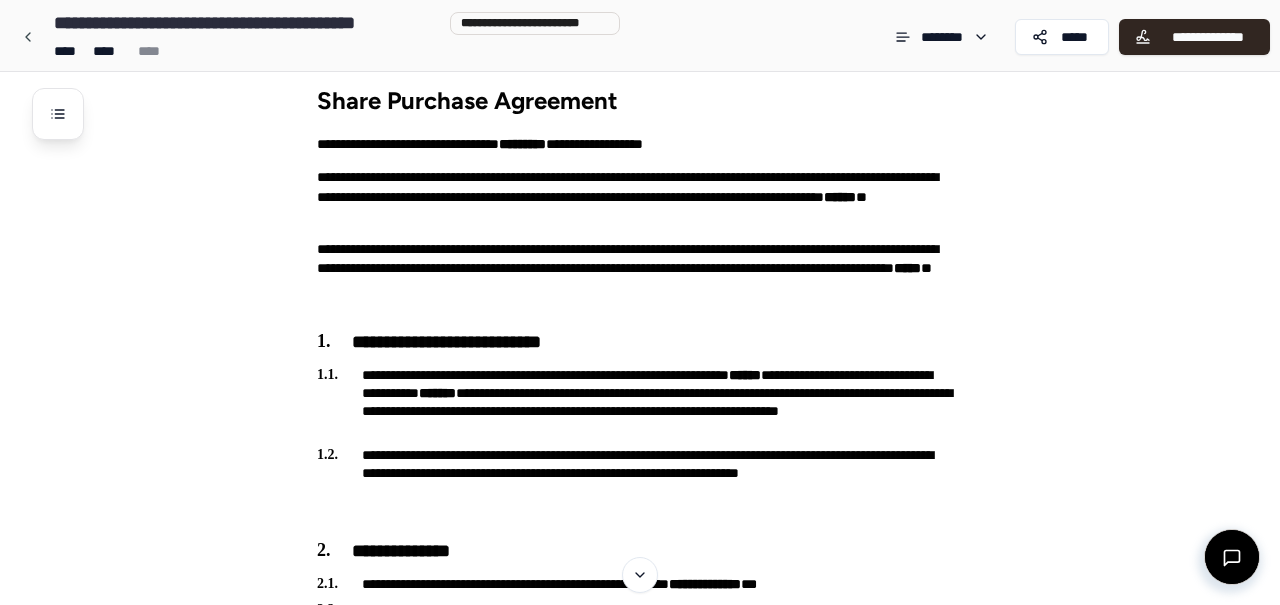 scroll, scrollTop: 0, scrollLeft: 0, axis: both 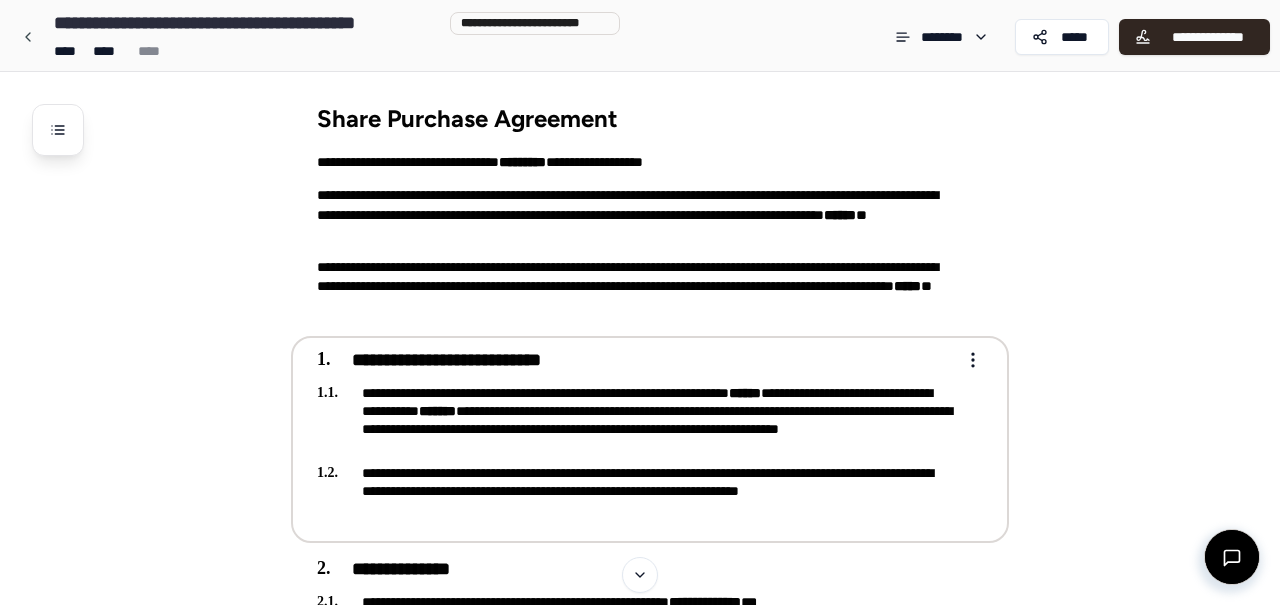 click on "**********" at bounding box center (636, 420) 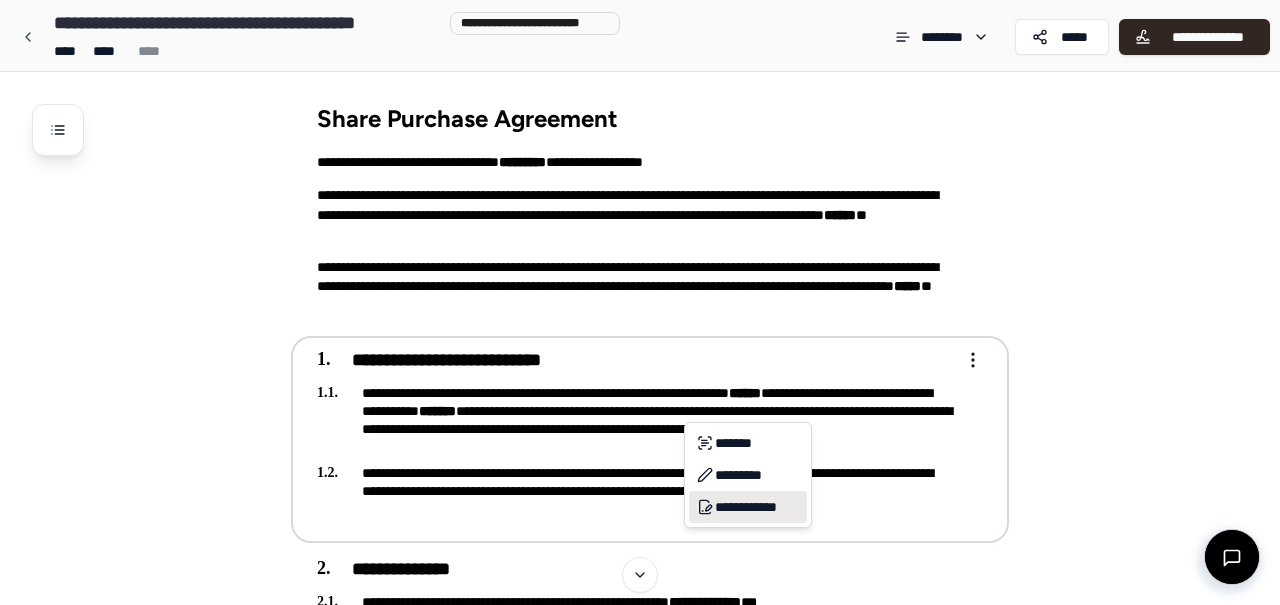 click on "**********" at bounding box center (748, 507) 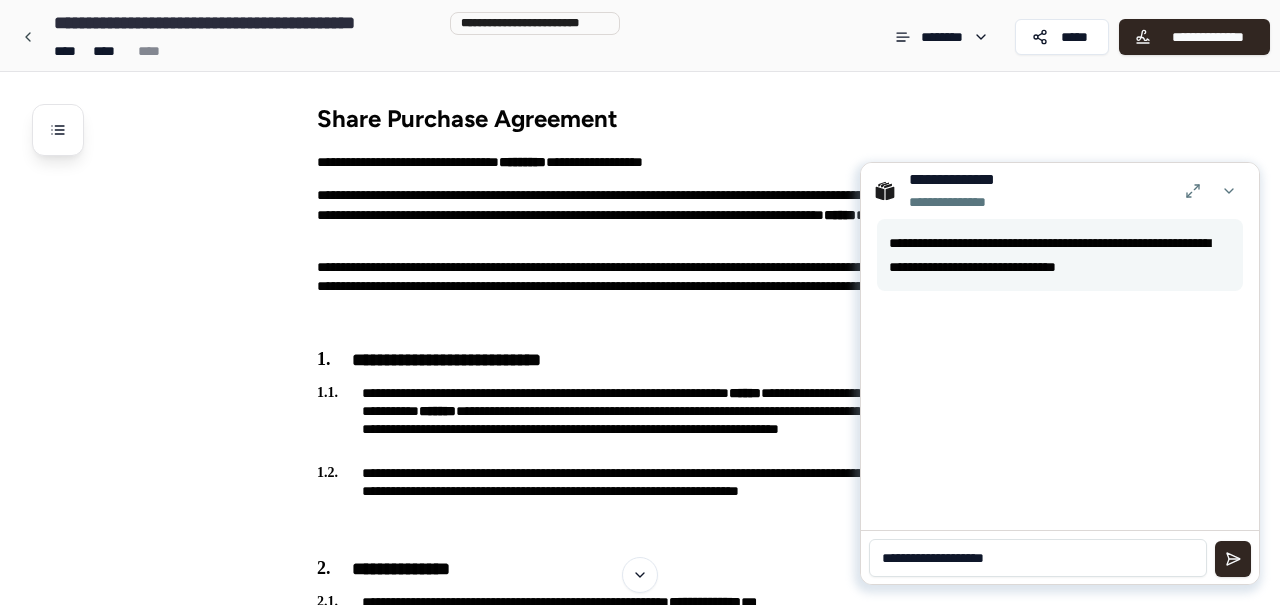 click on "**********" at bounding box center [1038, 558] 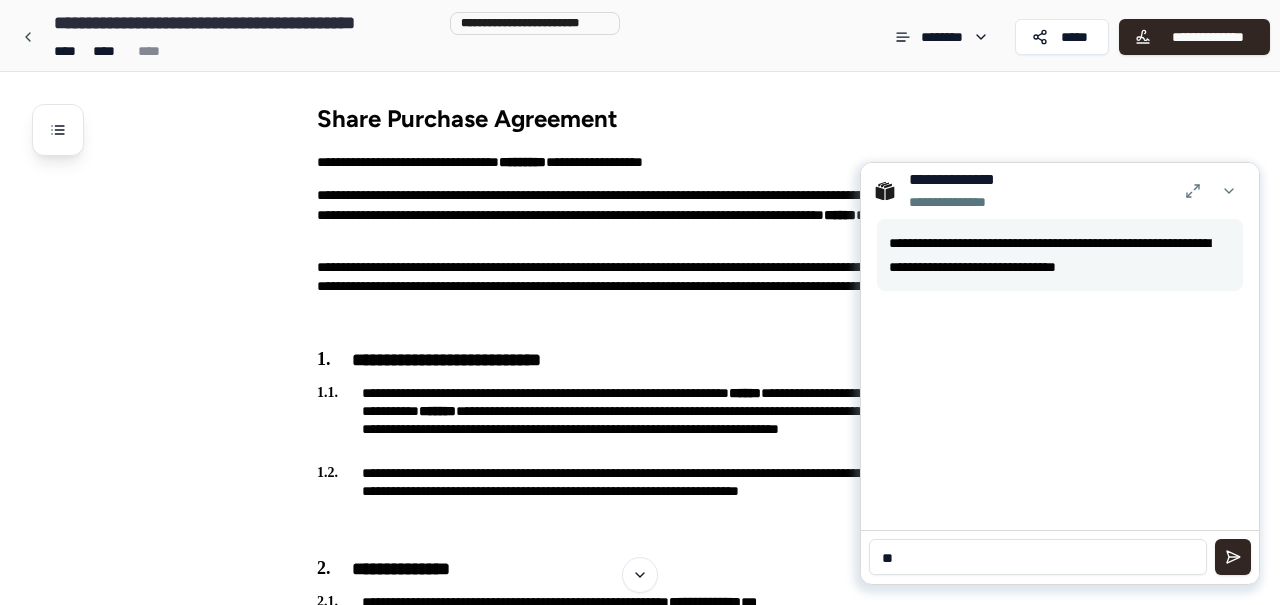 type on "*" 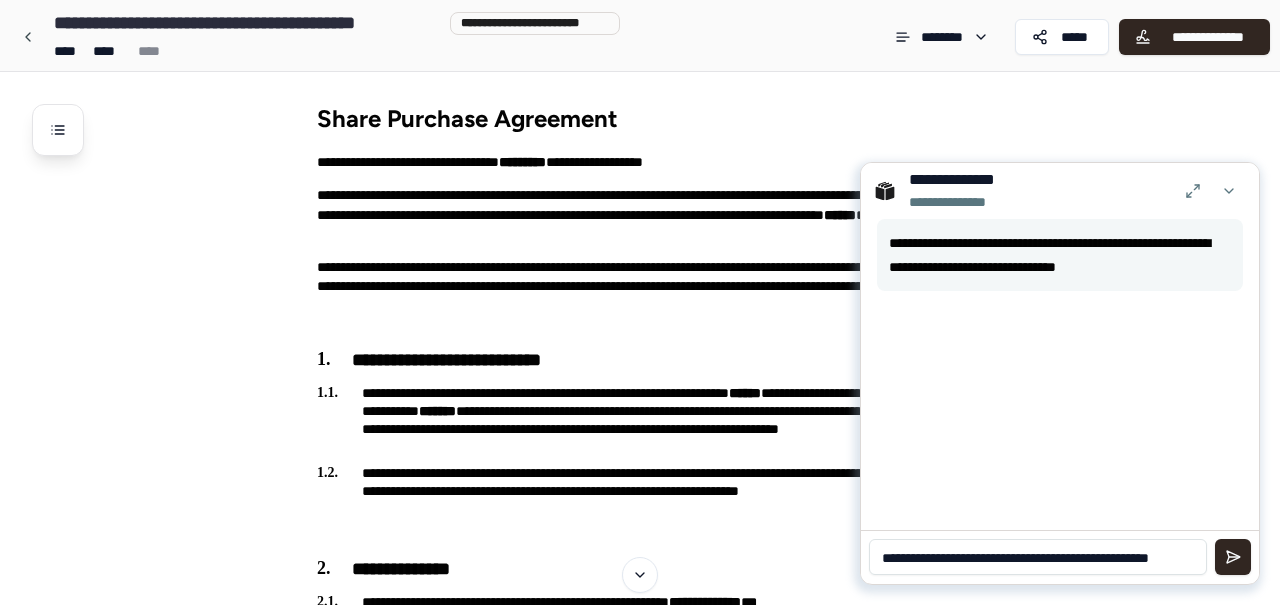 type on "**********" 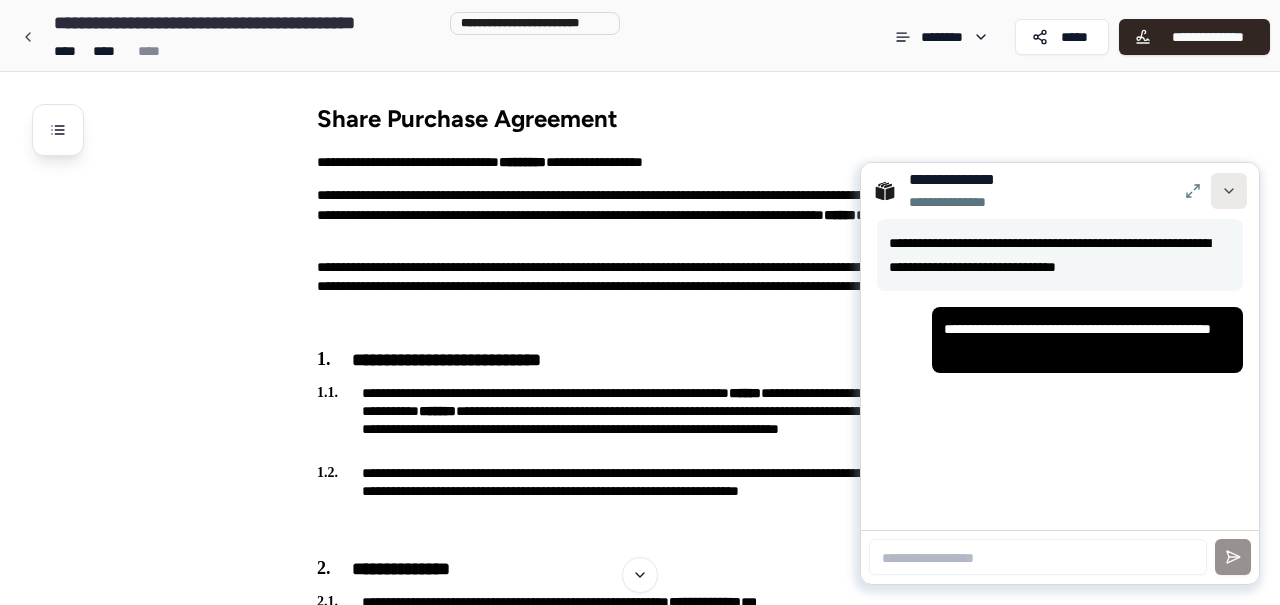 click at bounding box center (1229, 191) 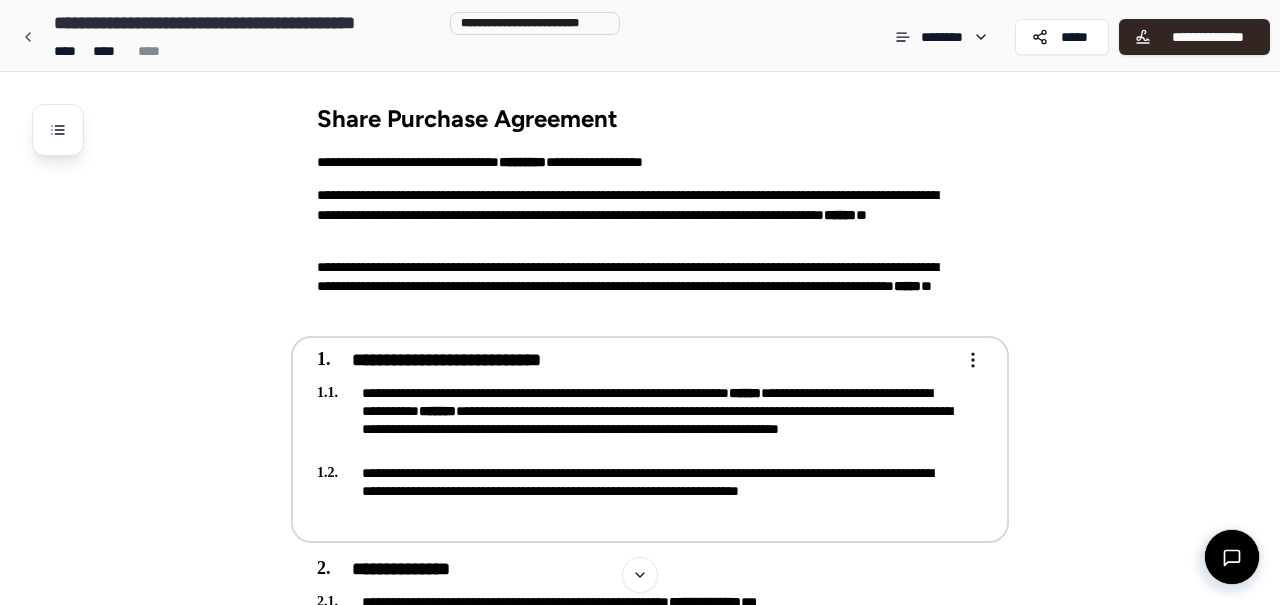 scroll, scrollTop: 52, scrollLeft: 0, axis: vertical 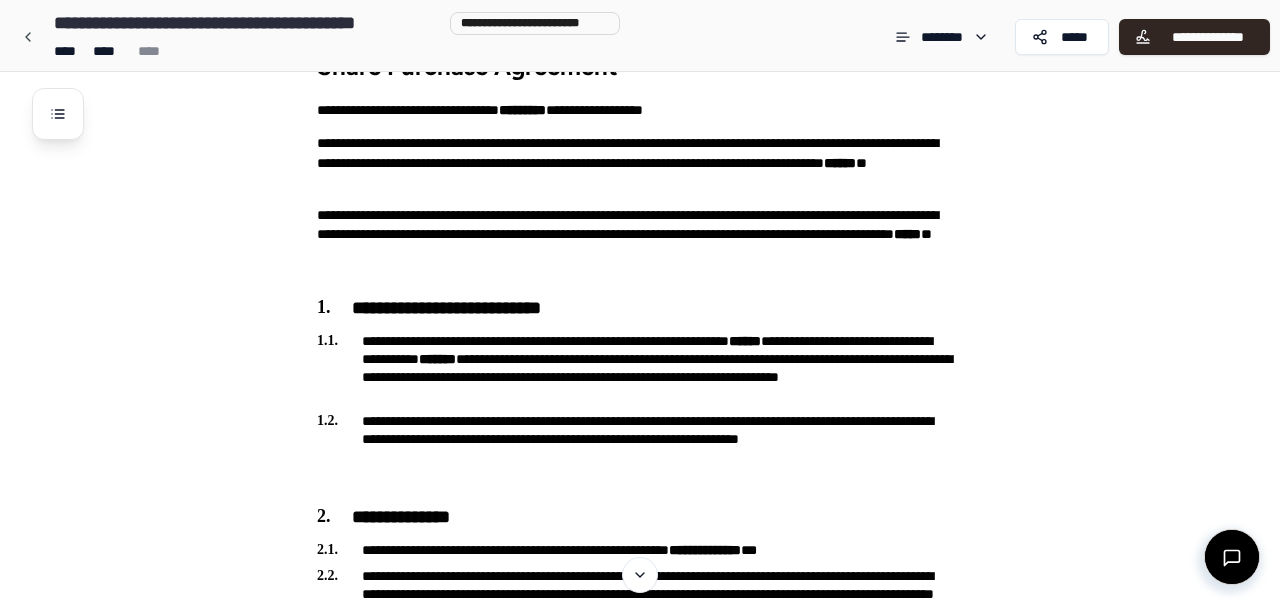 click at bounding box center (1232, 557) 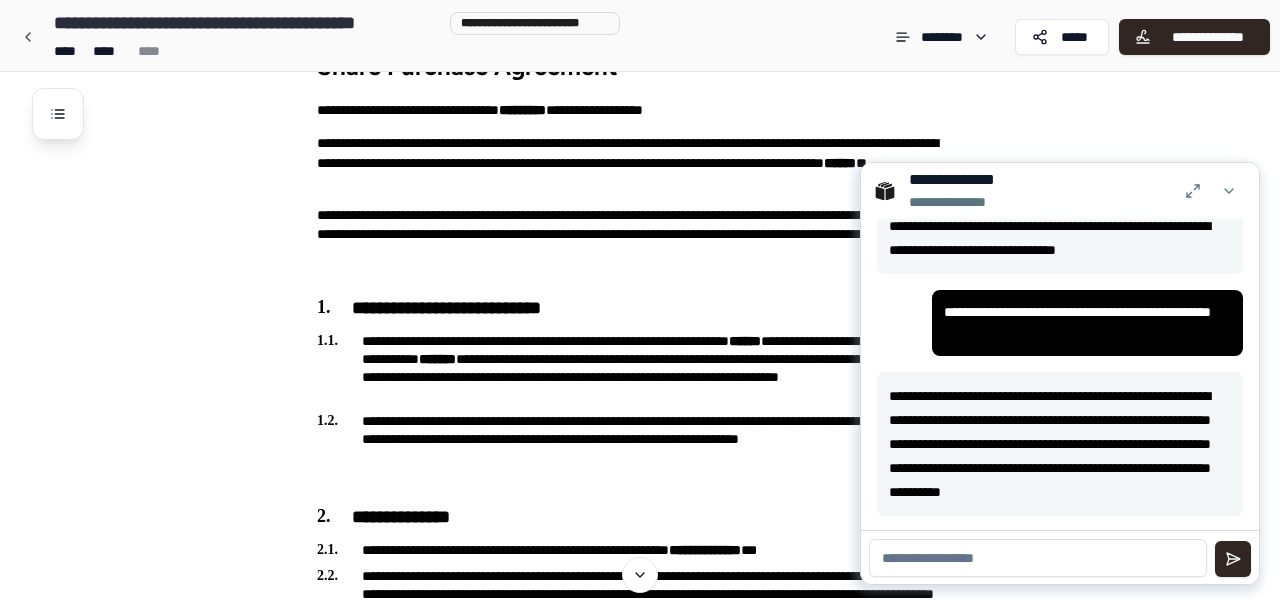 scroll, scrollTop: 18, scrollLeft: 0, axis: vertical 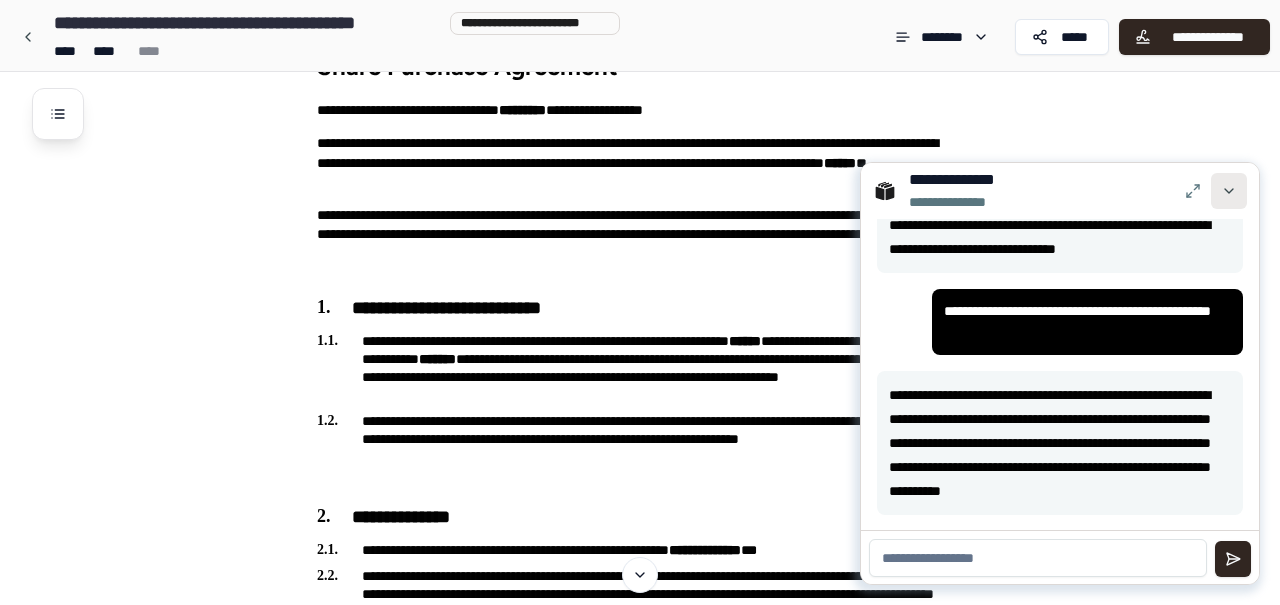 click at bounding box center (1229, 191) 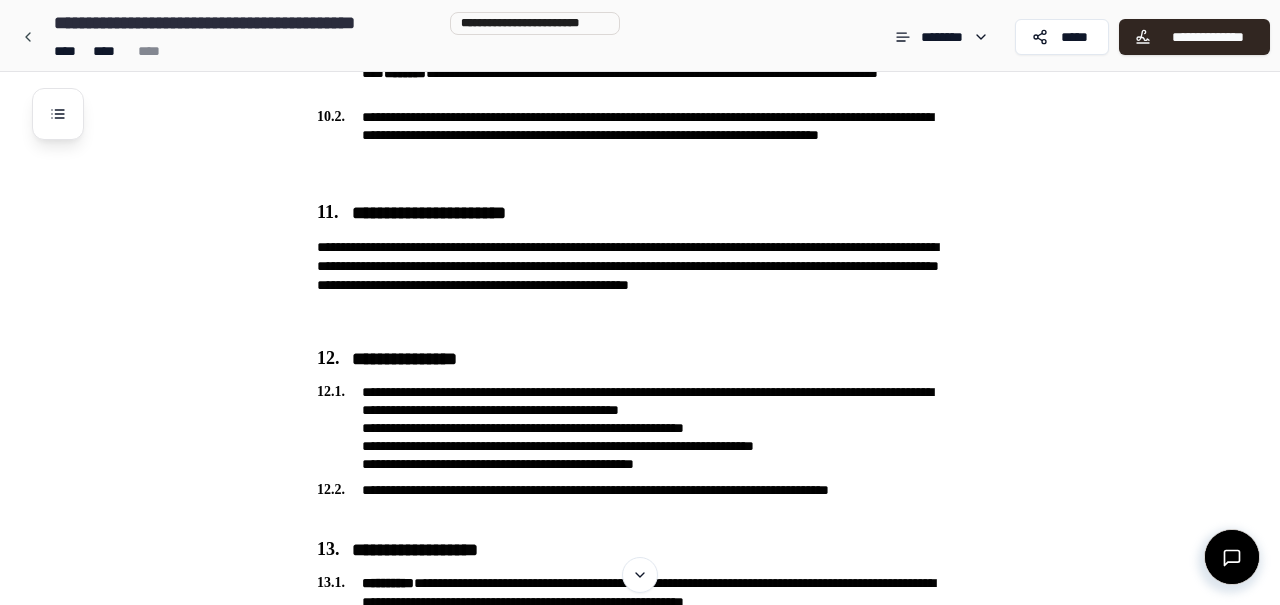 scroll, scrollTop: 3528, scrollLeft: 0, axis: vertical 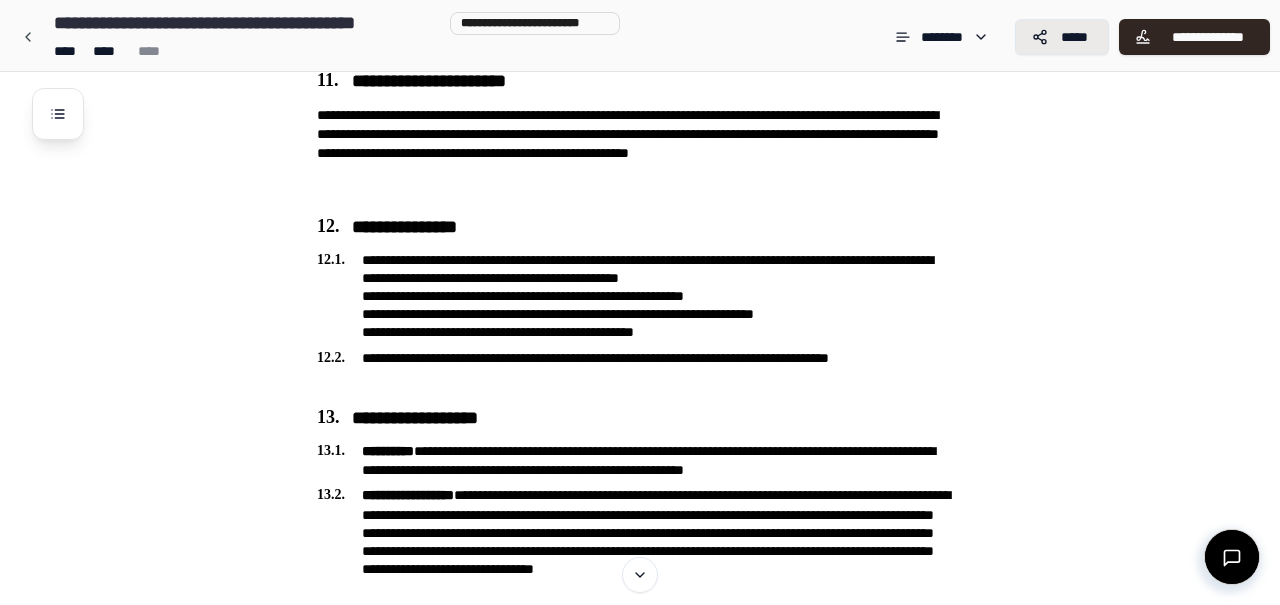 click on "*****" at bounding box center [1074, 37] 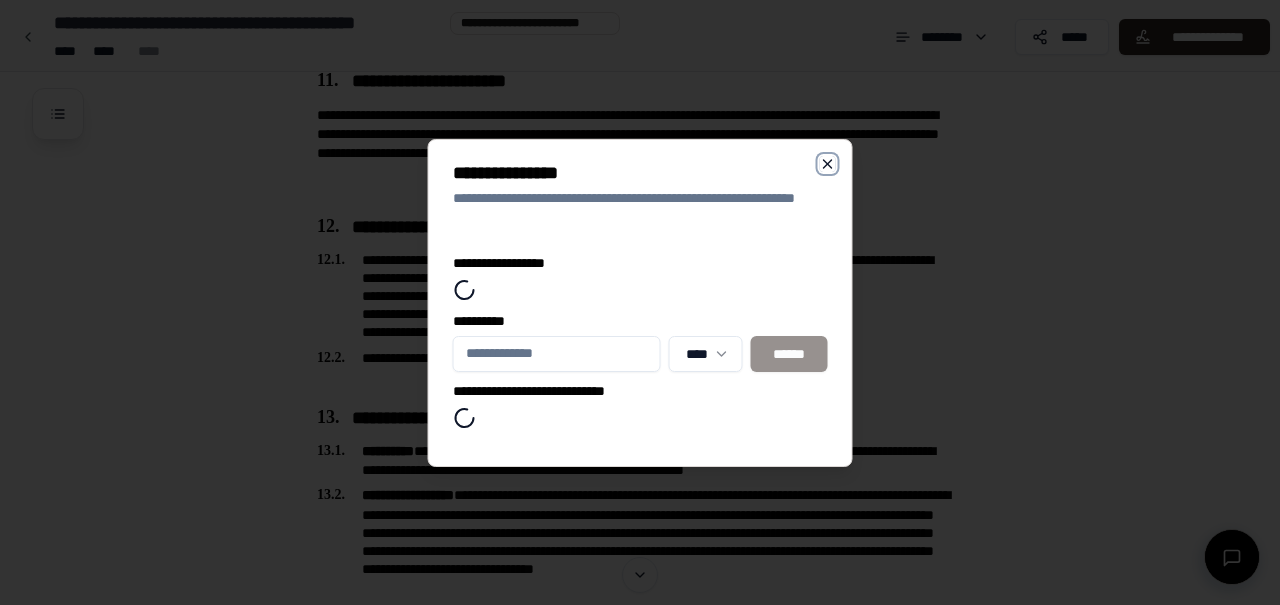 click 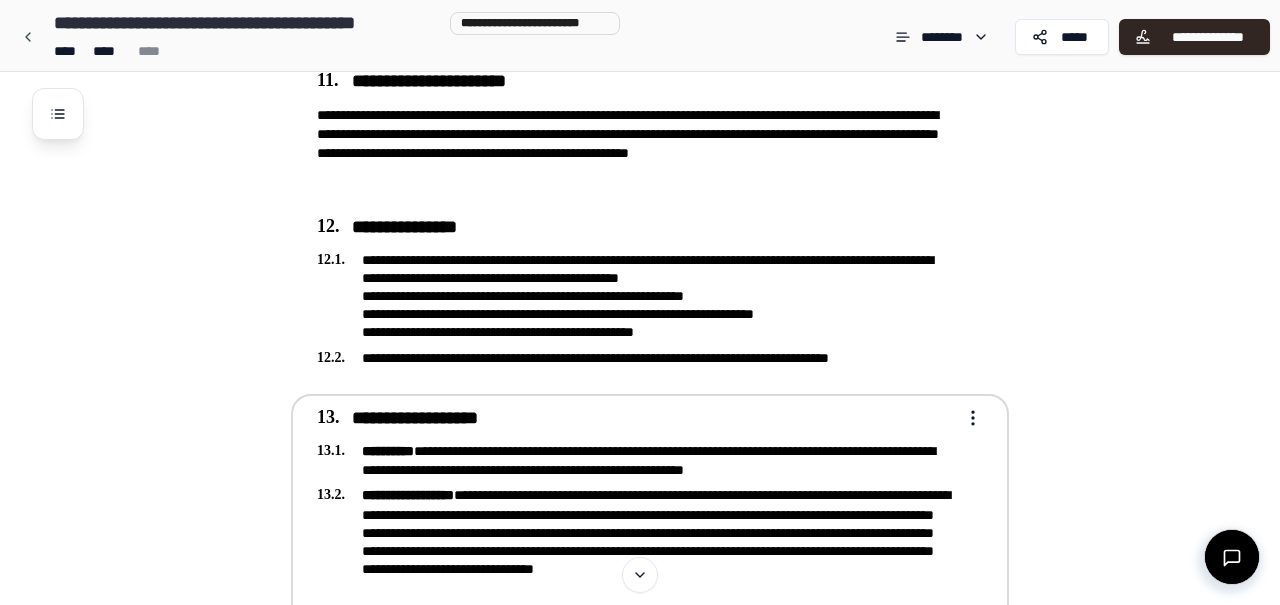 scroll, scrollTop: 4192, scrollLeft: 0, axis: vertical 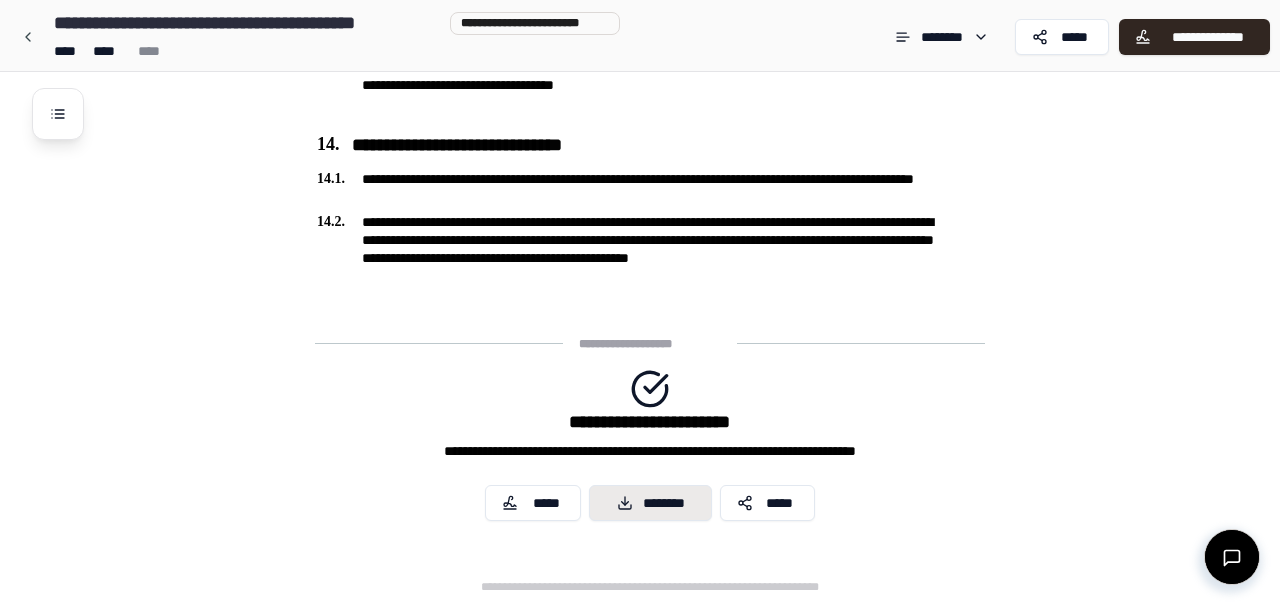 click on "********" at bounding box center [650, 503] 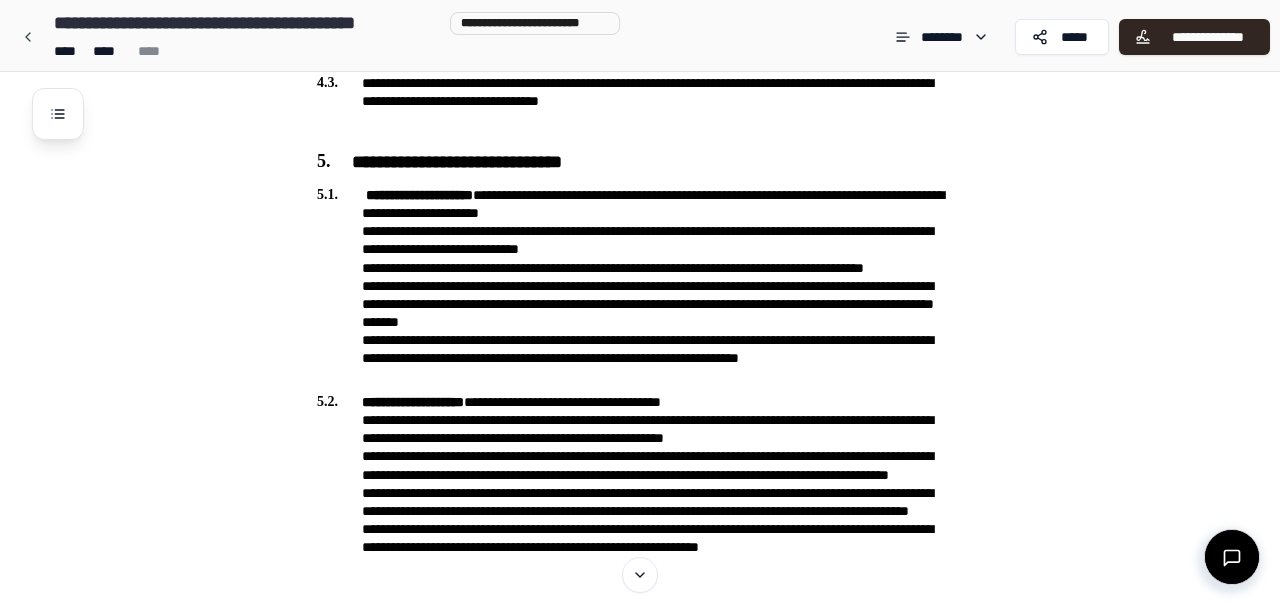 scroll, scrollTop: 845, scrollLeft: 0, axis: vertical 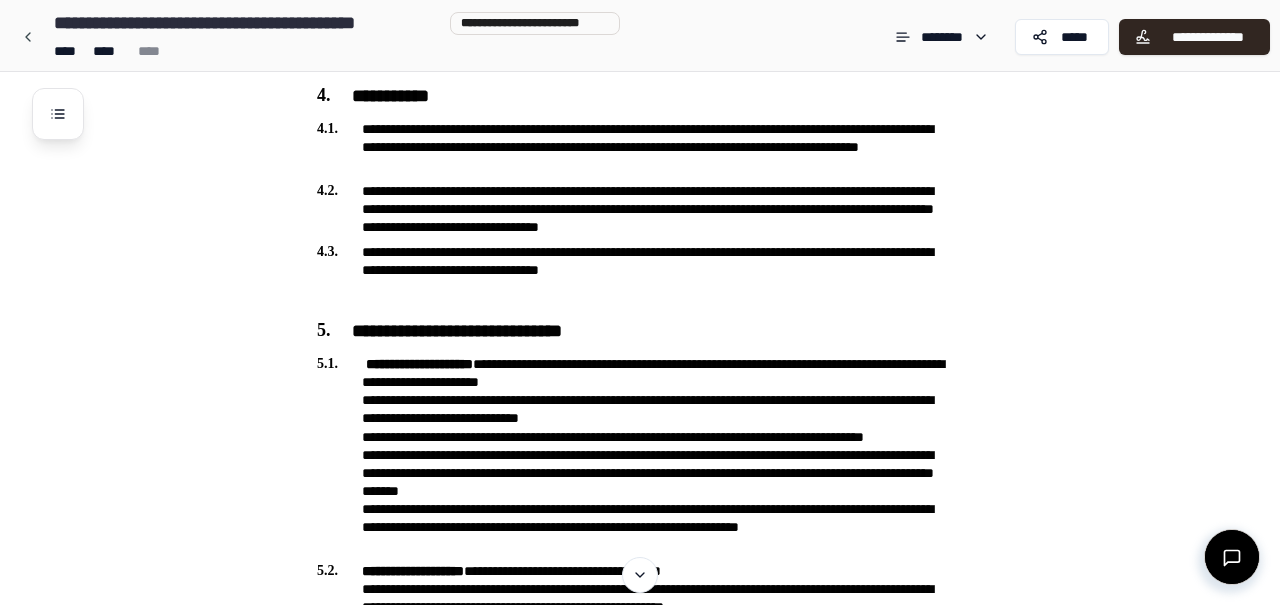 click at bounding box center [1232, 557] 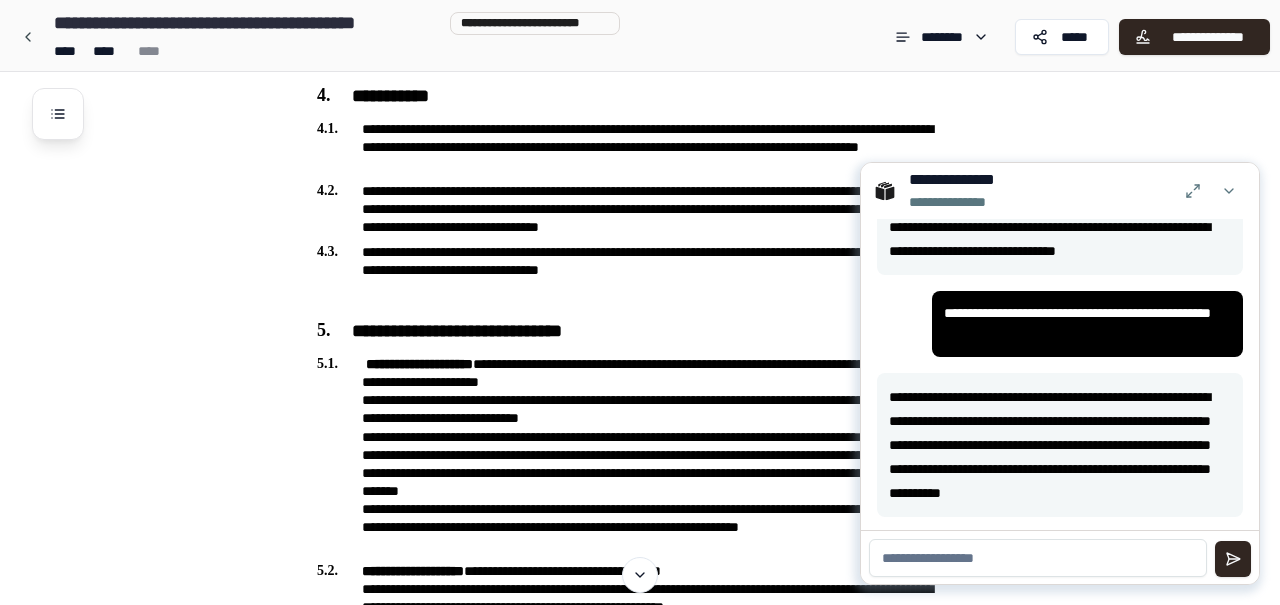 scroll, scrollTop: 17, scrollLeft: 0, axis: vertical 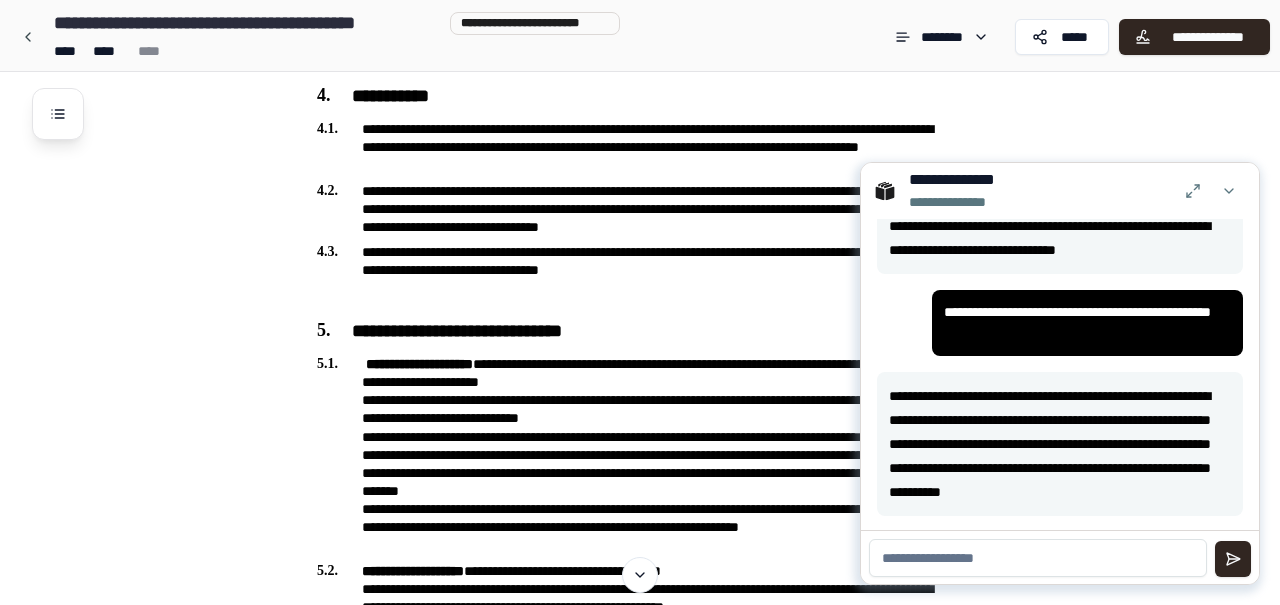 click at bounding box center [1038, 558] 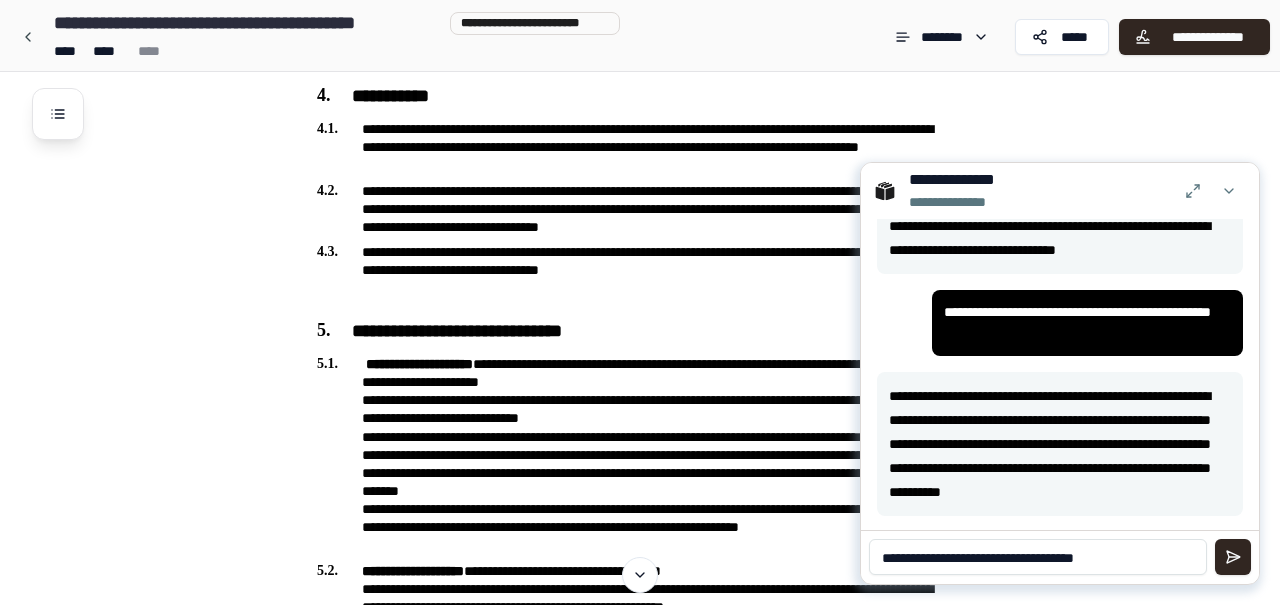 type on "**********" 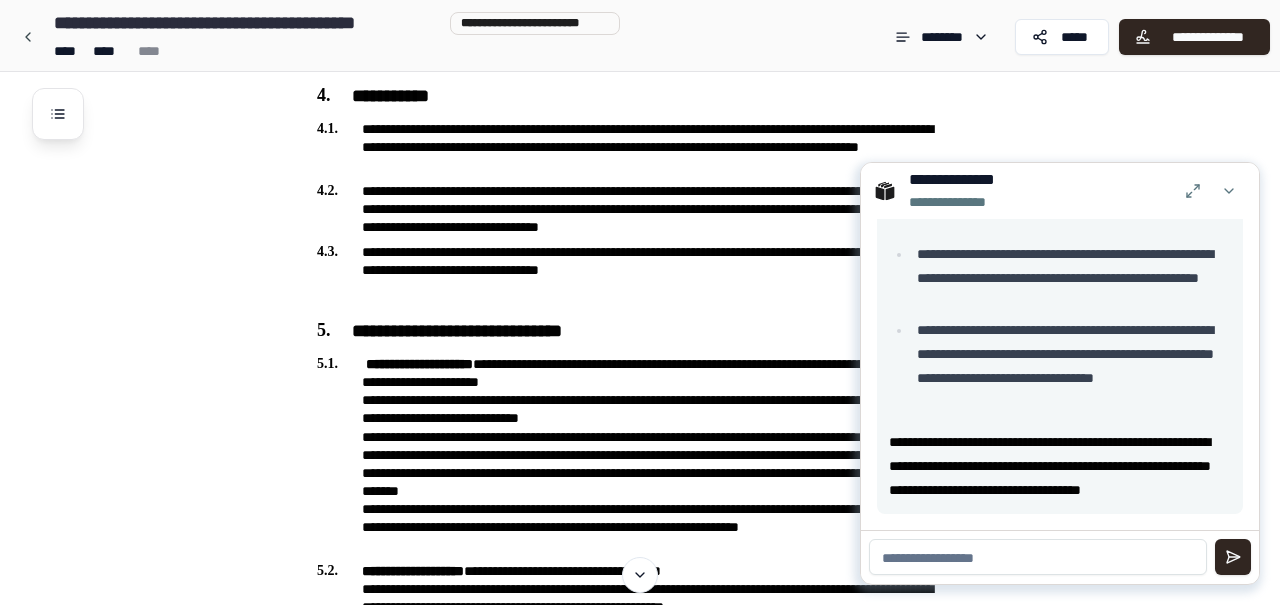 scroll, scrollTop: 542, scrollLeft: 0, axis: vertical 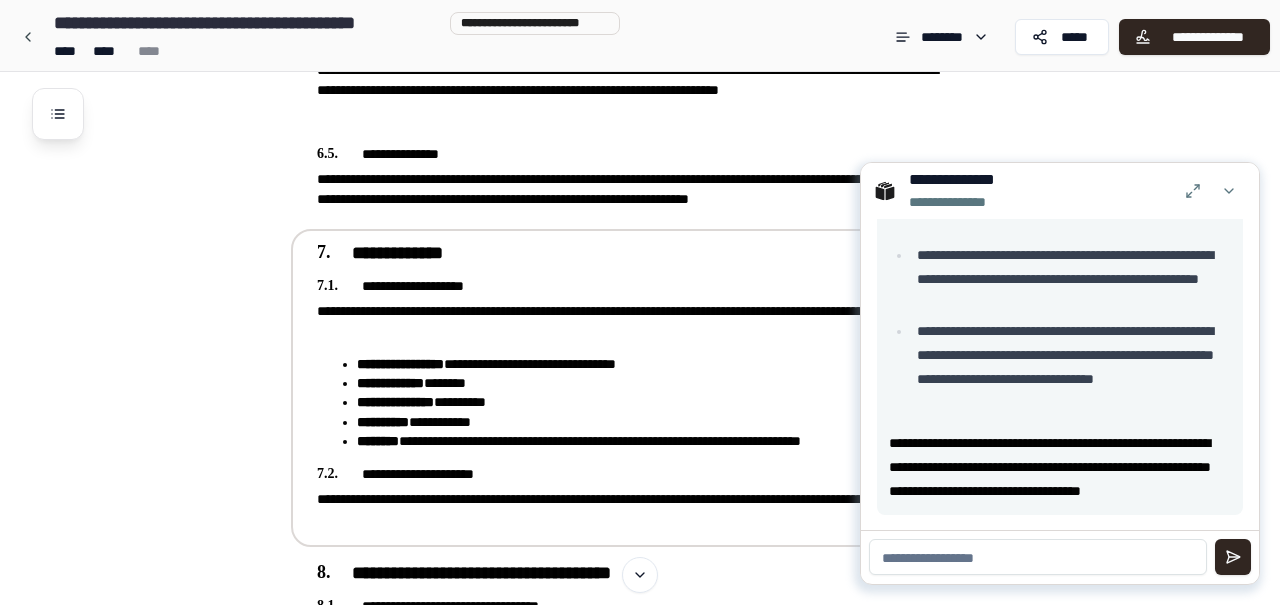 click on "**********" at bounding box center (656, 402) 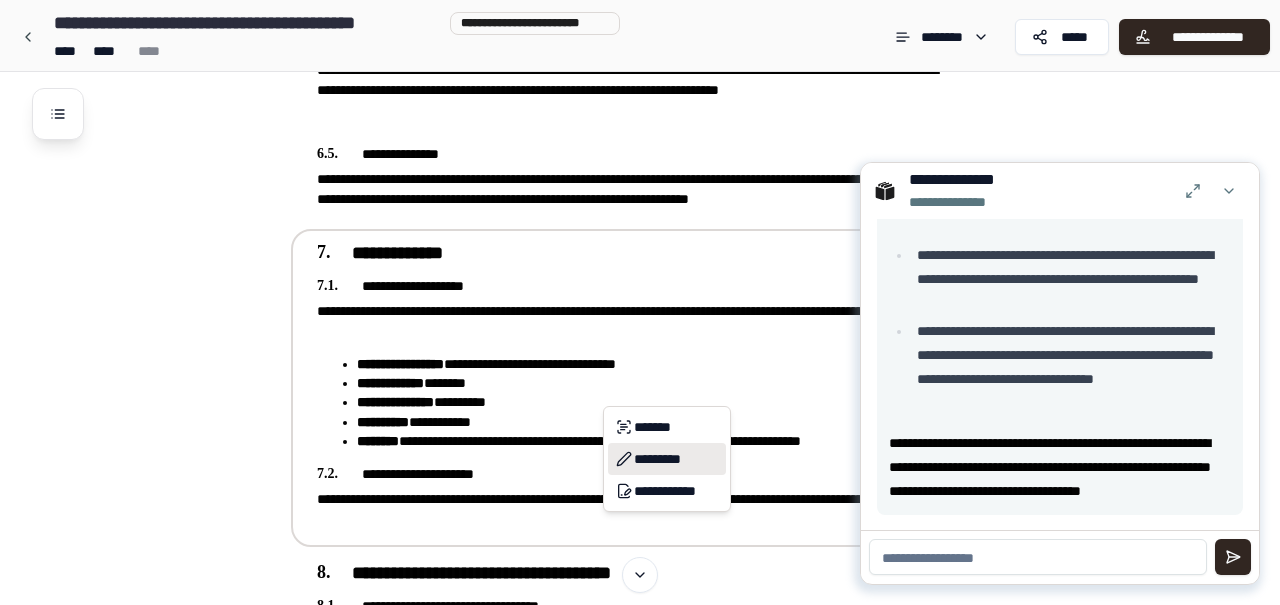 click on "*********" at bounding box center [667, 459] 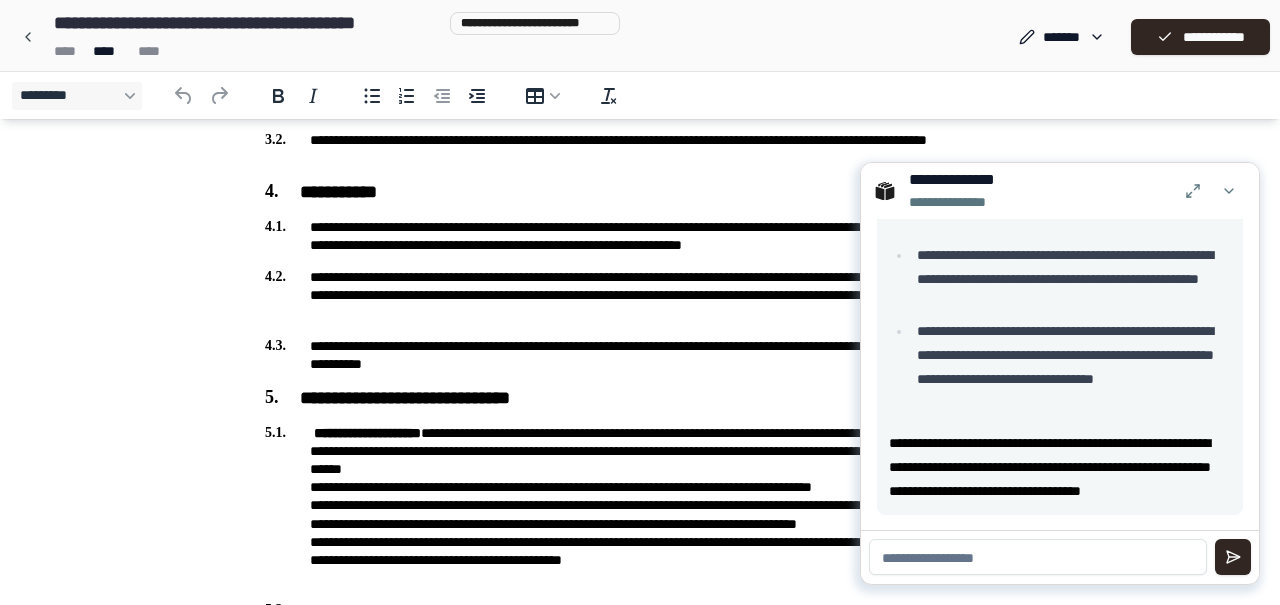 scroll, scrollTop: 677, scrollLeft: 0, axis: vertical 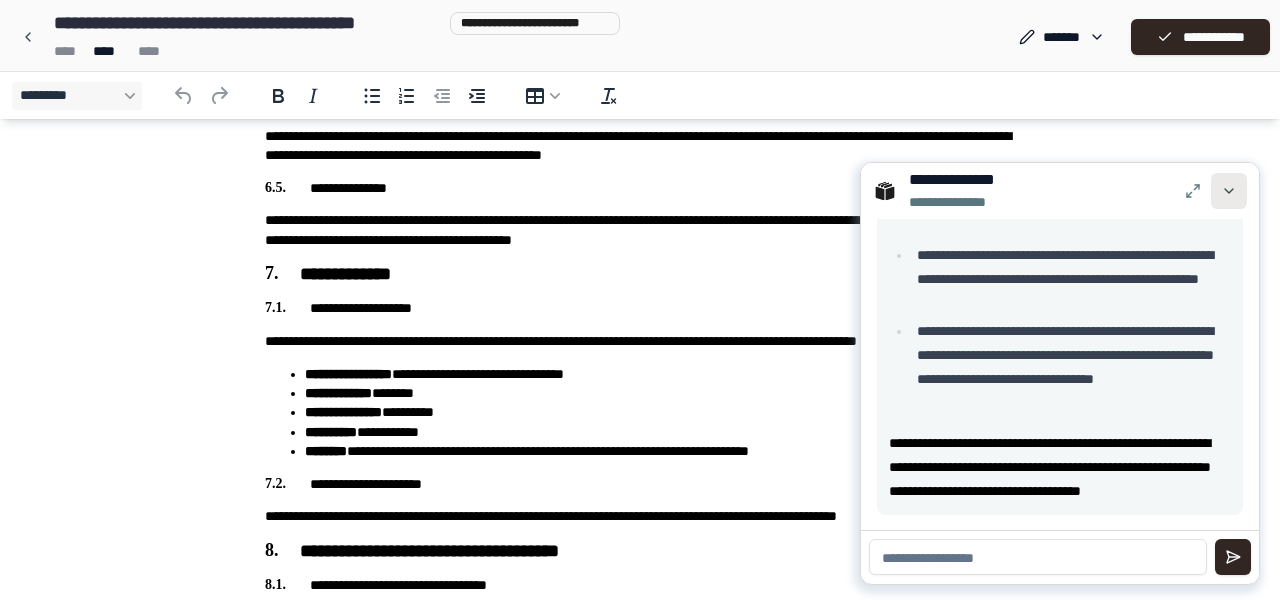 click at bounding box center (1229, 191) 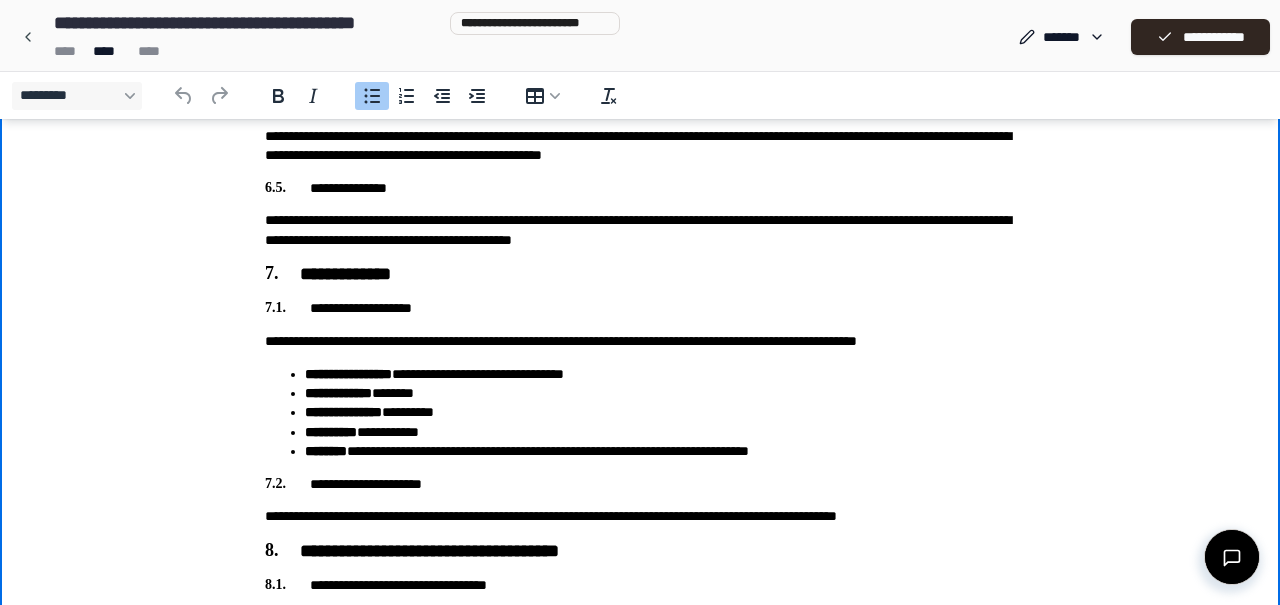 click on "**********" at bounding box center [660, 374] 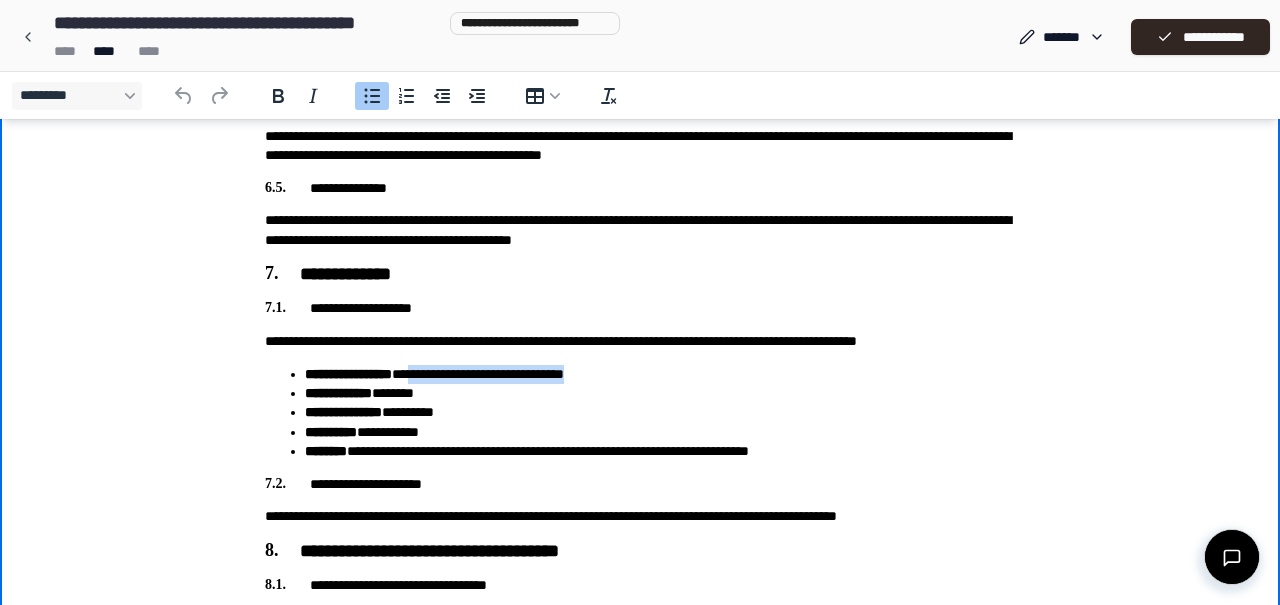 drag, startPoint x: 644, startPoint y: 374, endPoint x: 444, endPoint y: 375, distance: 200.0025 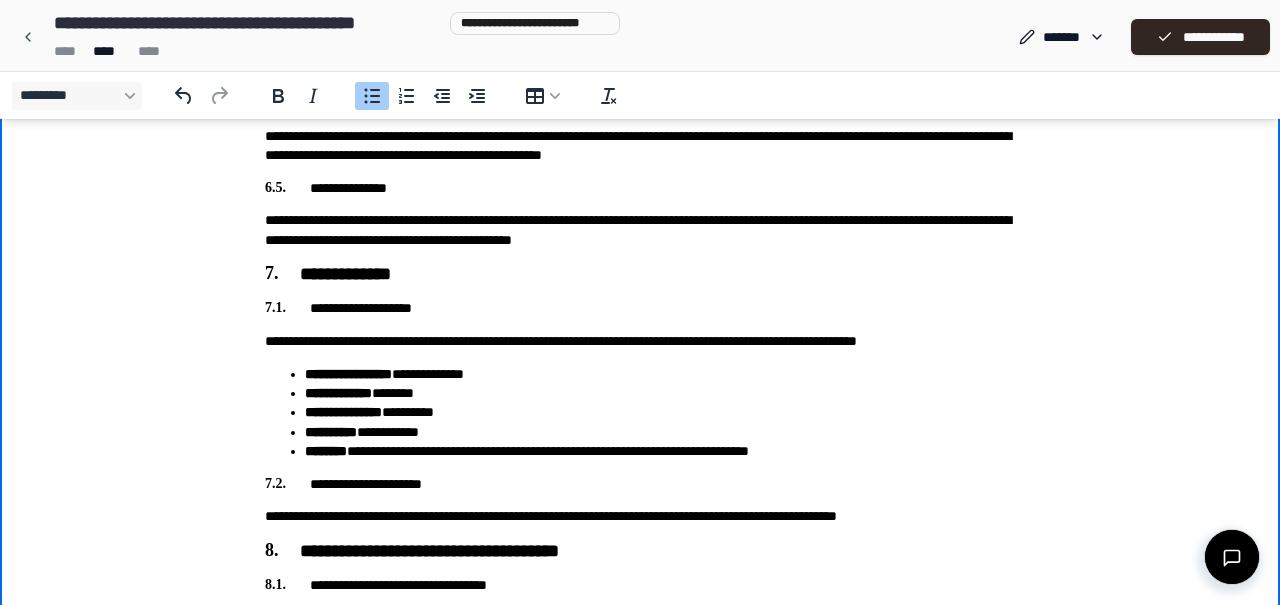 click on "**********" at bounding box center (338, 393) 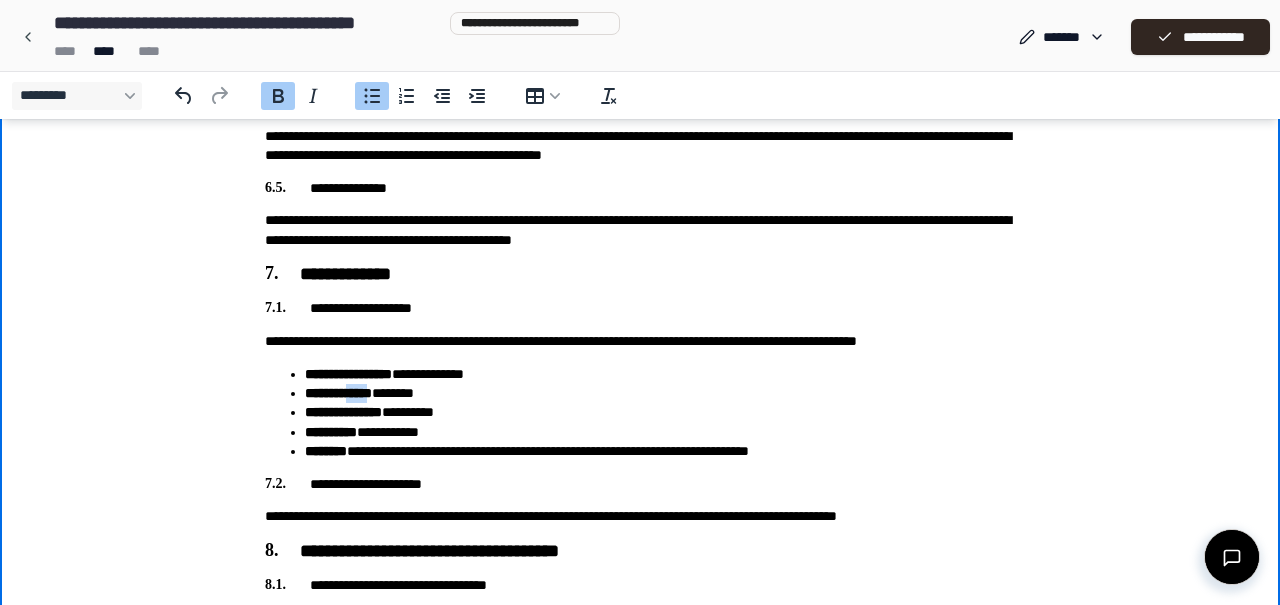 click on "**********" at bounding box center [338, 393] 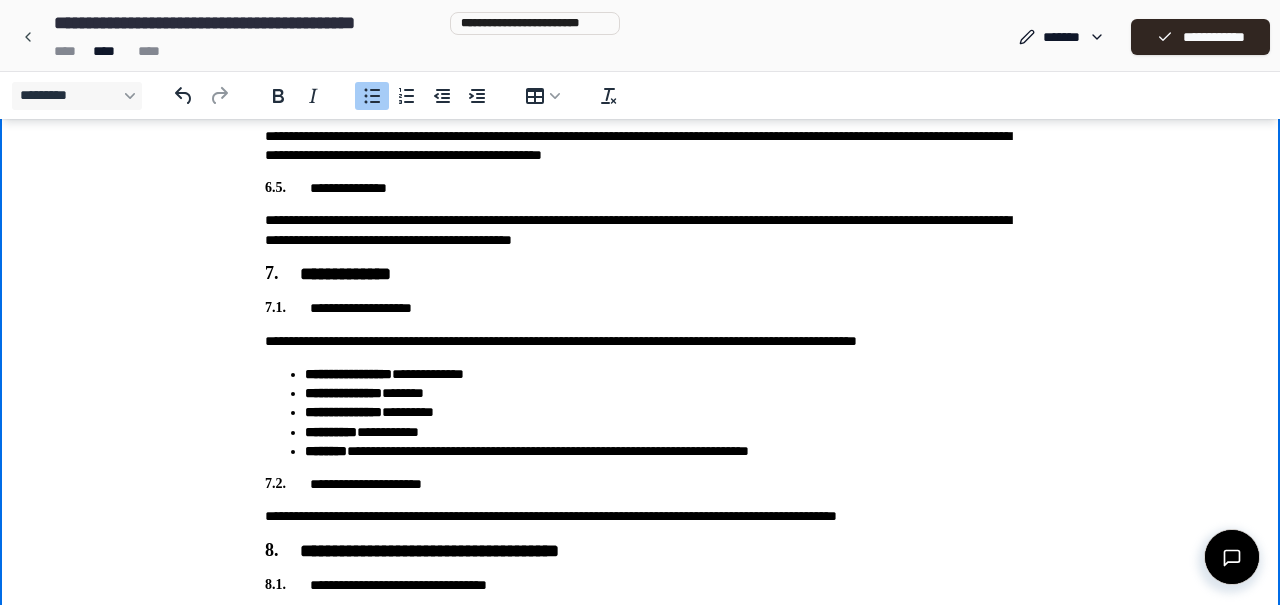 click on "**********" at bounding box center [660, 393] 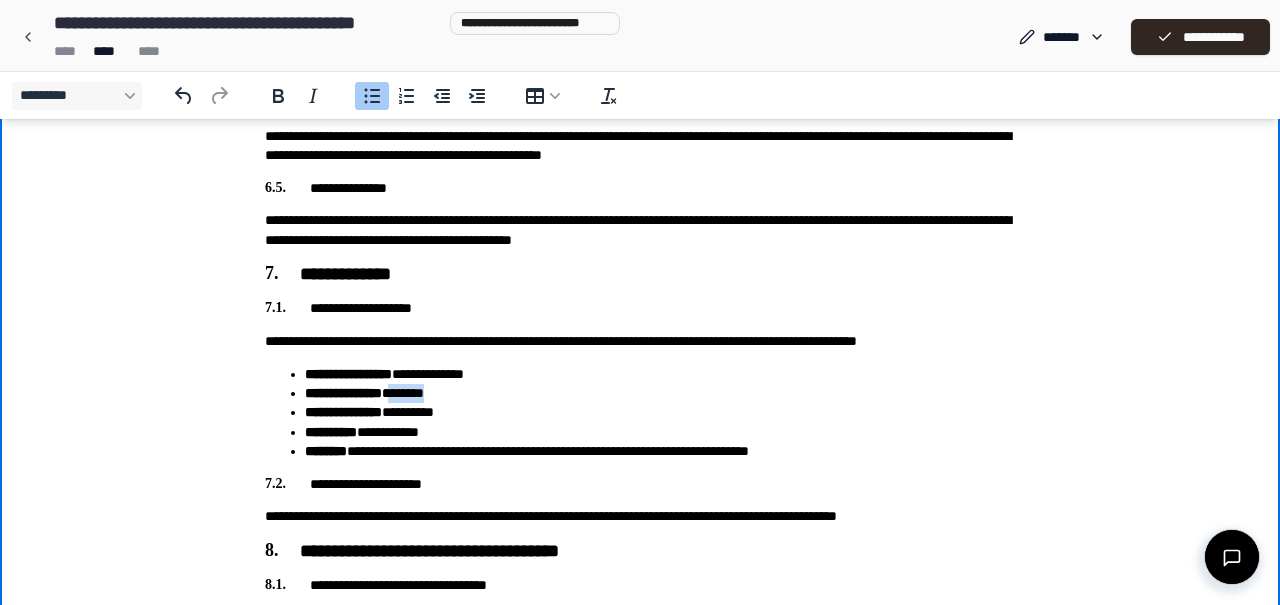 click on "**********" at bounding box center [660, 393] 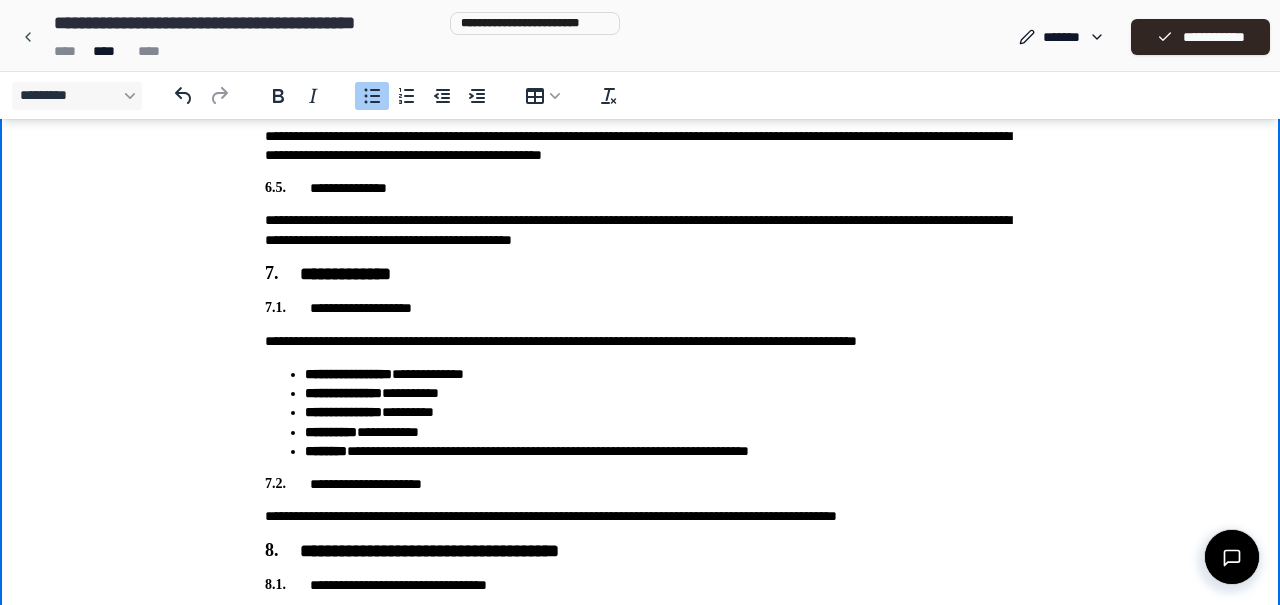click on "**********" at bounding box center [660, 412] 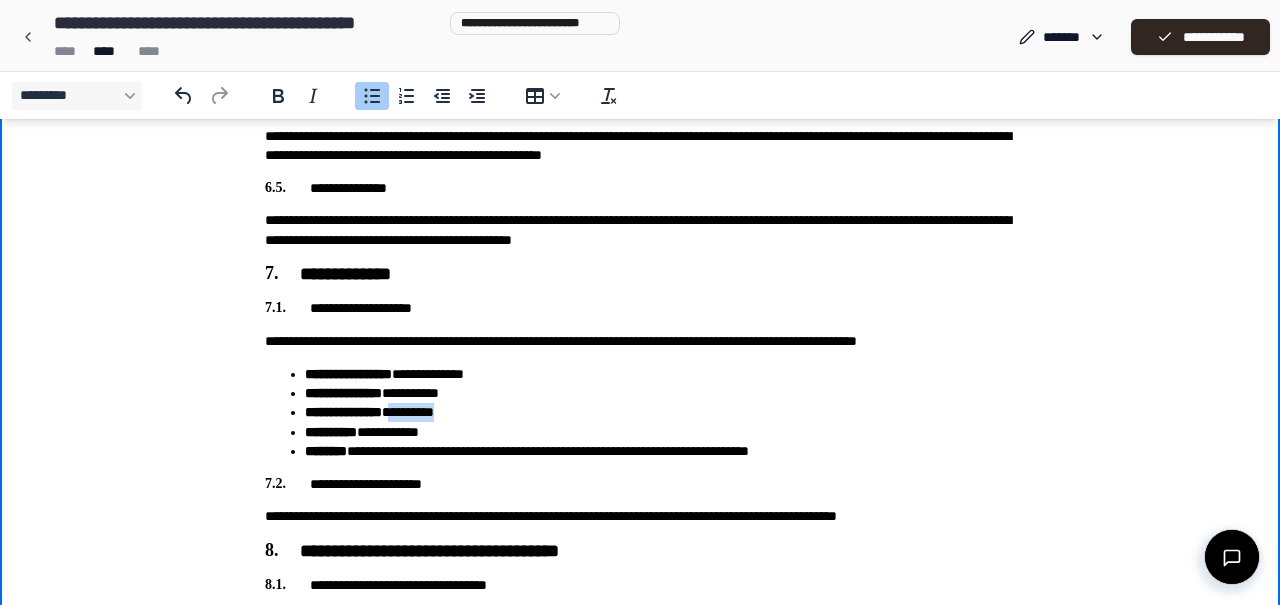 click on "**********" at bounding box center (660, 412) 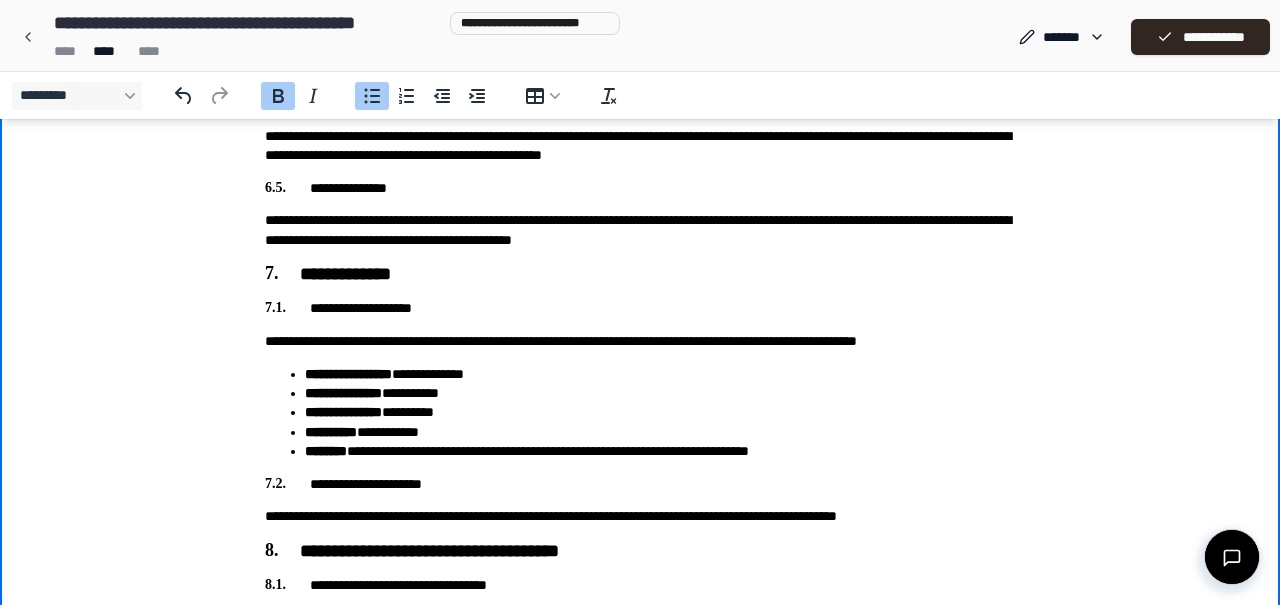 click on "**********" at bounding box center [343, 412] 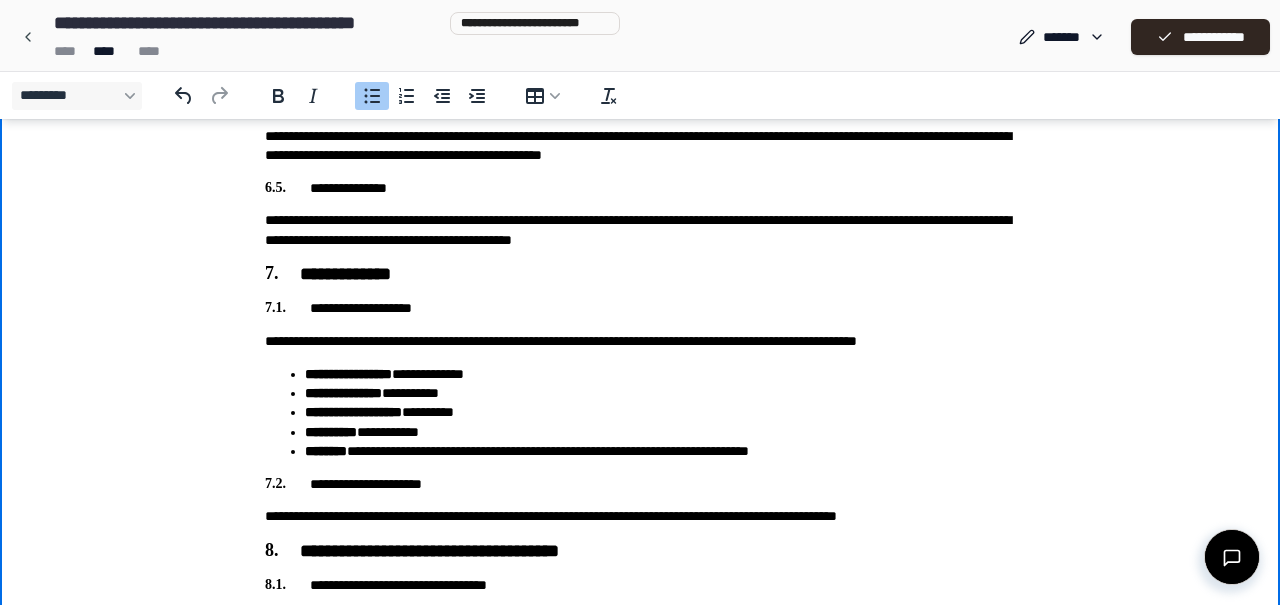 click on "**********" at bounding box center (660, 412) 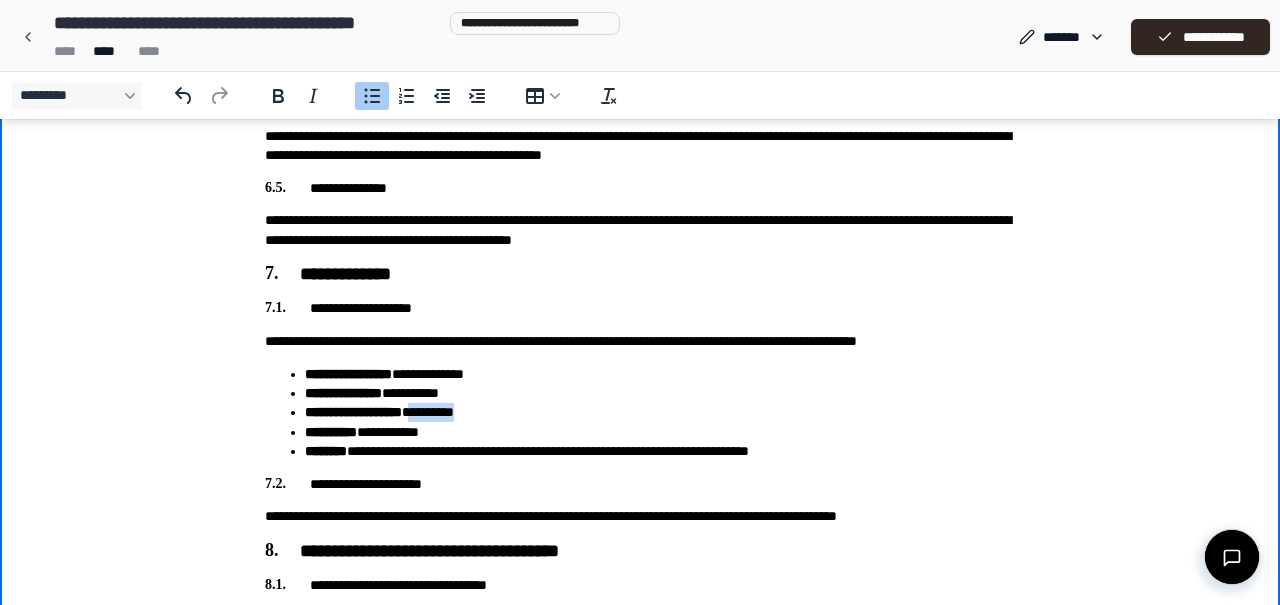 click on "**********" at bounding box center (660, 412) 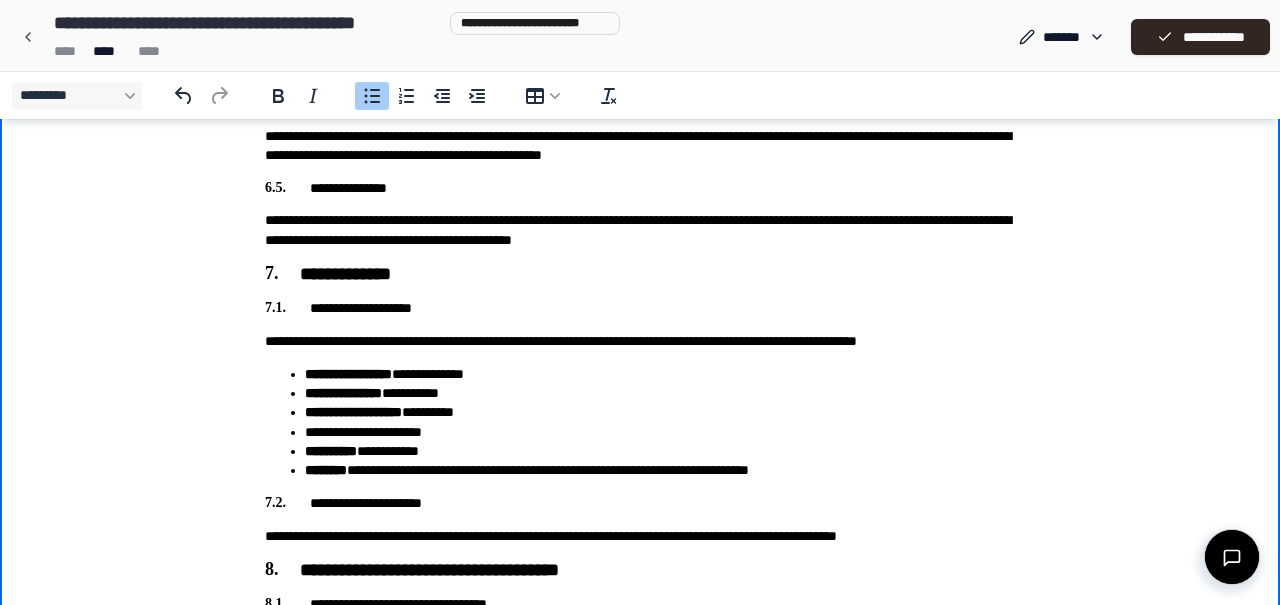 drag, startPoint x: 474, startPoint y: 427, endPoint x: 292, endPoint y: 441, distance: 182.53767 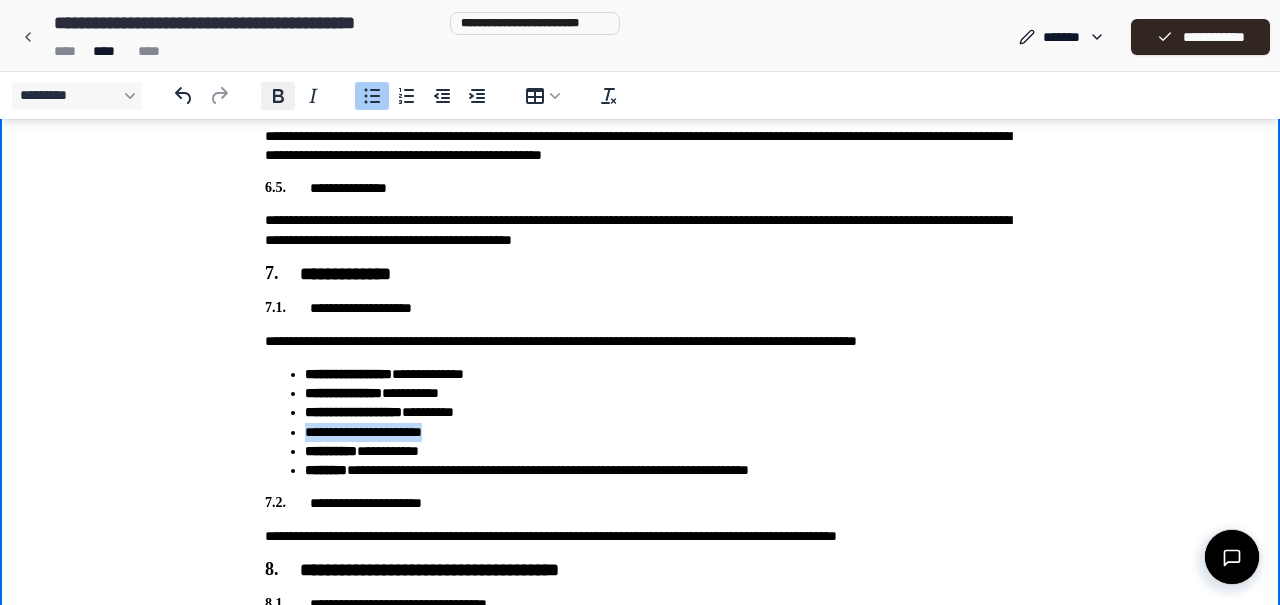 click 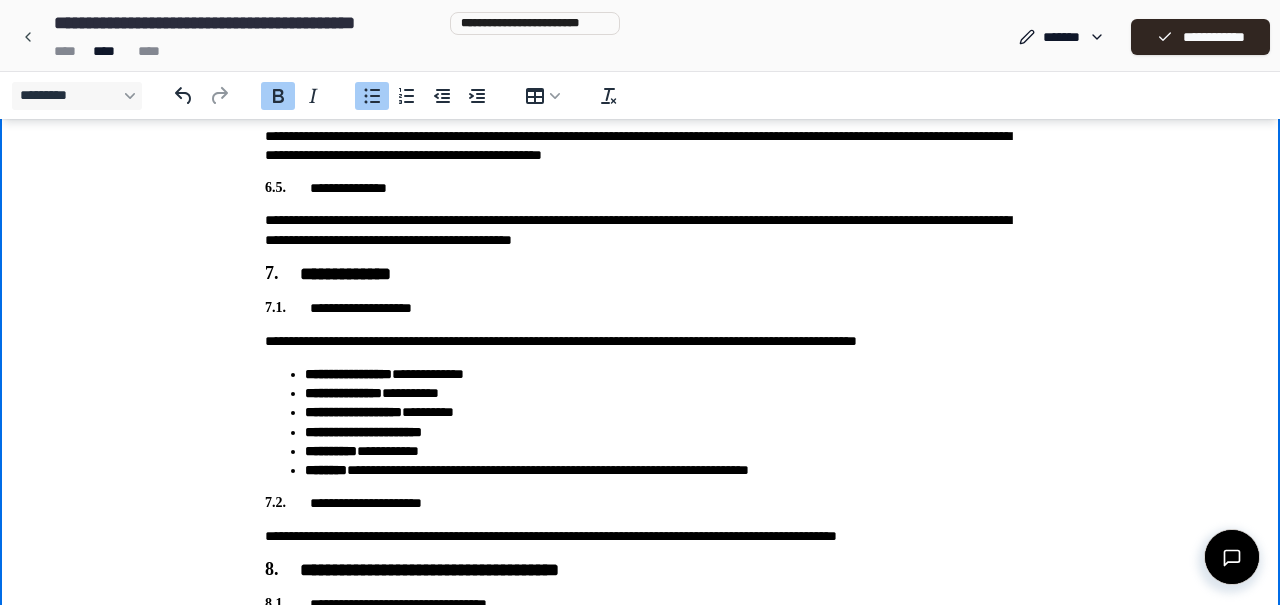 click on "**********" at bounding box center (660, 432) 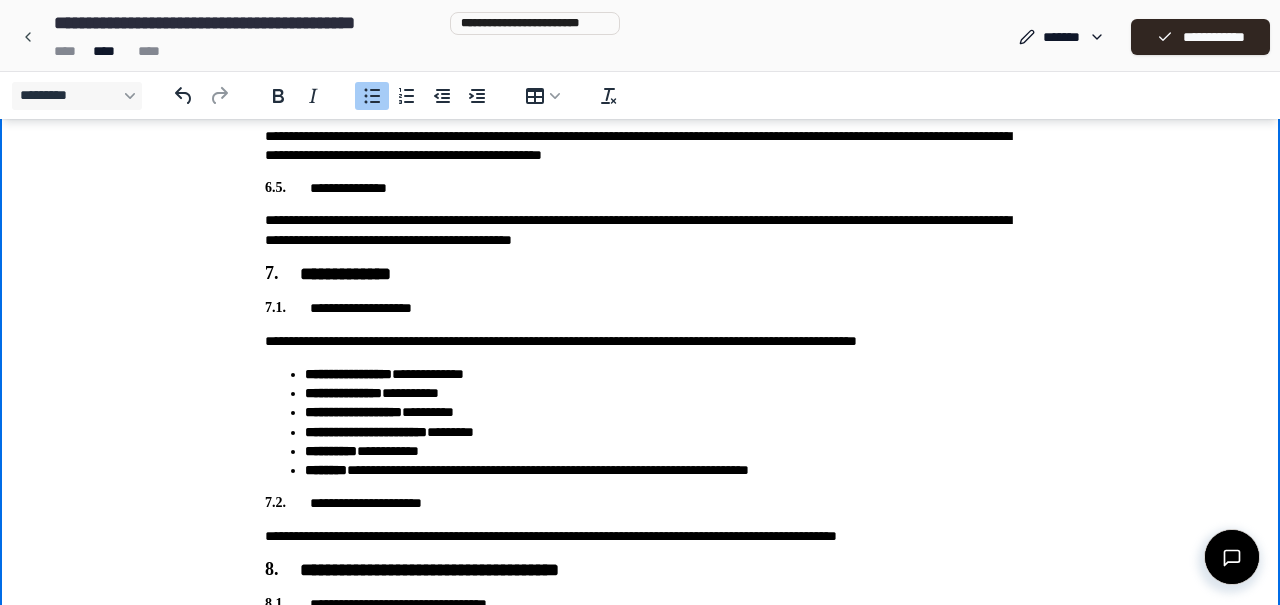 click on "**********" at bounding box center (660, 451) 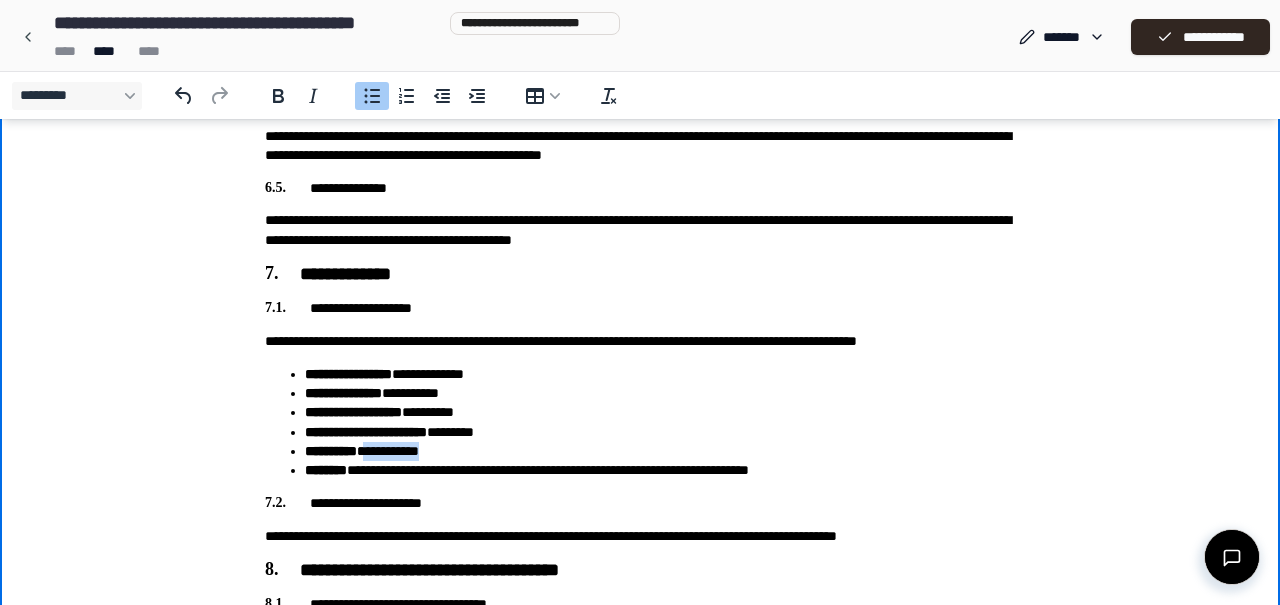 click on "**********" at bounding box center (660, 451) 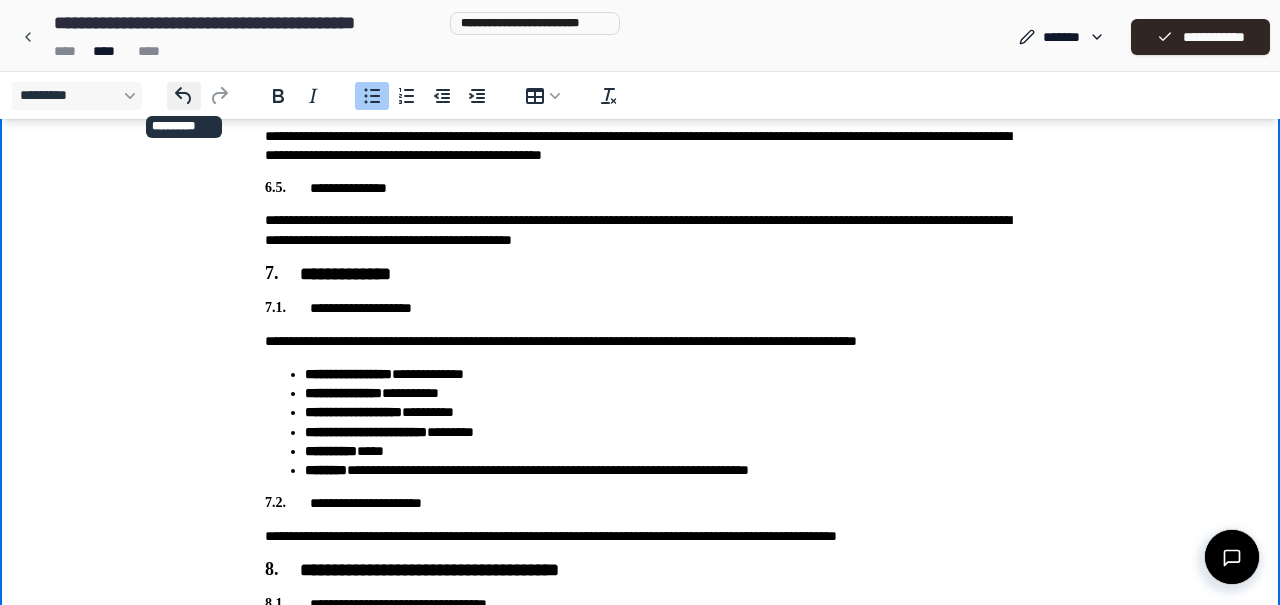 click 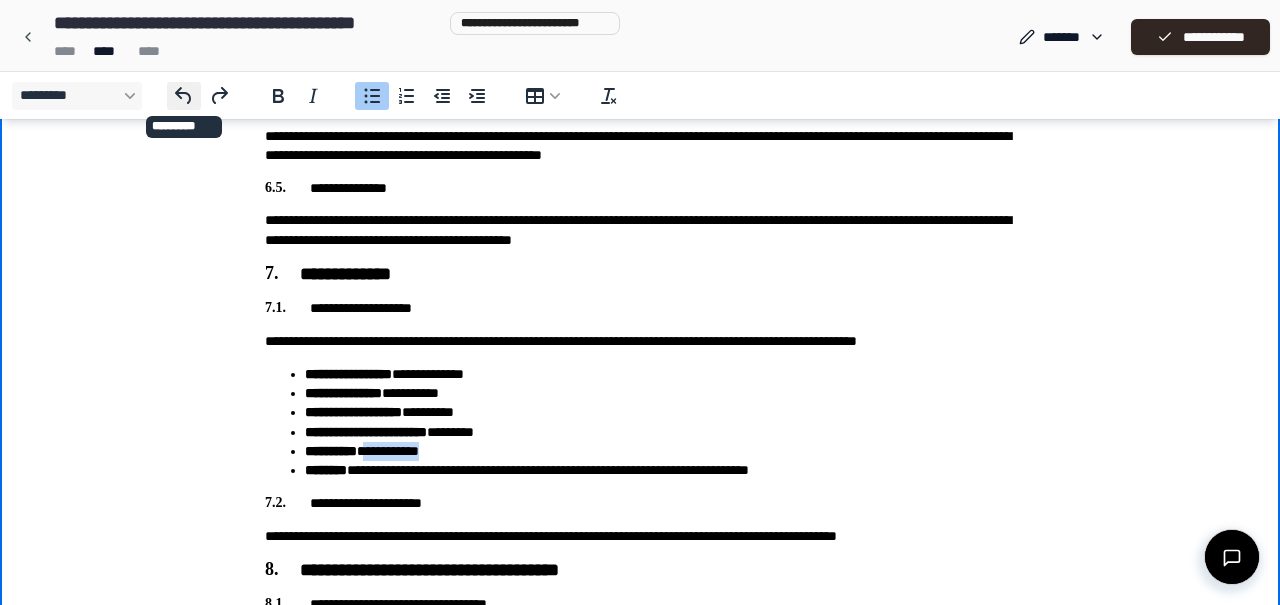 click 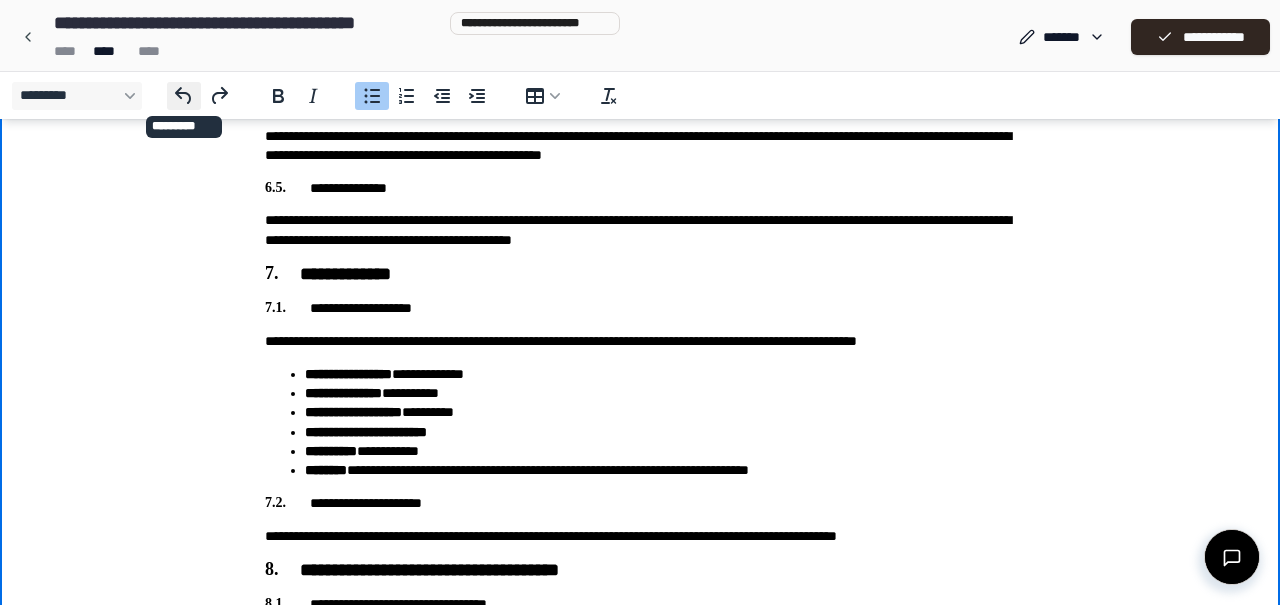 click 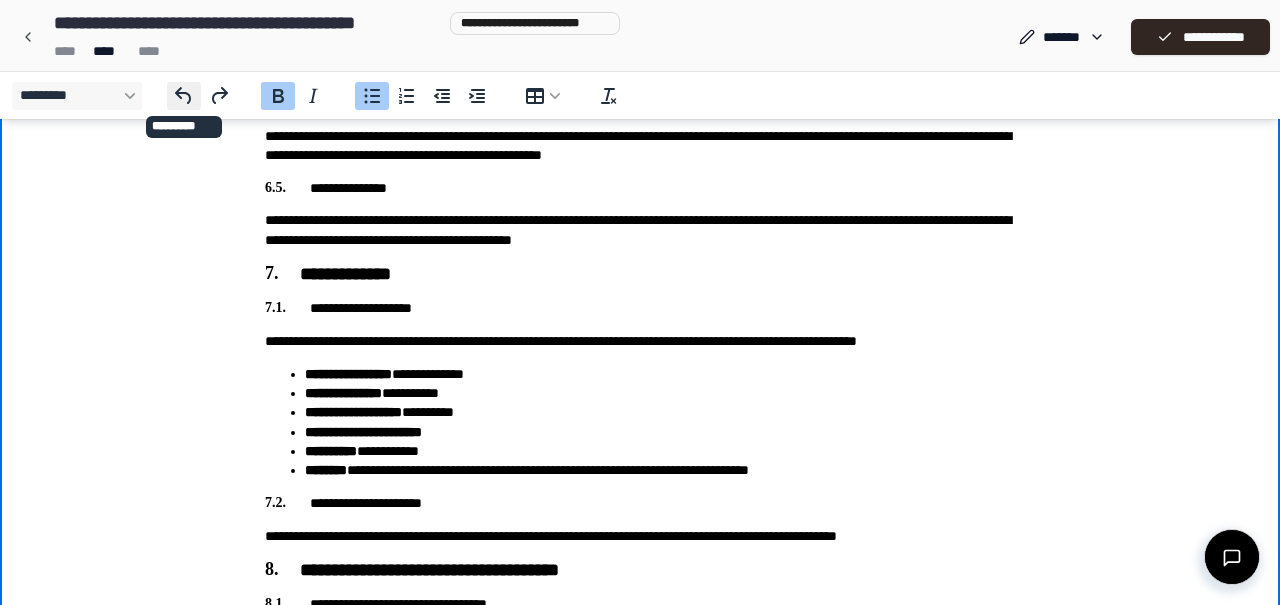 click 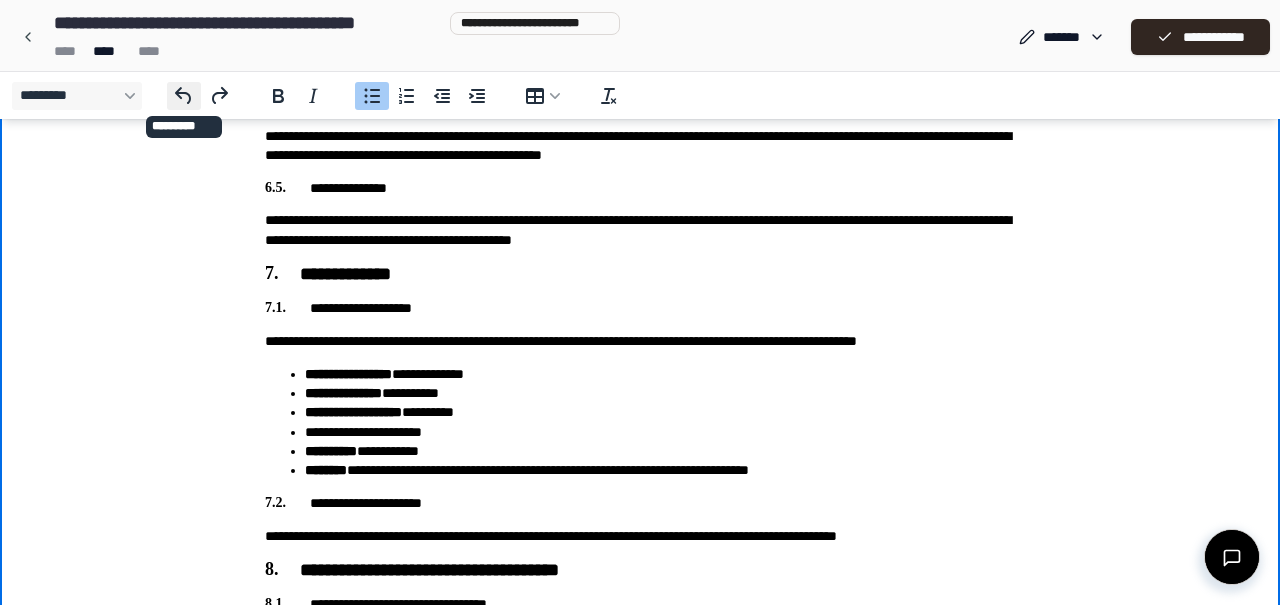 click 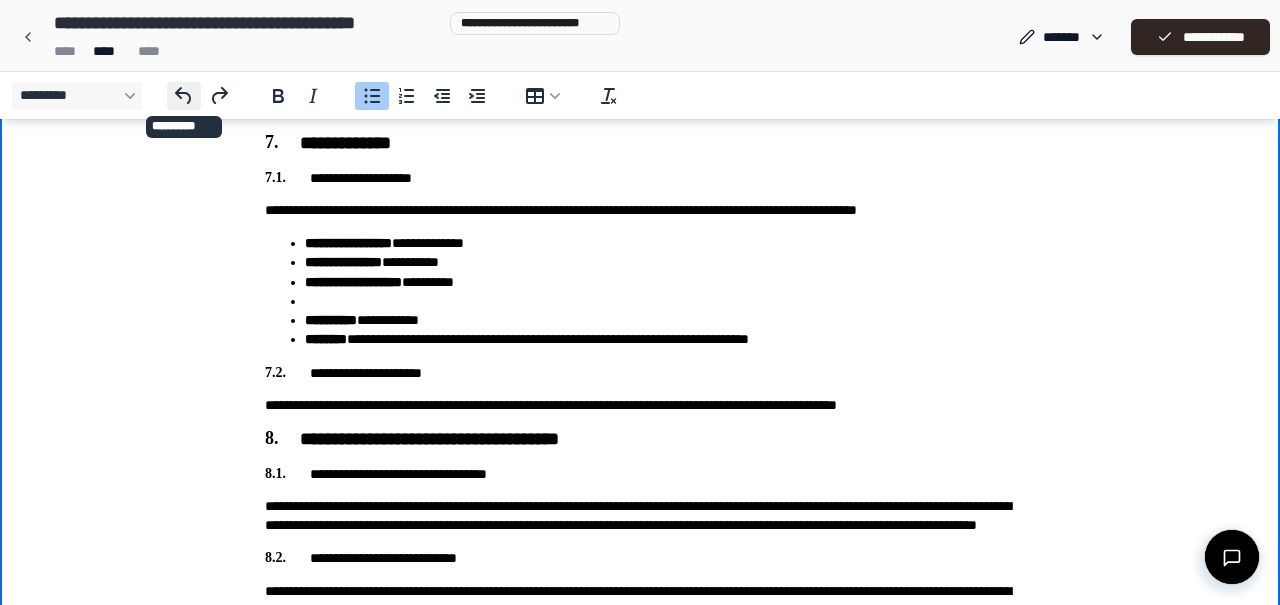 click 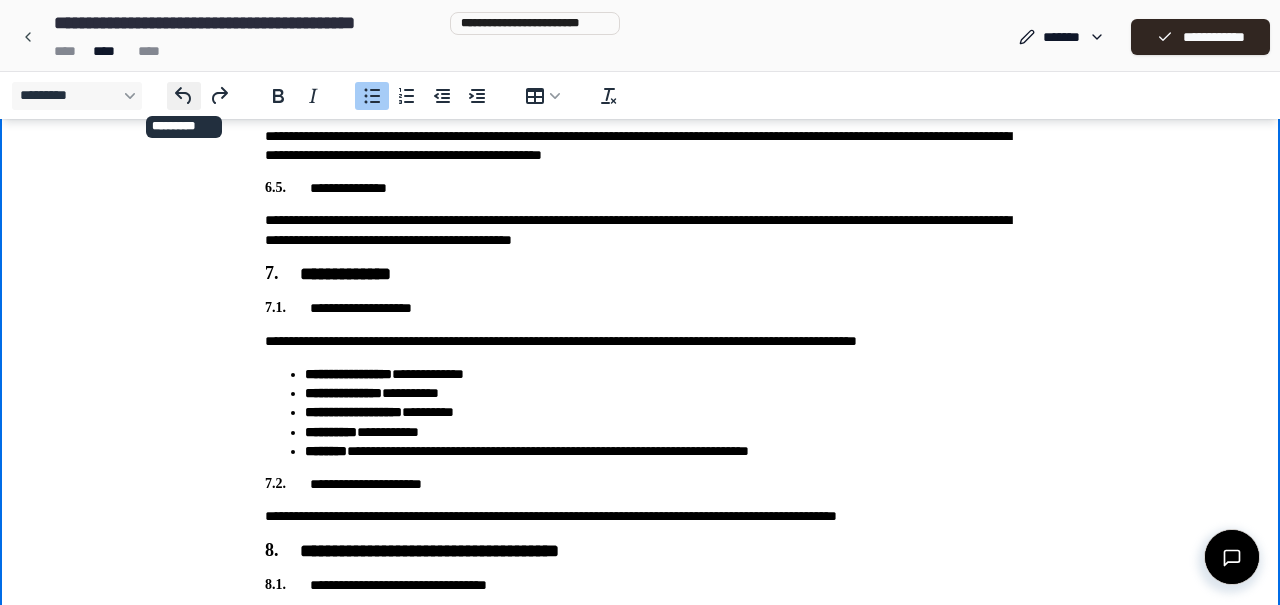 click 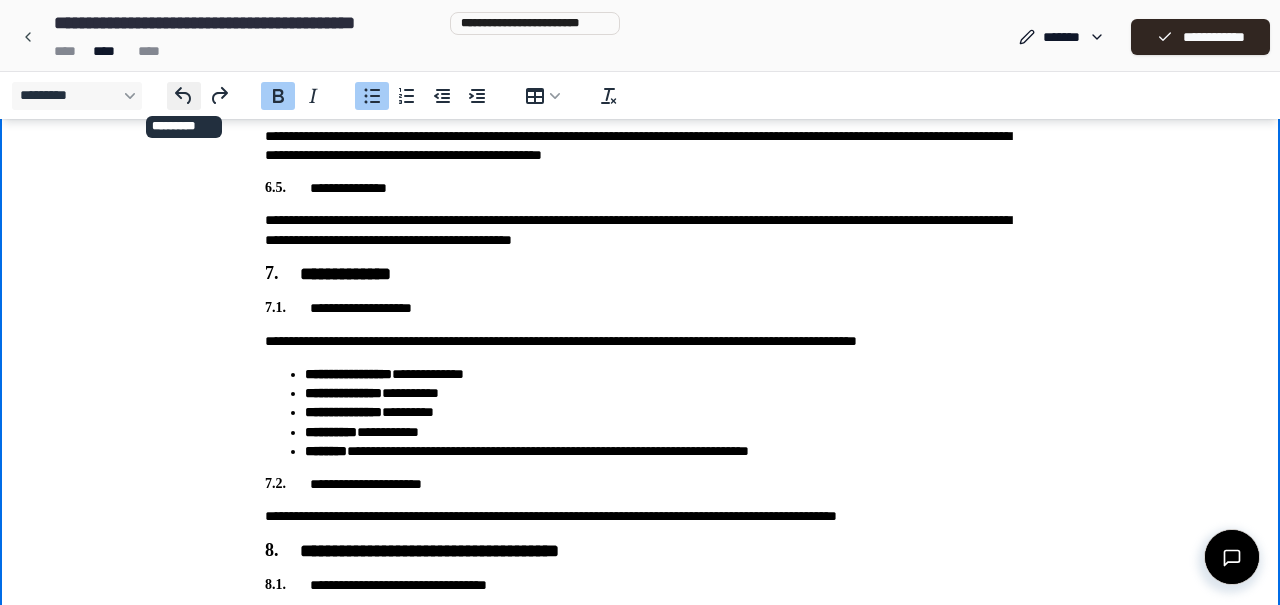 click 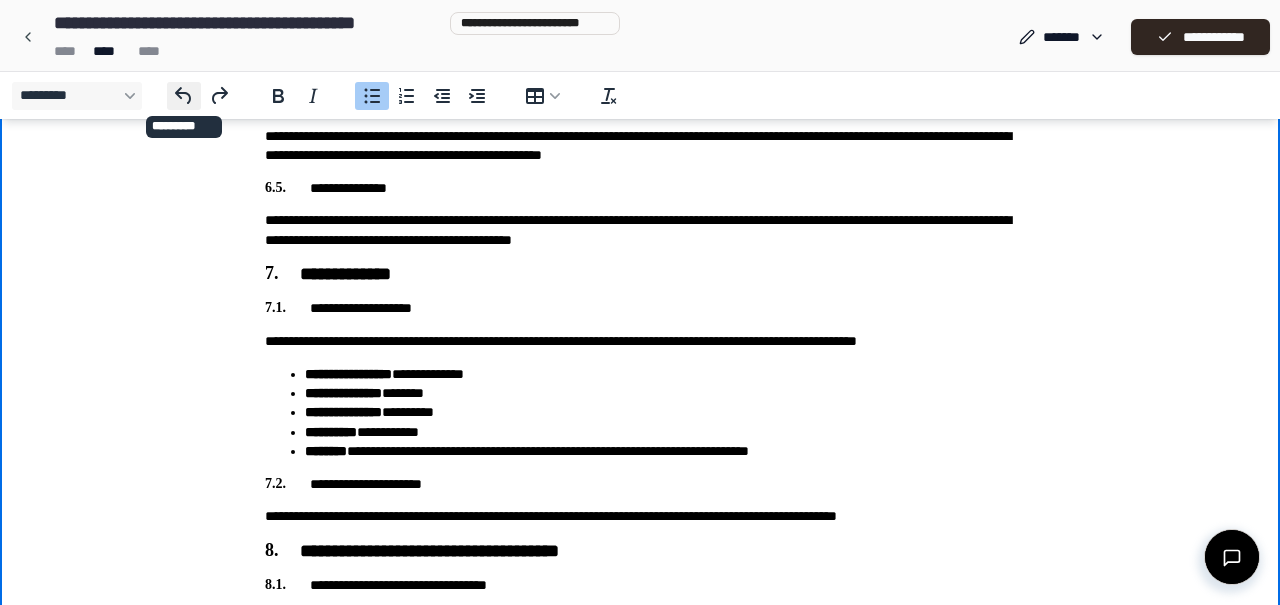 click 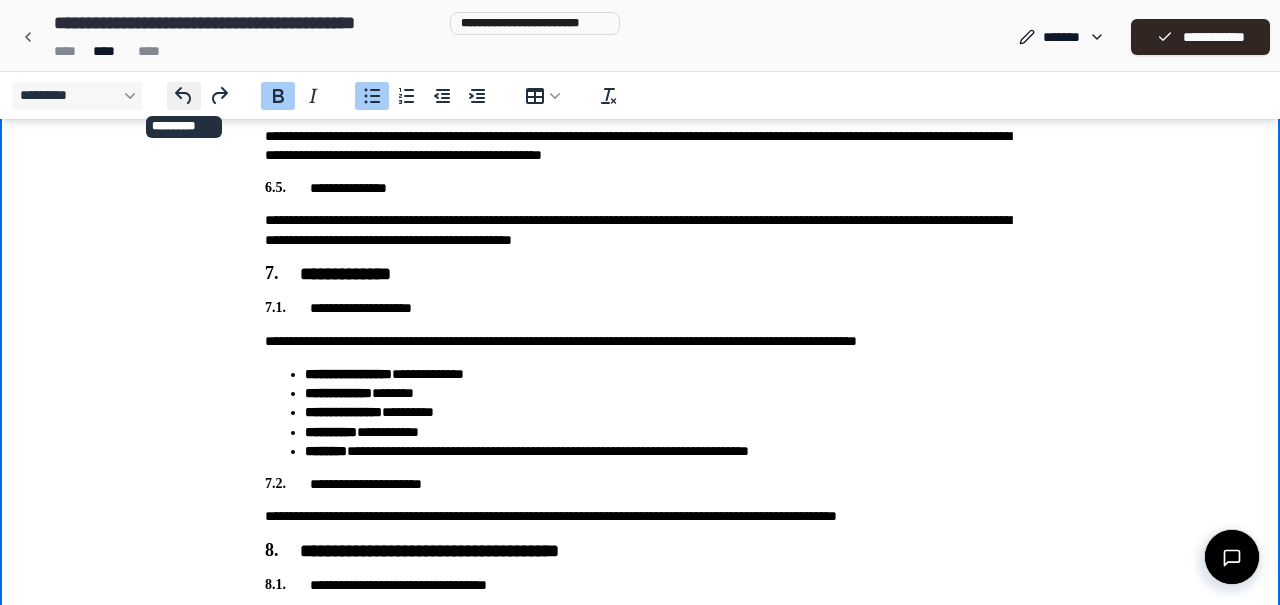 click 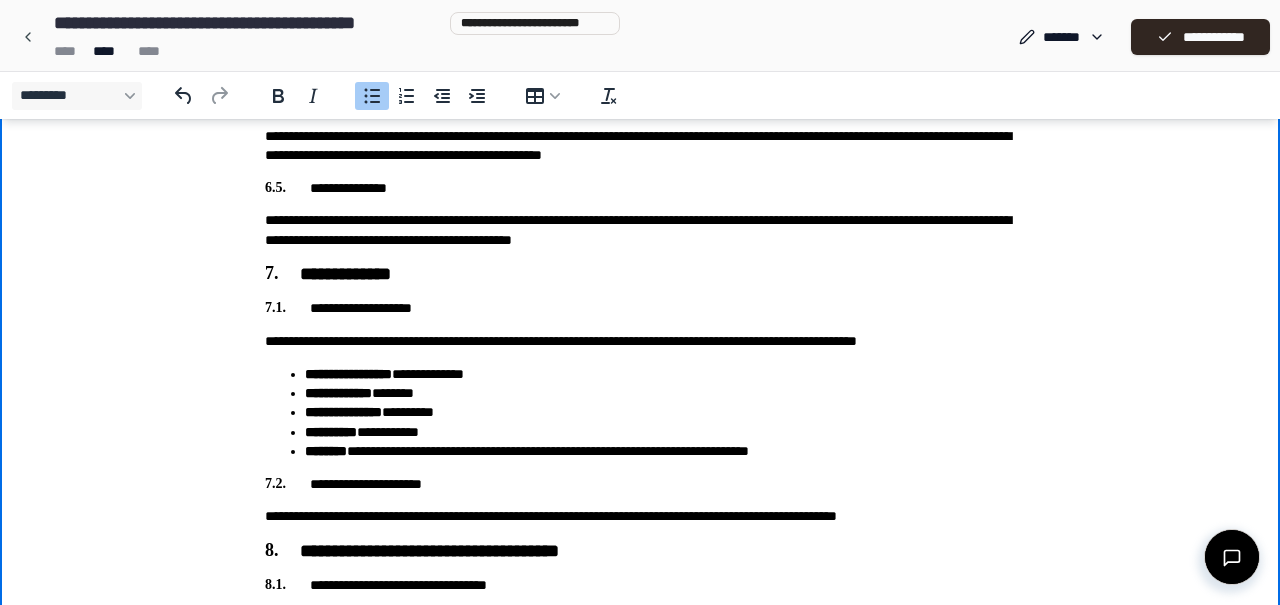 click on "**********" at bounding box center [331, 432] 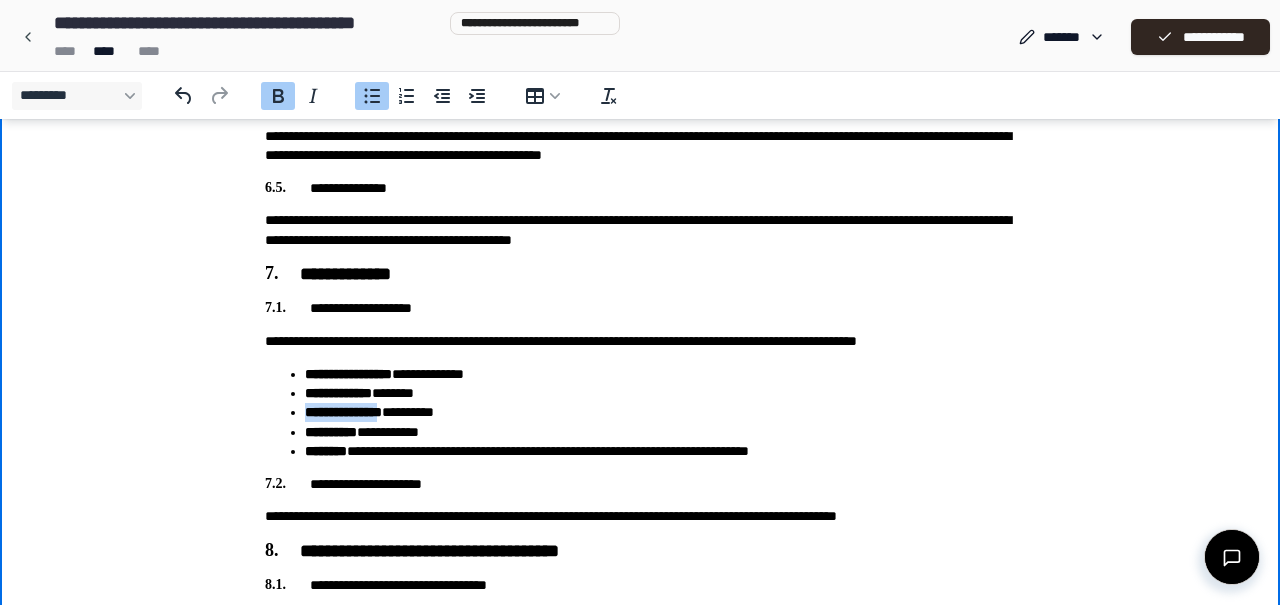 drag, startPoint x: 306, startPoint y: 413, endPoint x: 414, endPoint y: 418, distance: 108.11568 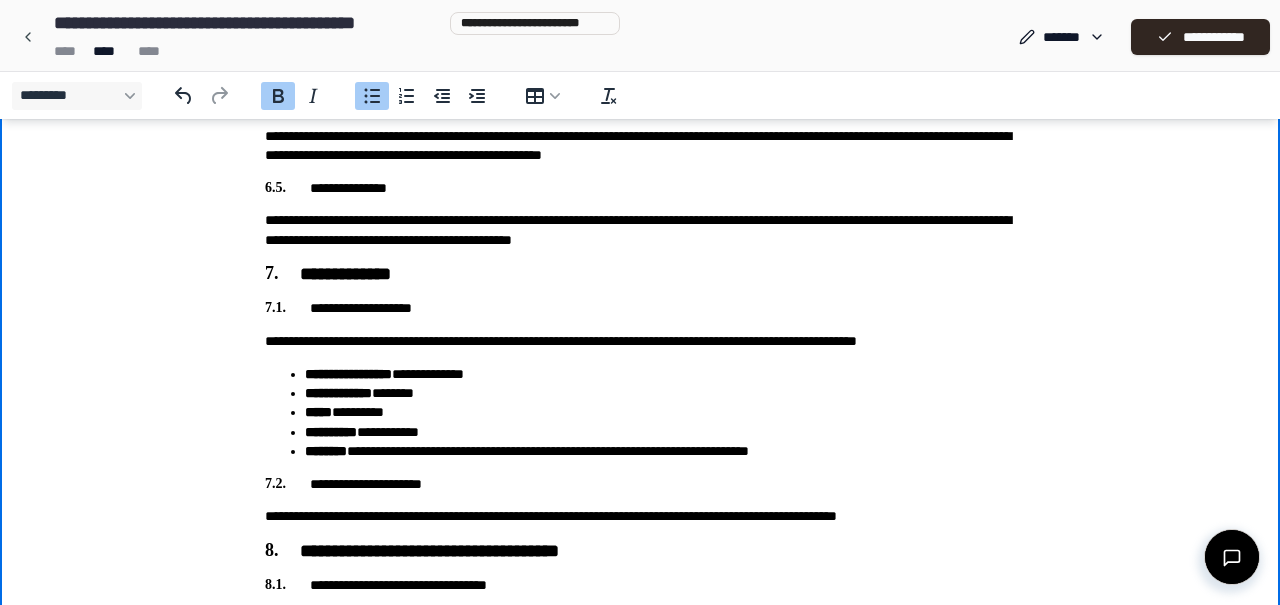 click on "**********" at bounding box center [660, 393] 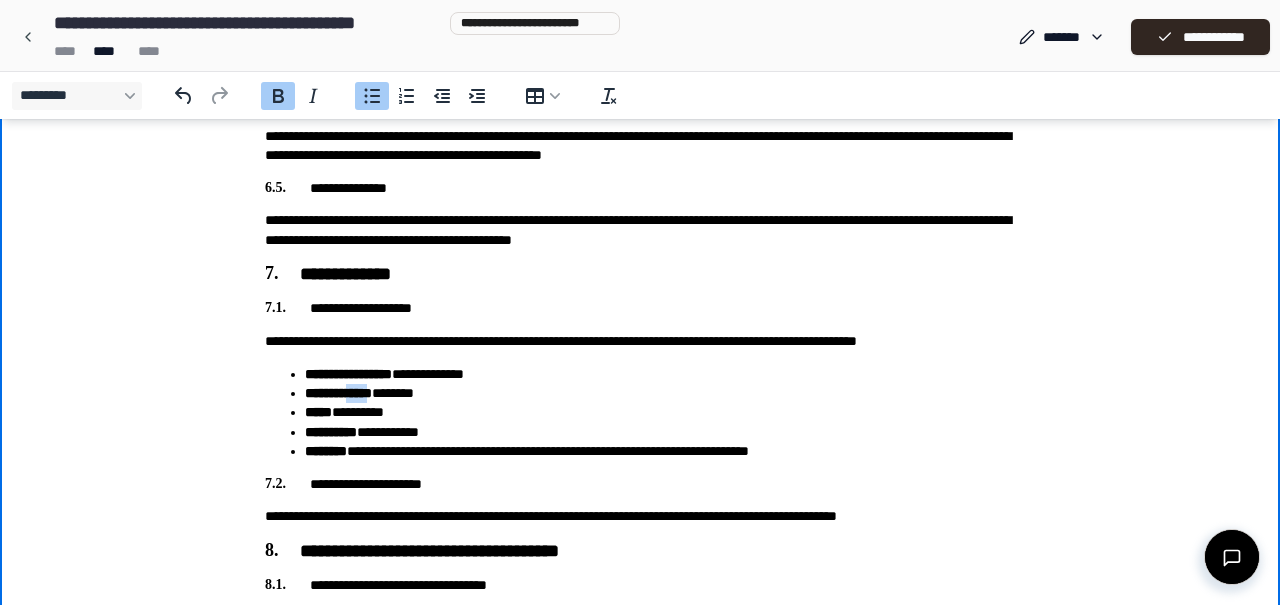 click on "**********" at bounding box center (660, 393) 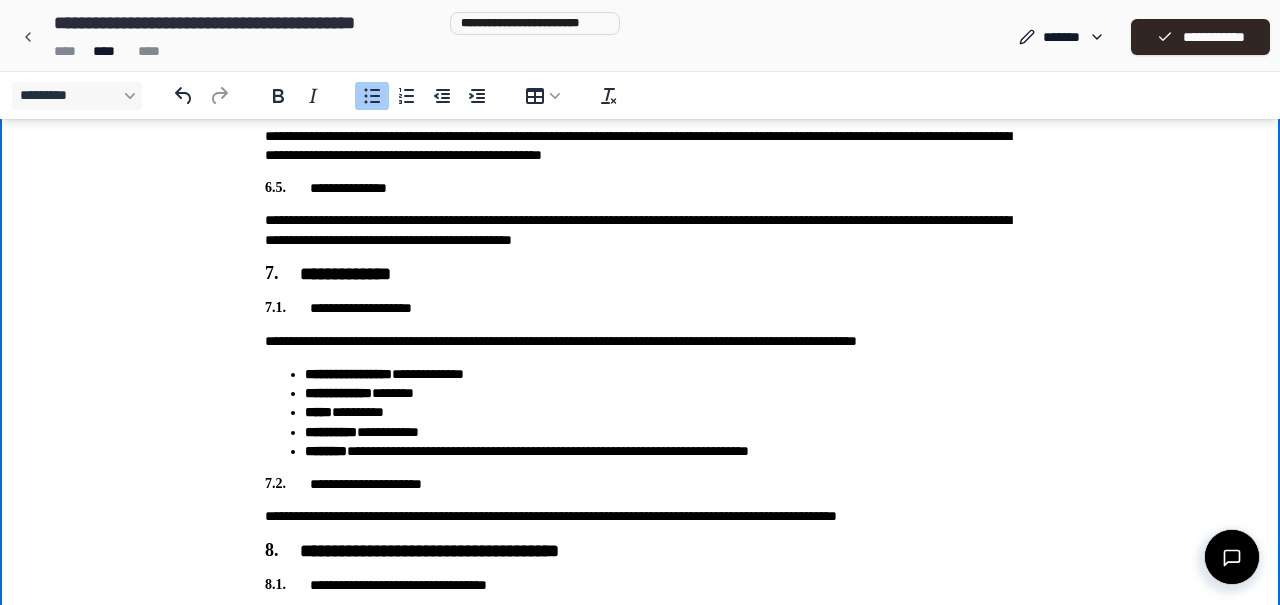 click on "***** *********" at bounding box center [660, 412] 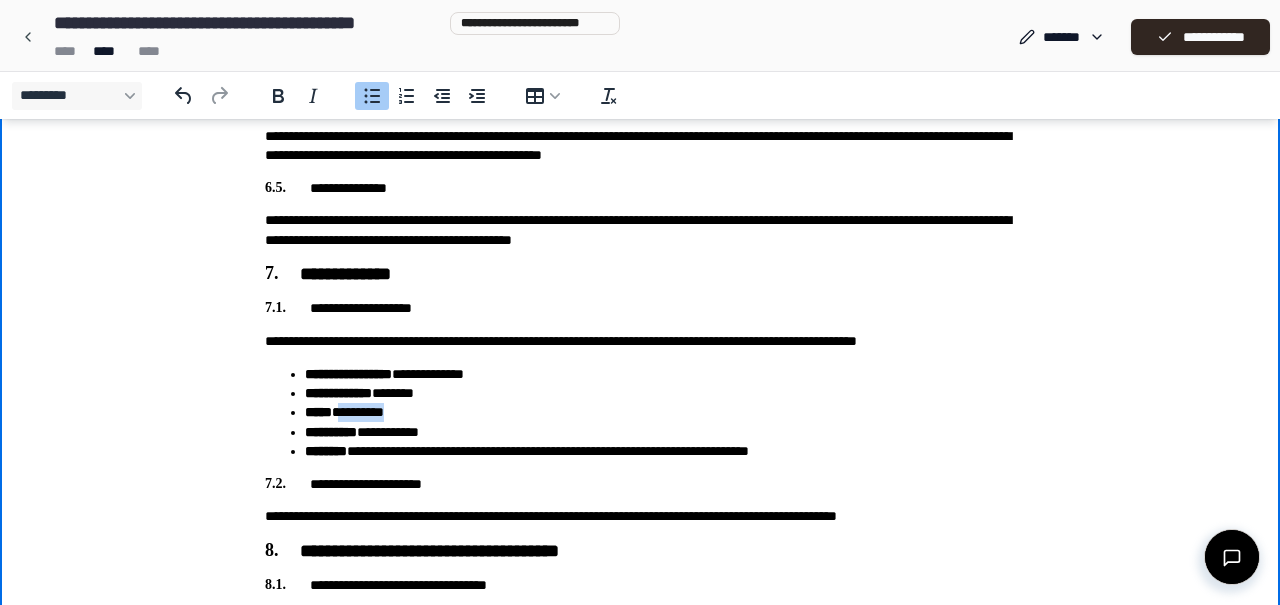 click on "***** *********" at bounding box center (660, 412) 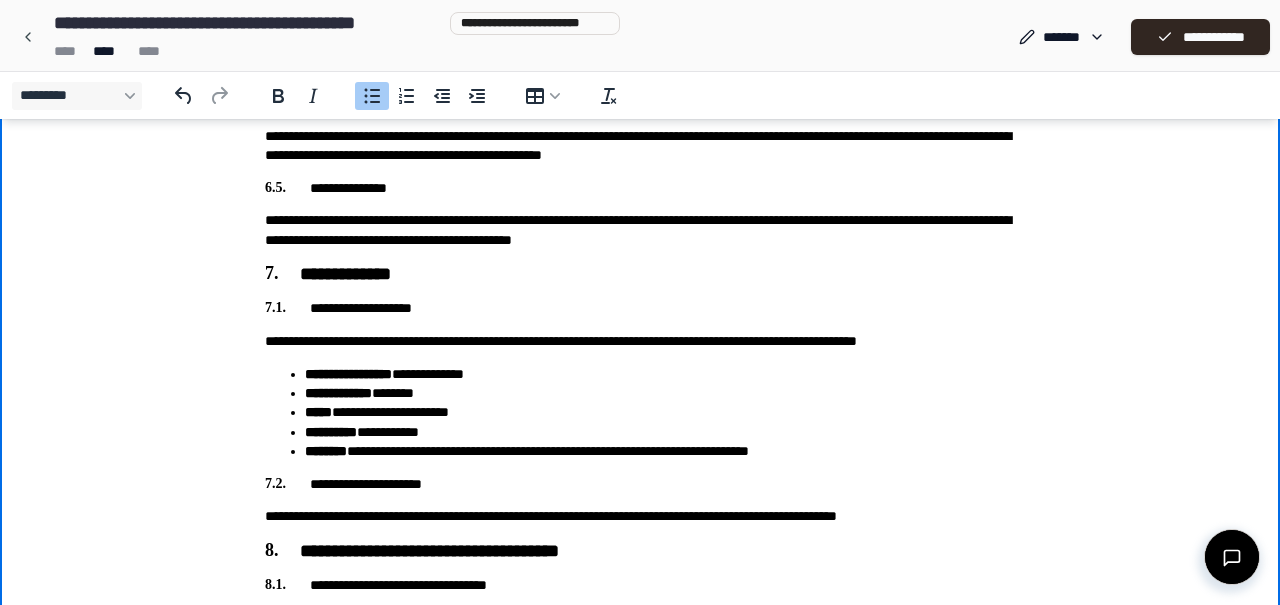 click on "**********" at bounding box center (660, 412) 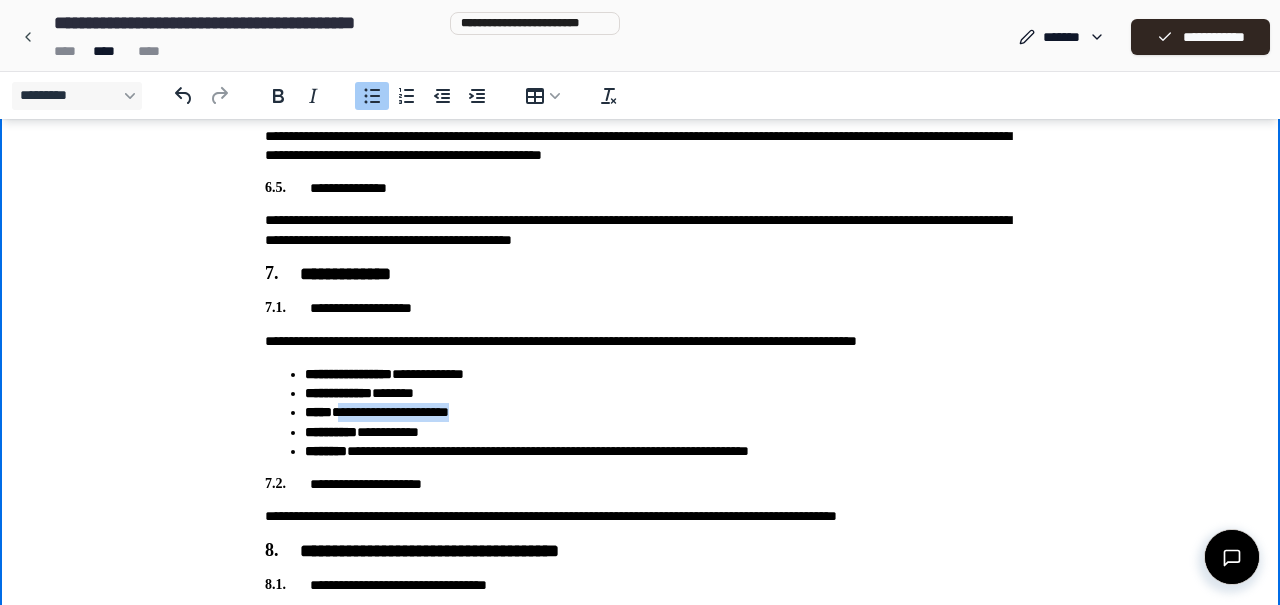 click on "**********" at bounding box center [660, 412] 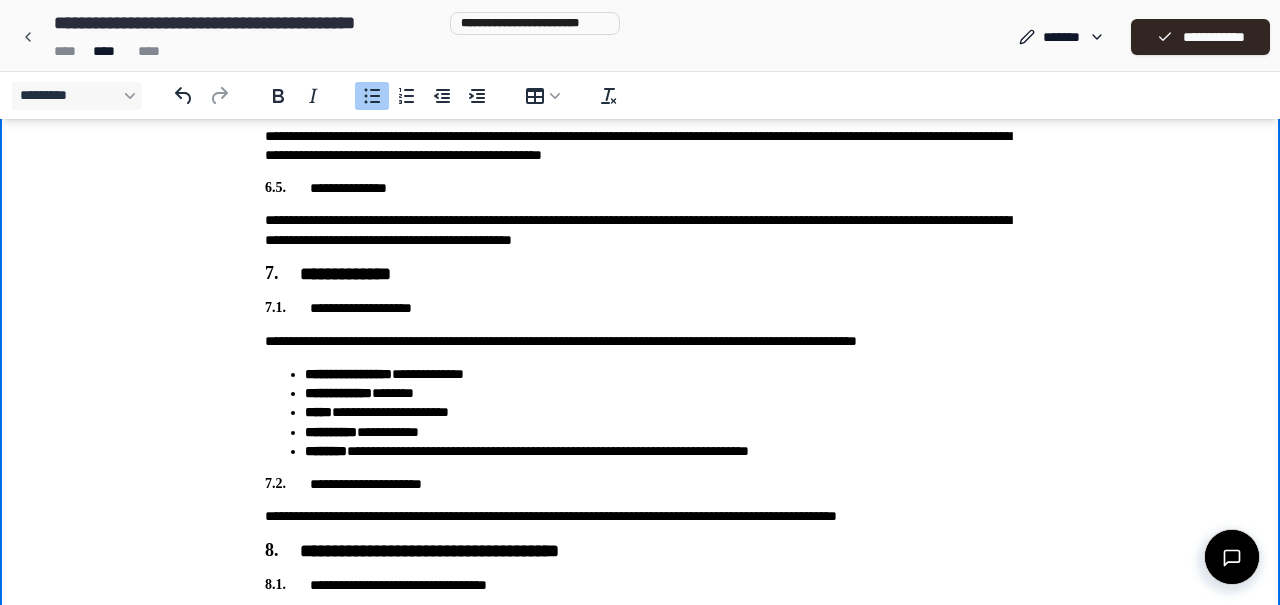 click on "**********" at bounding box center (660, 432) 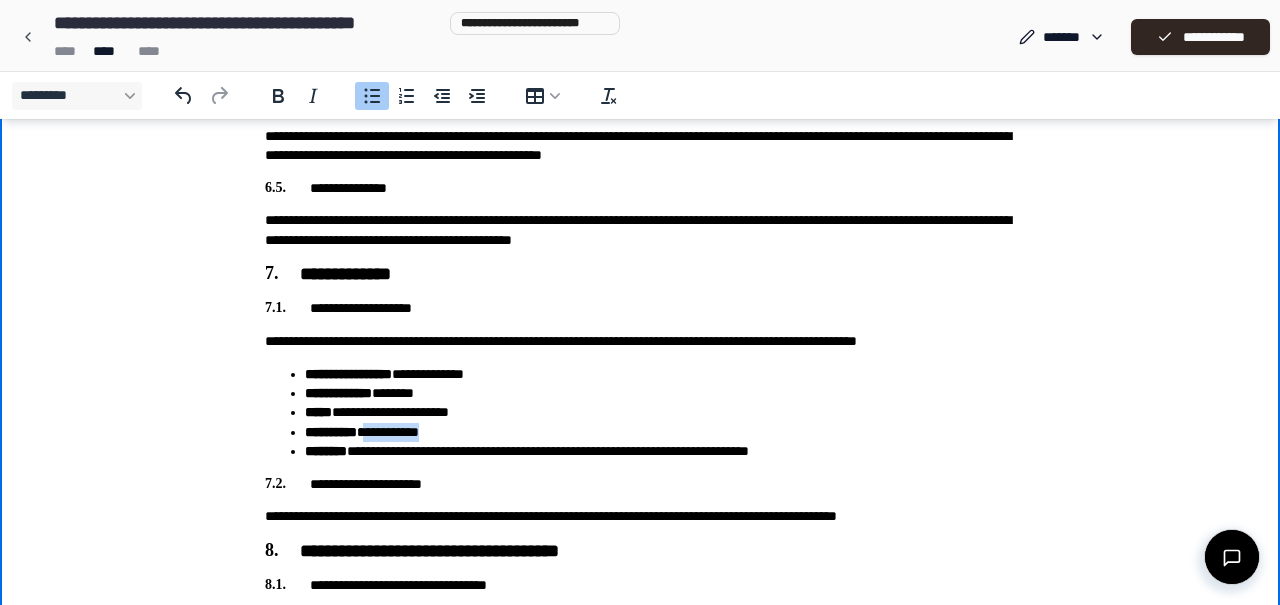 click on "**********" at bounding box center (660, 432) 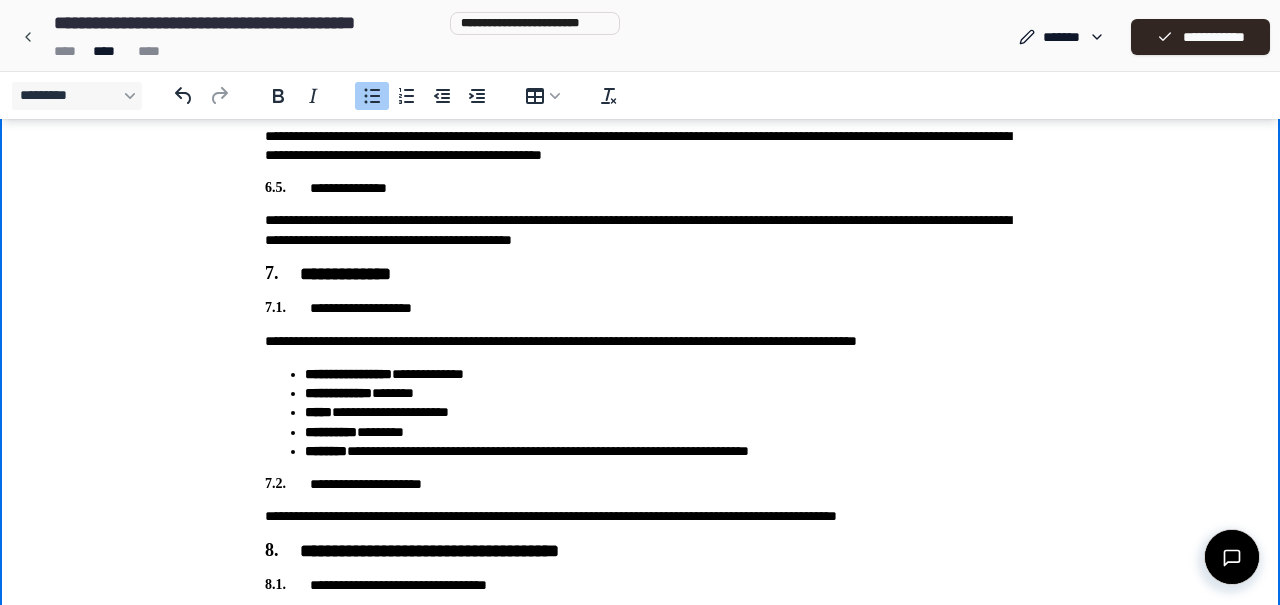 click on "**********" at bounding box center (660, 451) 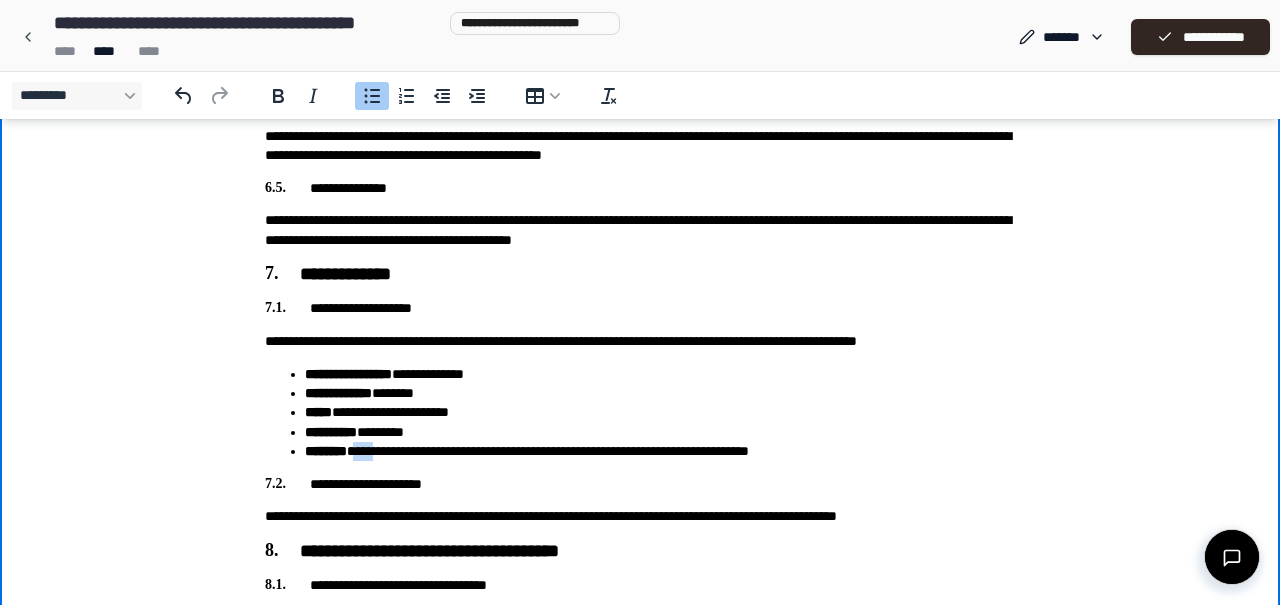 click on "**********" at bounding box center (660, 451) 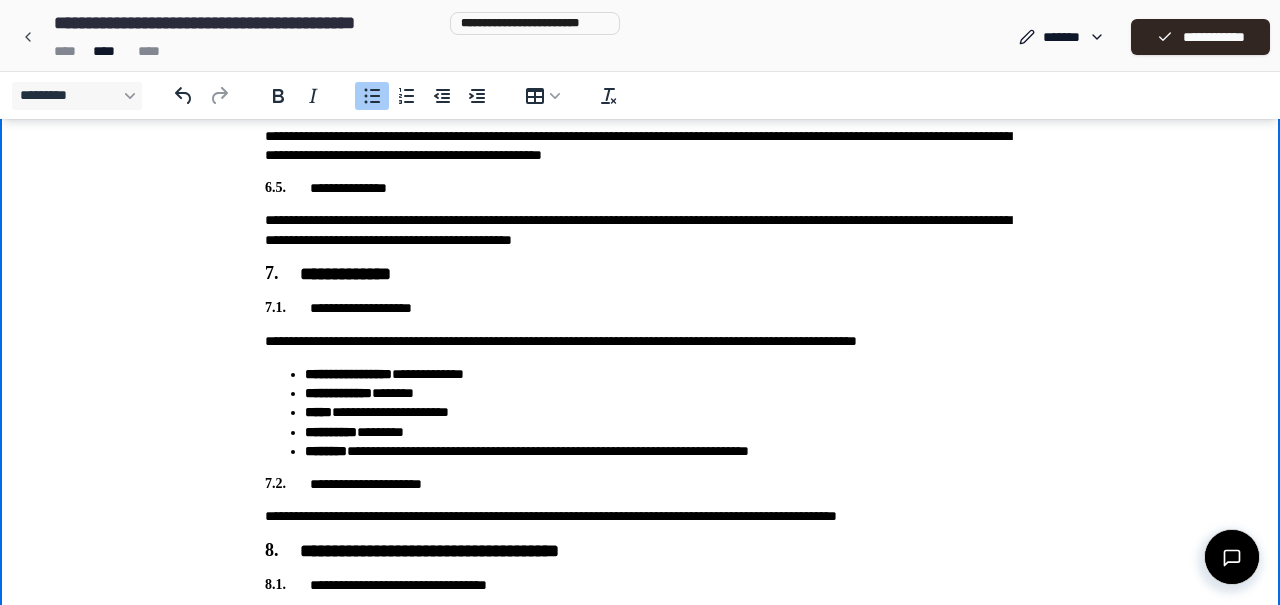 click on "********" at bounding box center (326, 451) 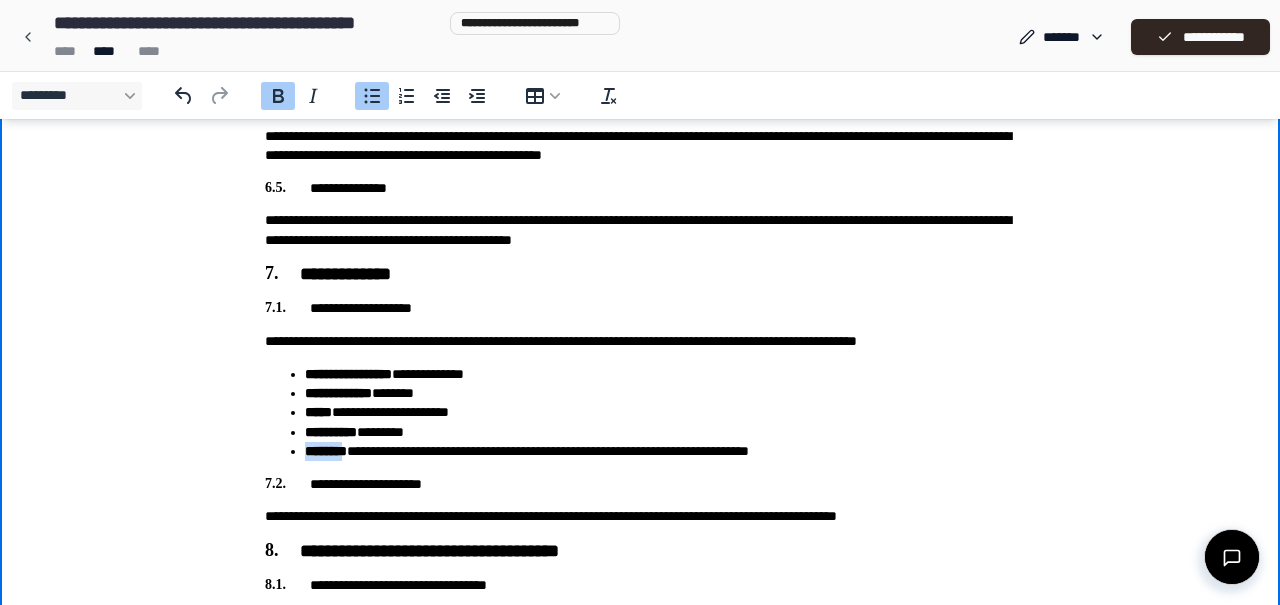 click on "********" at bounding box center (326, 451) 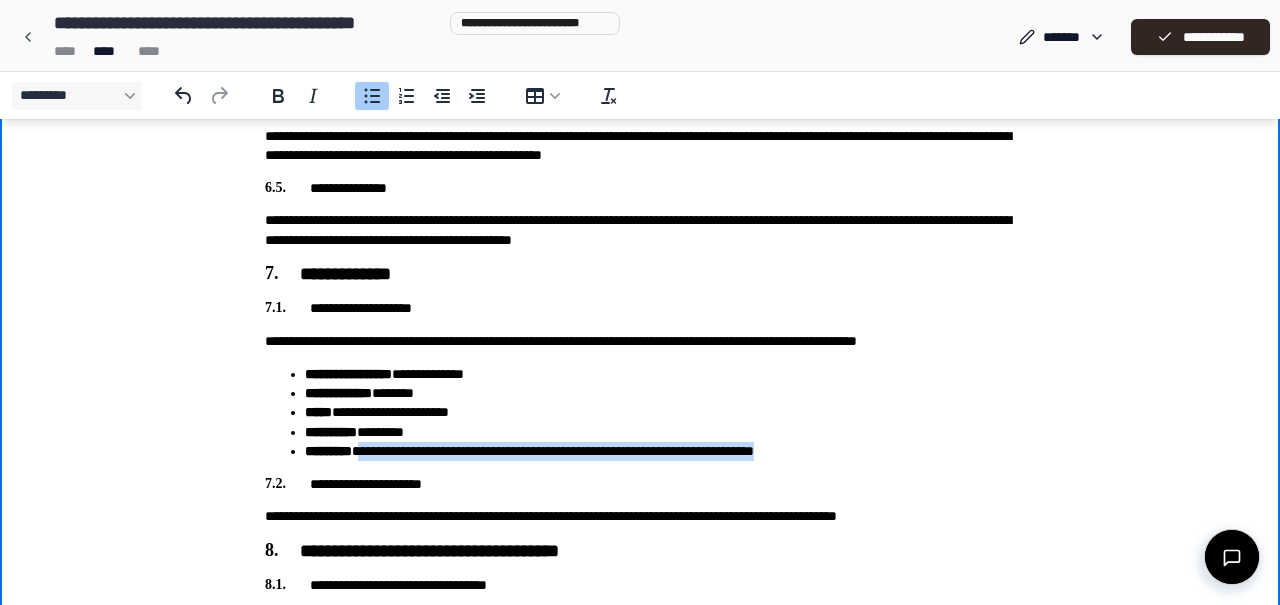 drag, startPoint x: 892, startPoint y: 453, endPoint x: 371, endPoint y: 455, distance: 521.00385 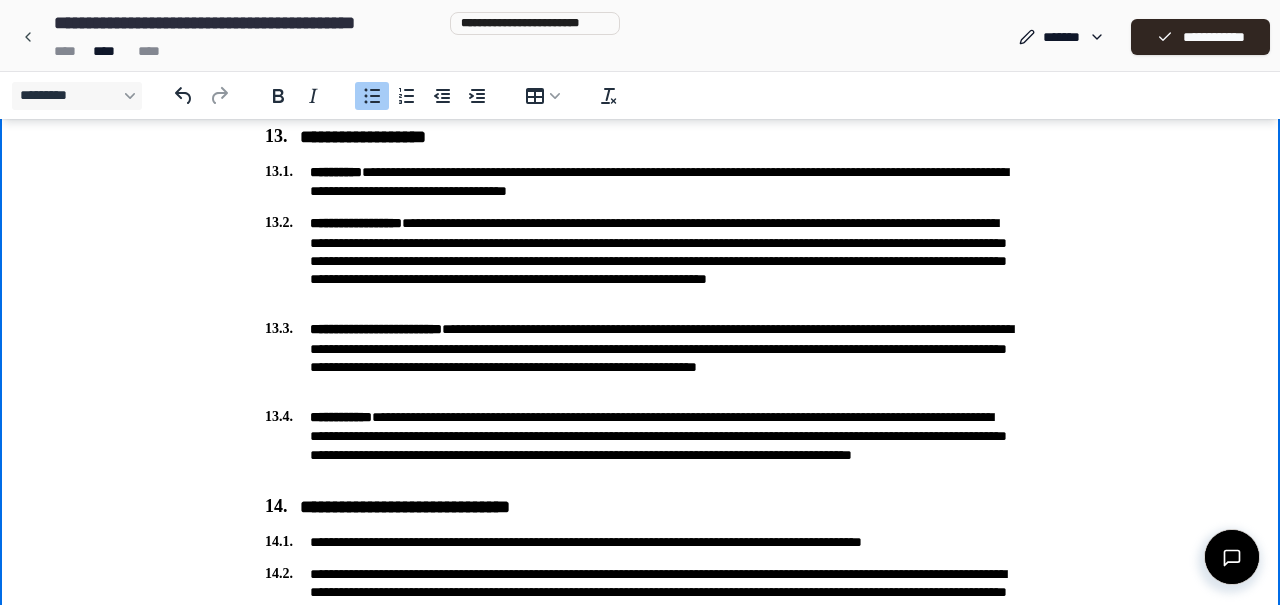 scroll, scrollTop: 3359, scrollLeft: 0, axis: vertical 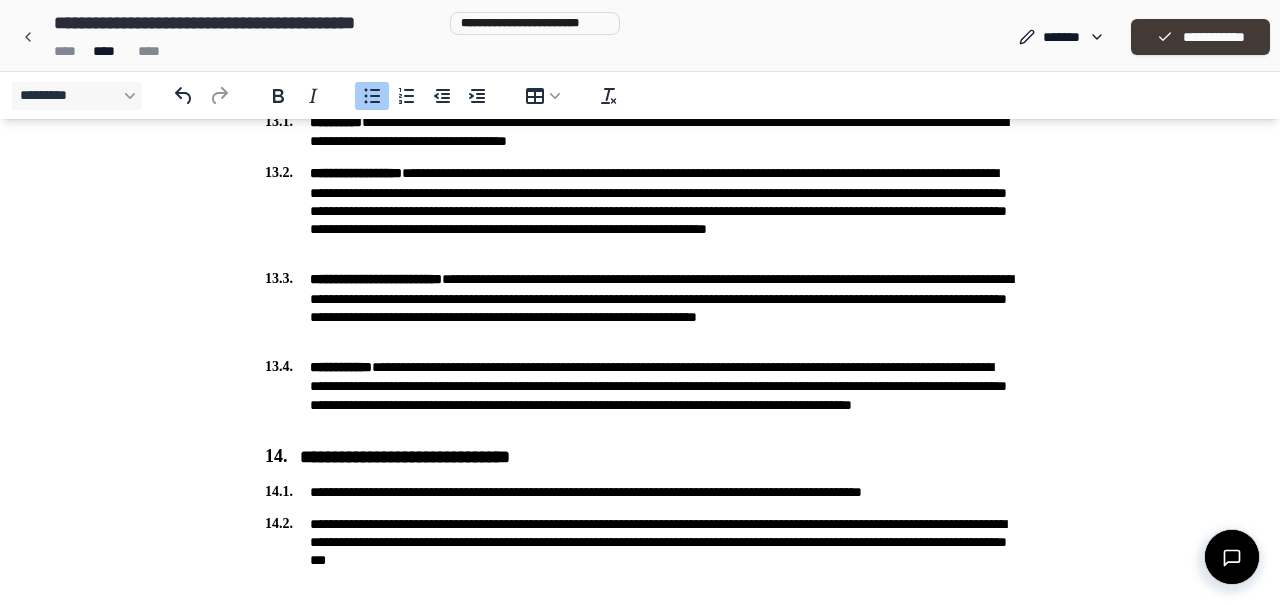 click on "**********" at bounding box center (1200, 37) 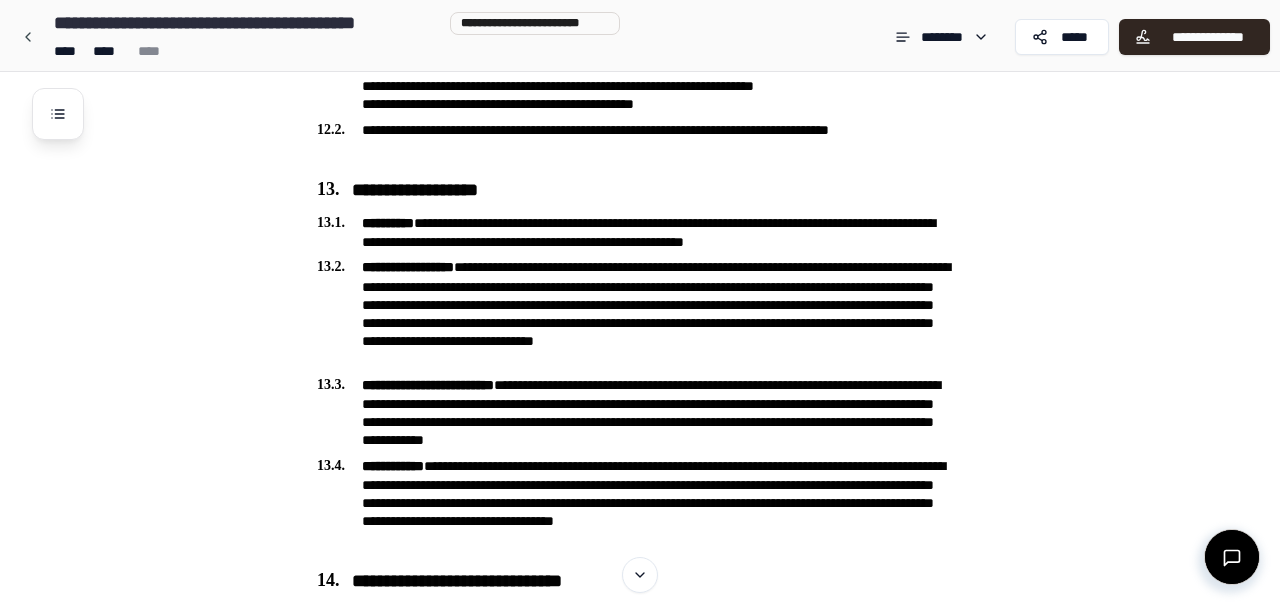 scroll, scrollTop: 4192, scrollLeft: 0, axis: vertical 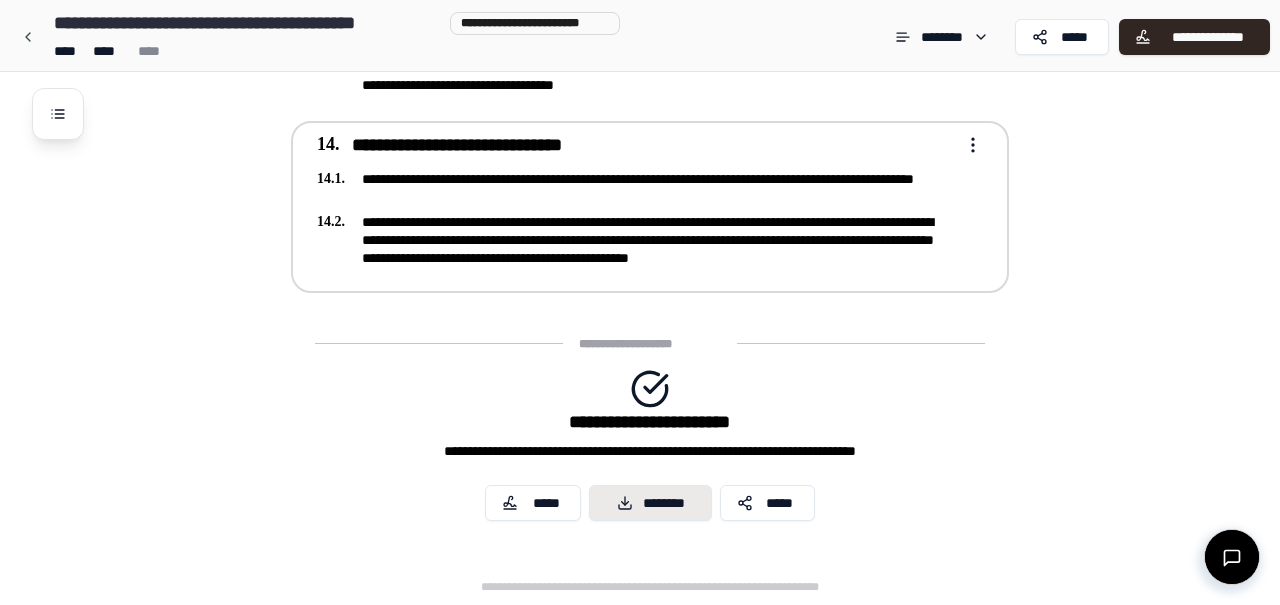 click on "********" at bounding box center [650, 503] 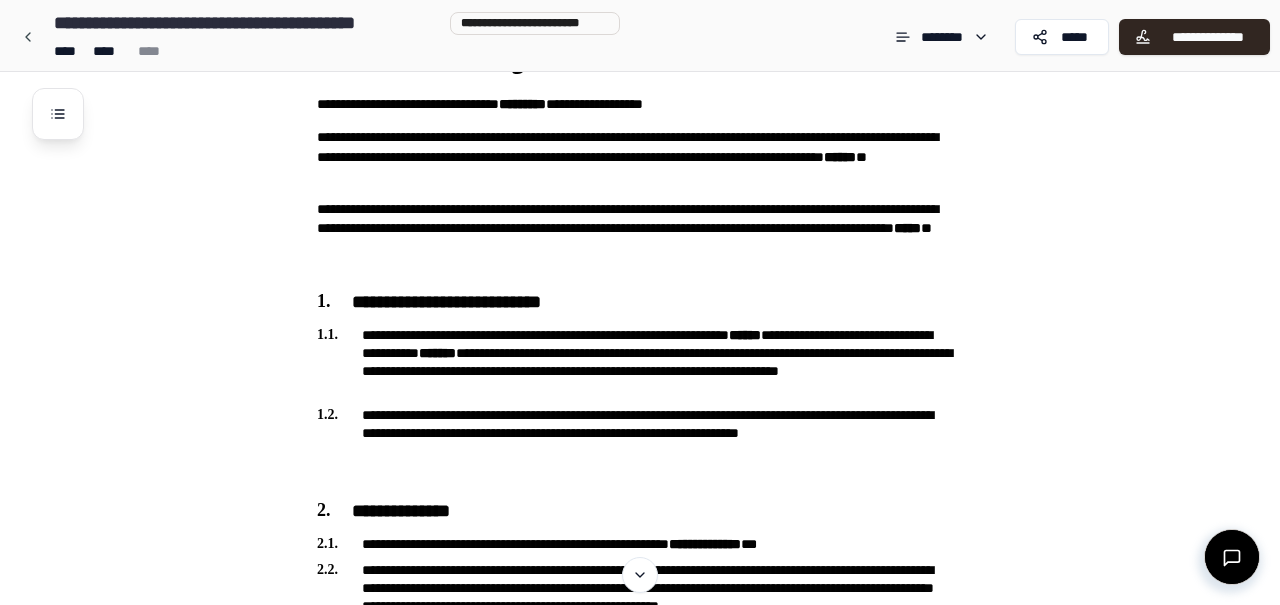 scroll, scrollTop: 0, scrollLeft: 0, axis: both 